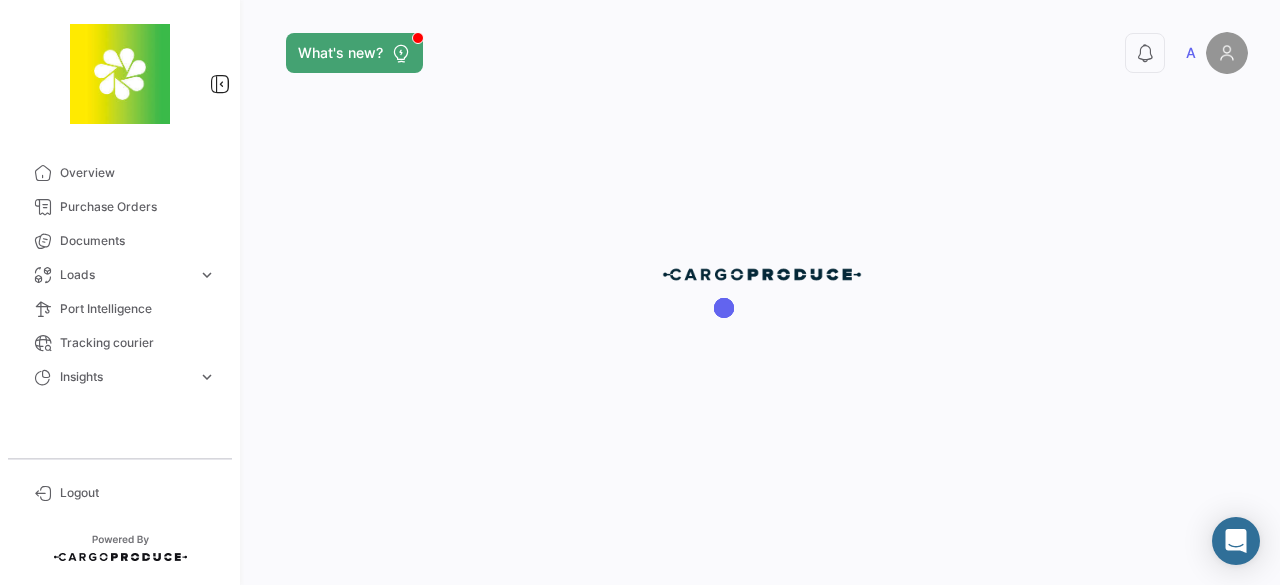 scroll, scrollTop: 0, scrollLeft: 0, axis: both 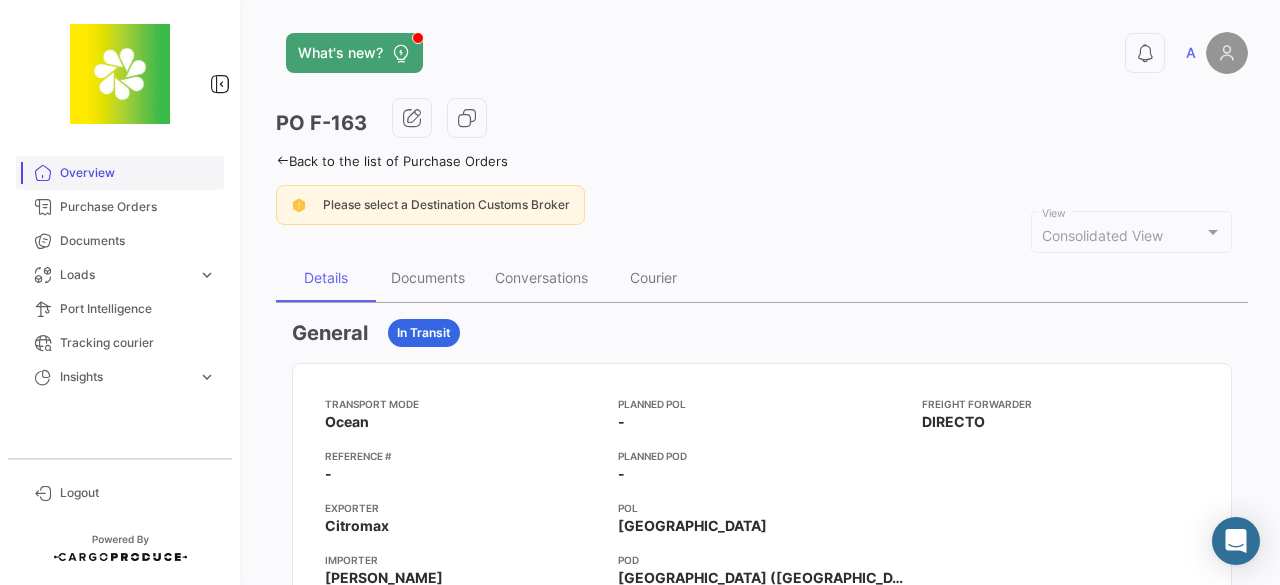 click on "Overview" at bounding box center [138, 173] 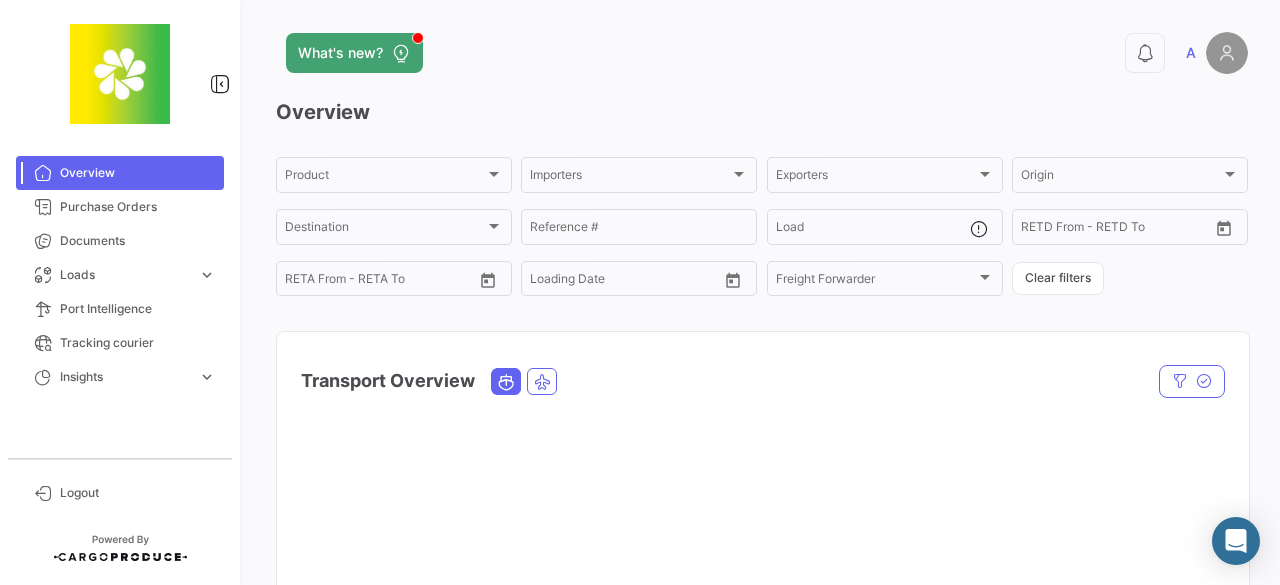 click on "What's new?  0  A" 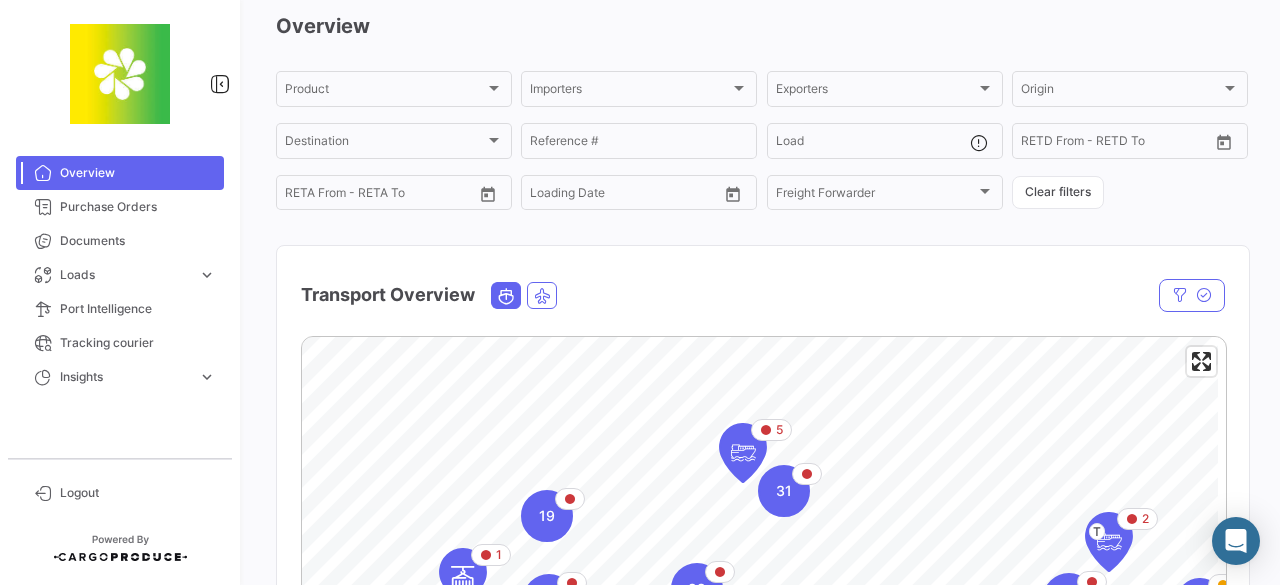 scroll, scrollTop: 0, scrollLeft: 0, axis: both 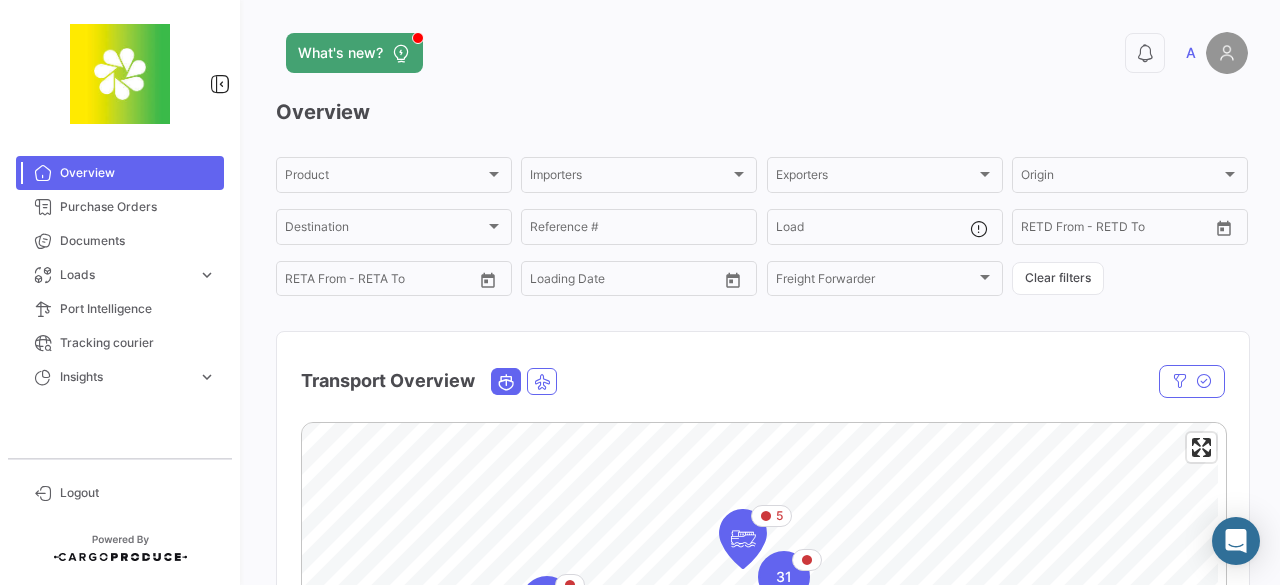 click on "What's new?  0  A" 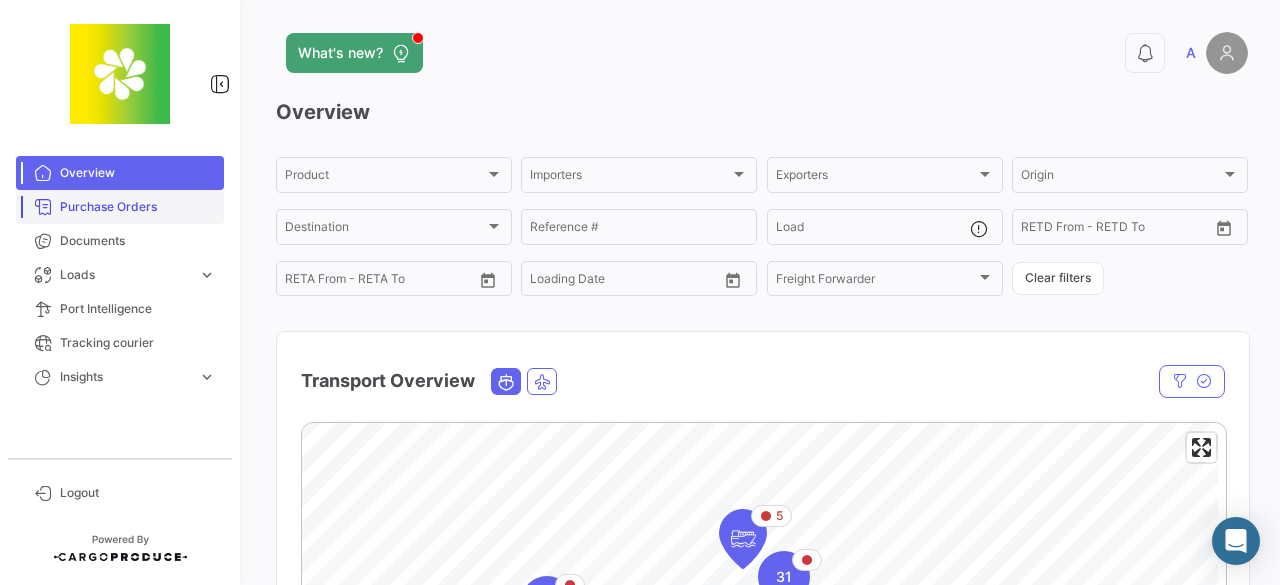 click on "Purchase Orders" at bounding box center (138, 207) 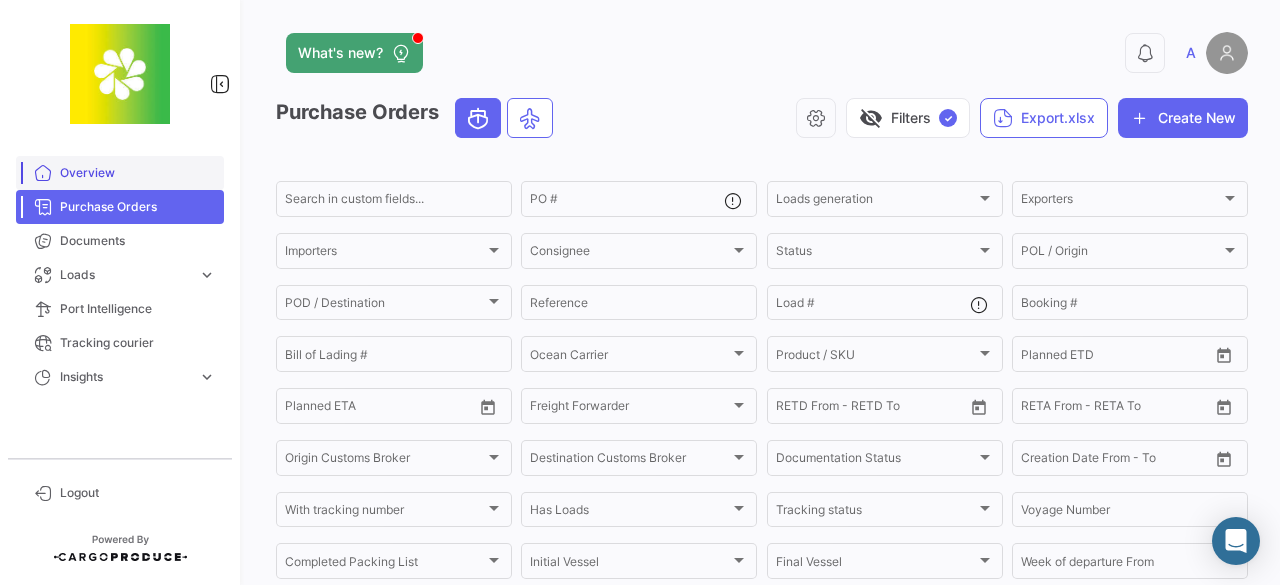 click on "Overview" at bounding box center [138, 173] 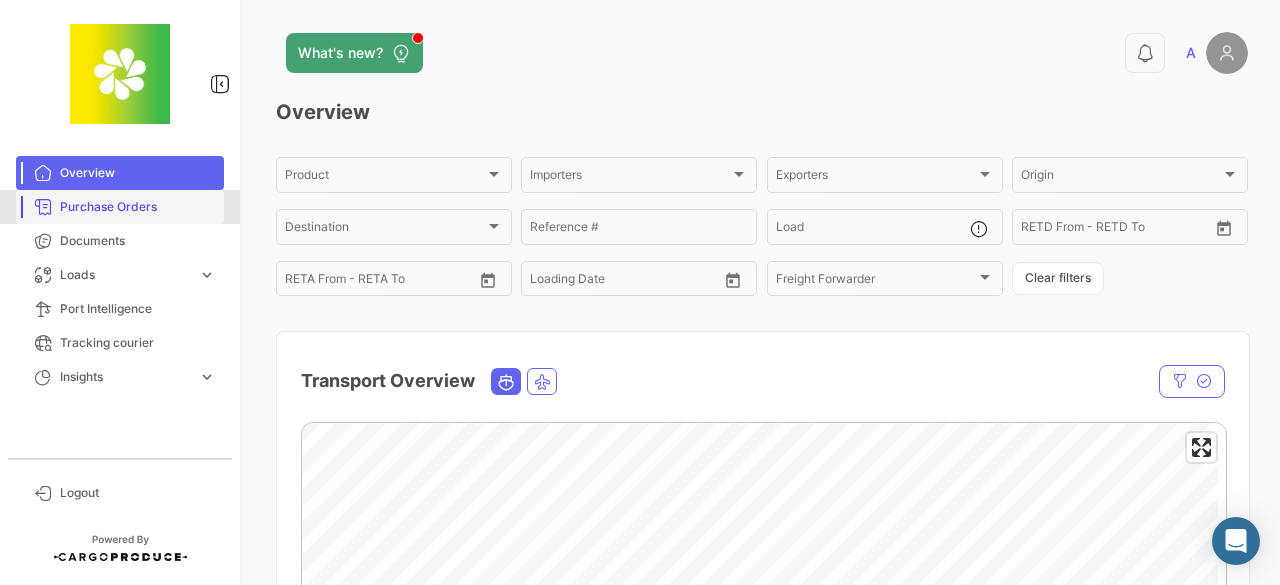 click on "Purchase Orders" at bounding box center (138, 207) 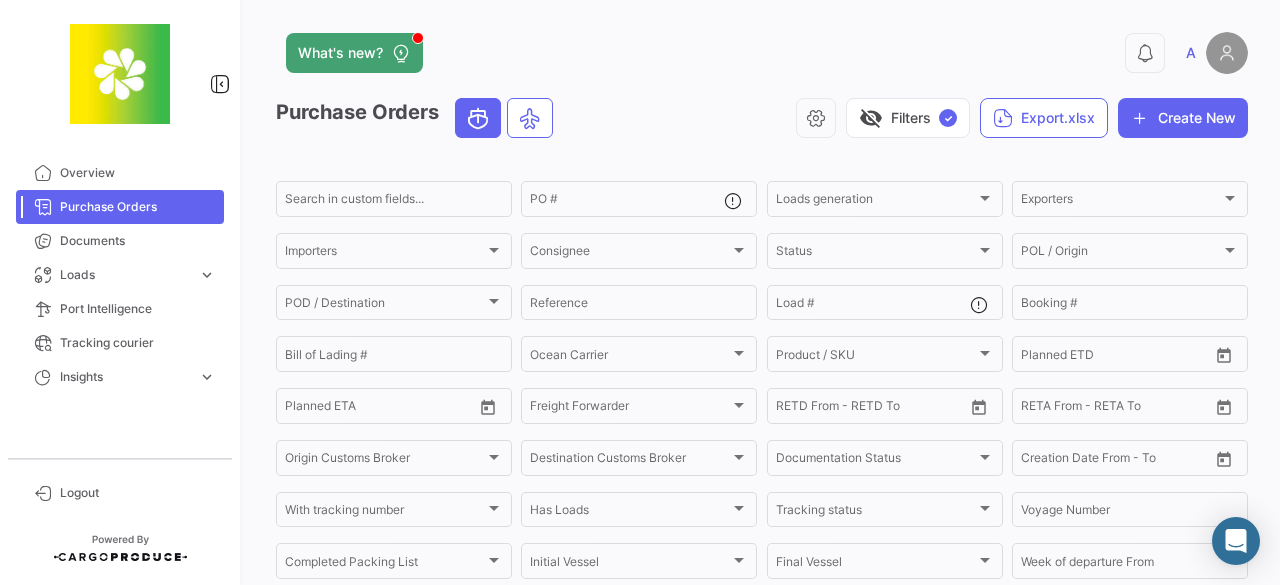 click on "What's new?  0  A" 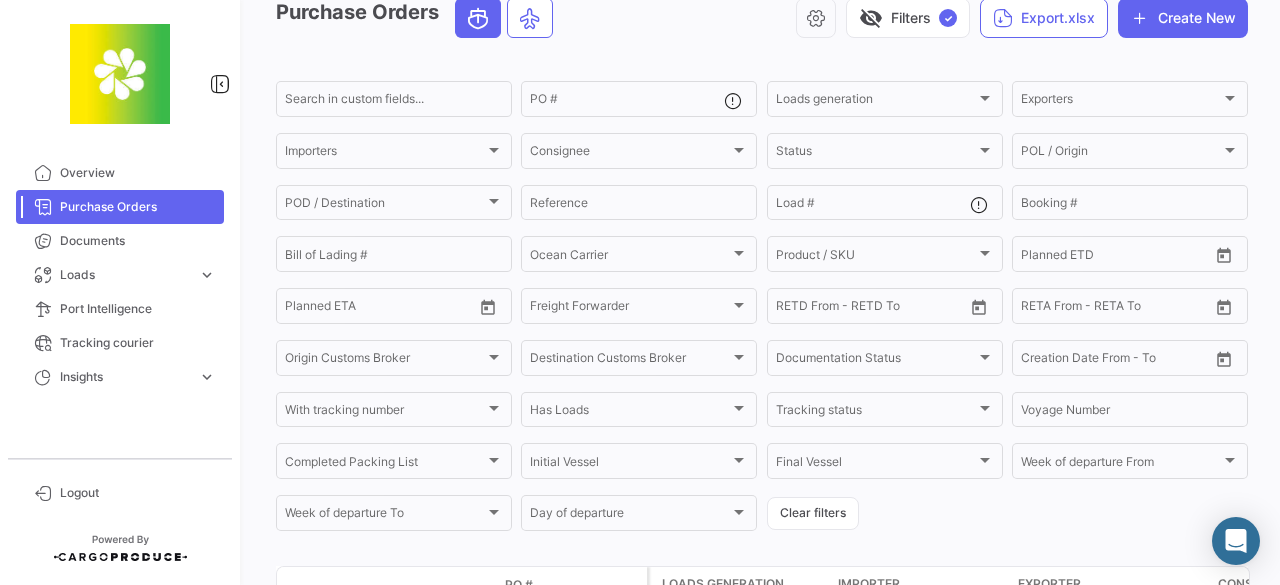 scroll, scrollTop: 0, scrollLeft: 0, axis: both 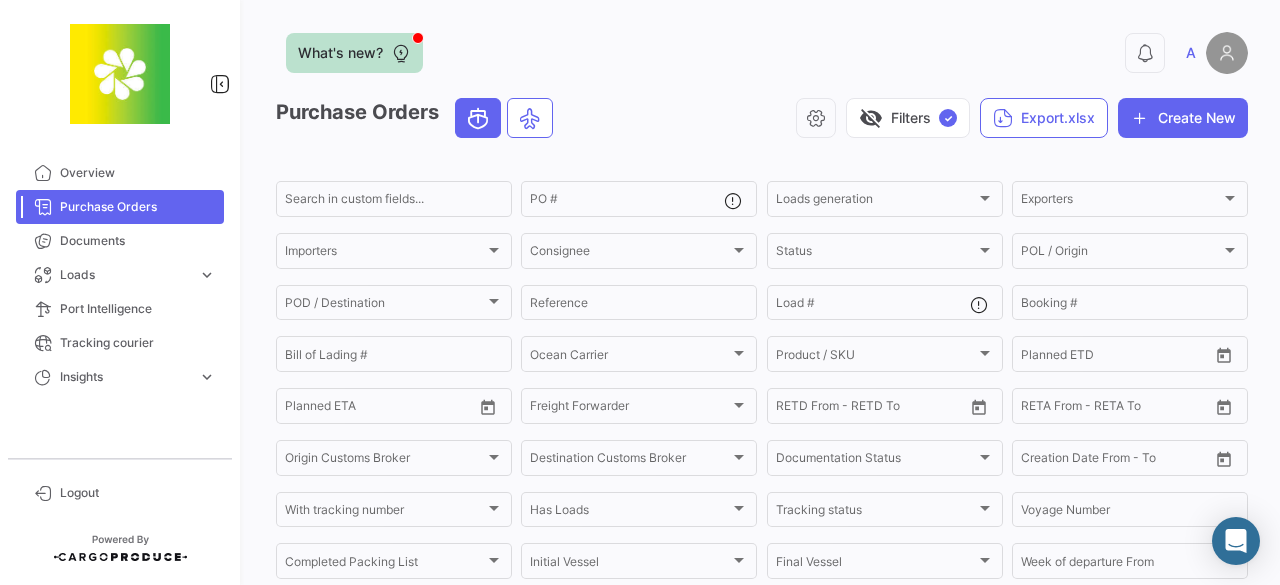 click on "What's new?" 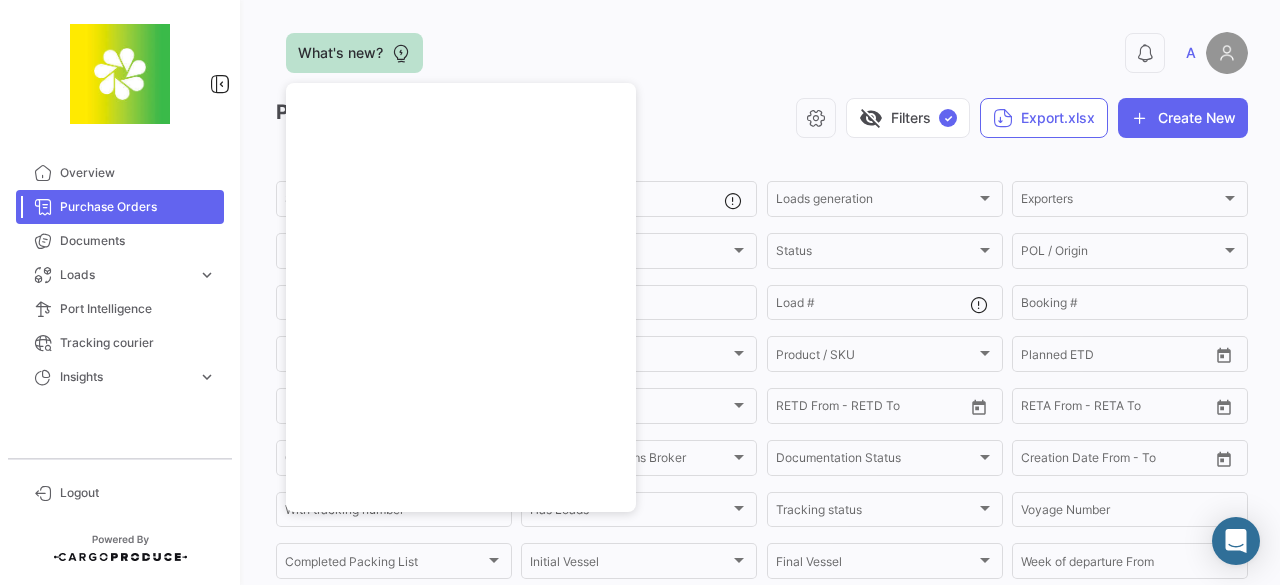 click on "What's new?" 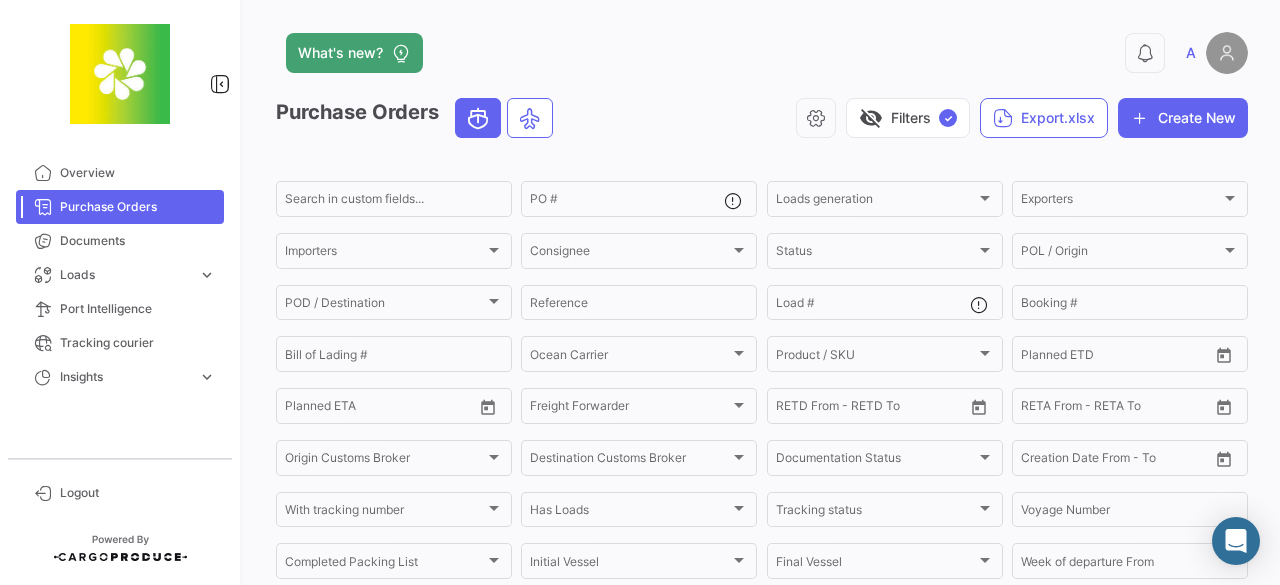 click on "visibility_off   Filters  ✓  Export.xlsx   Create New" 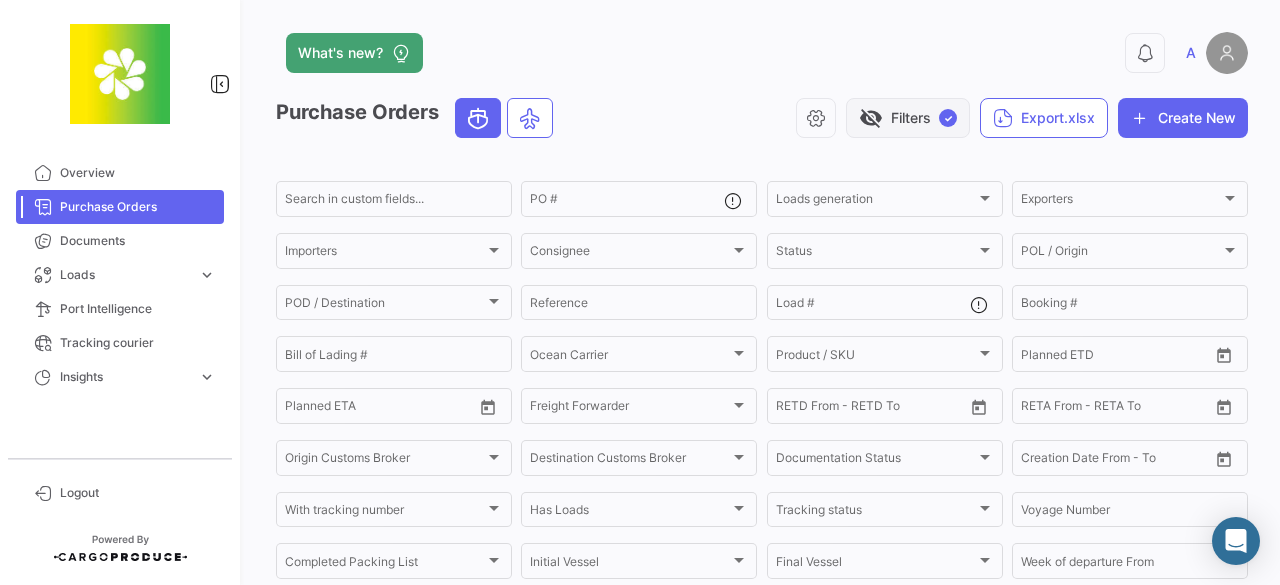 click on "visibility_off   Filters  ✓" 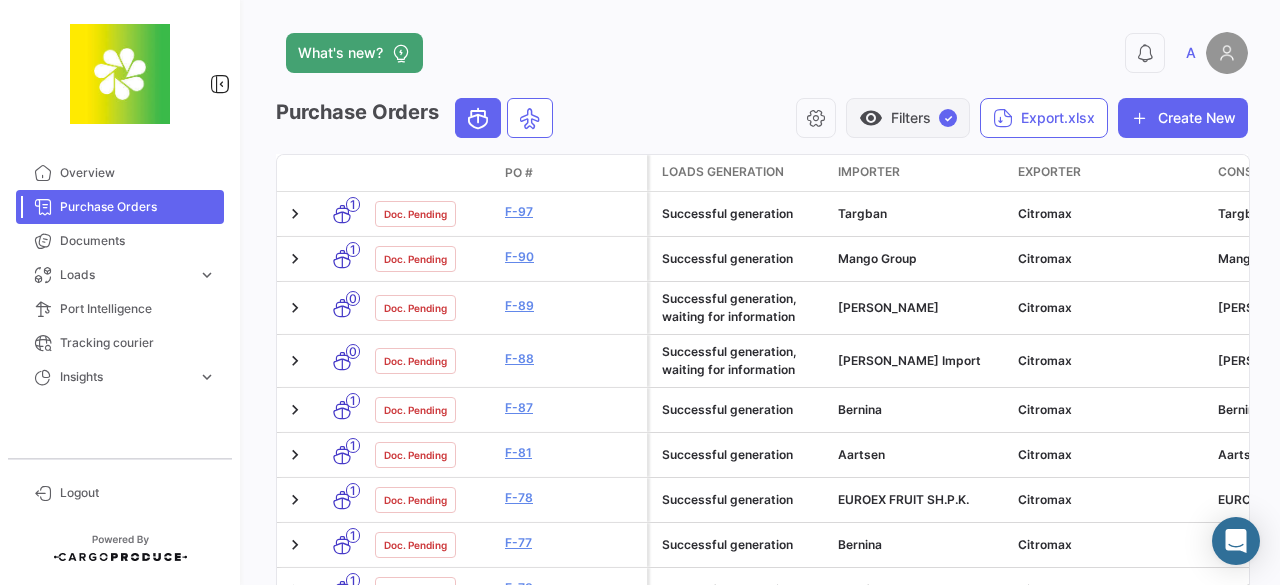 click on "visibility   Filters  ✓" 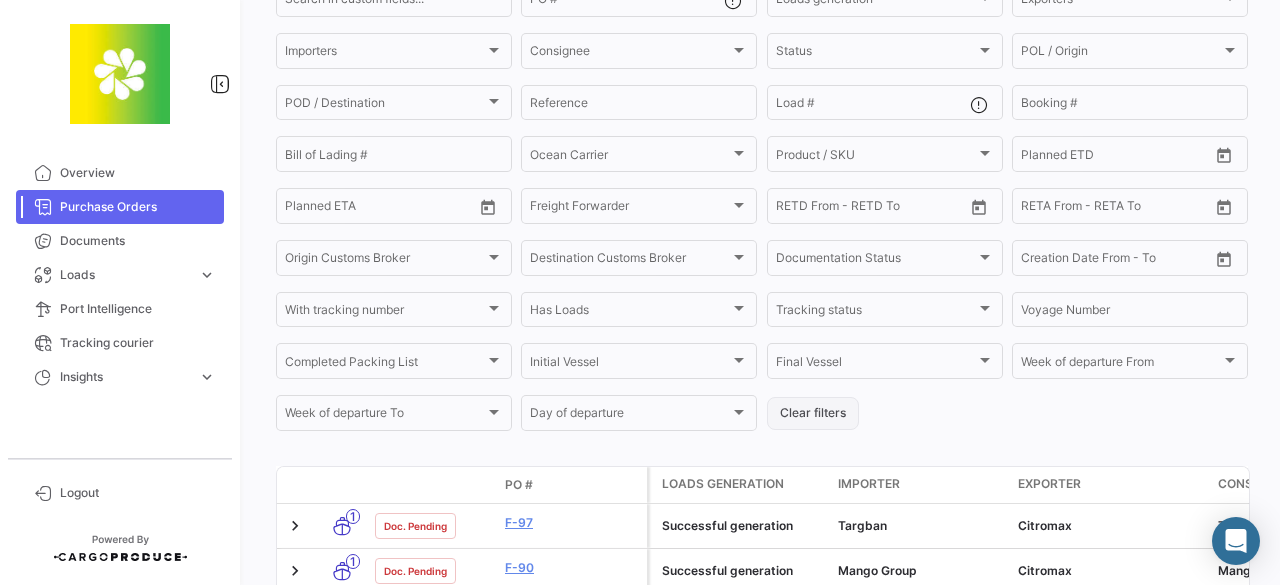 scroll, scrollTop: 100, scrollLeft: 0, axis: vertical 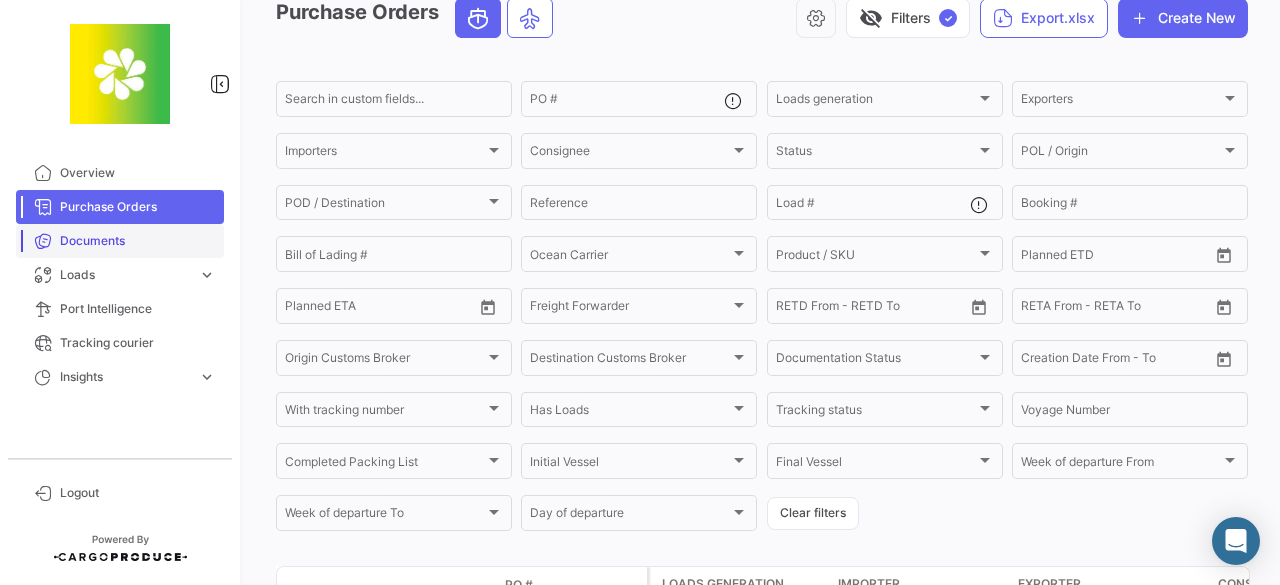 click on "Documents" at bounding box center (138, 241) 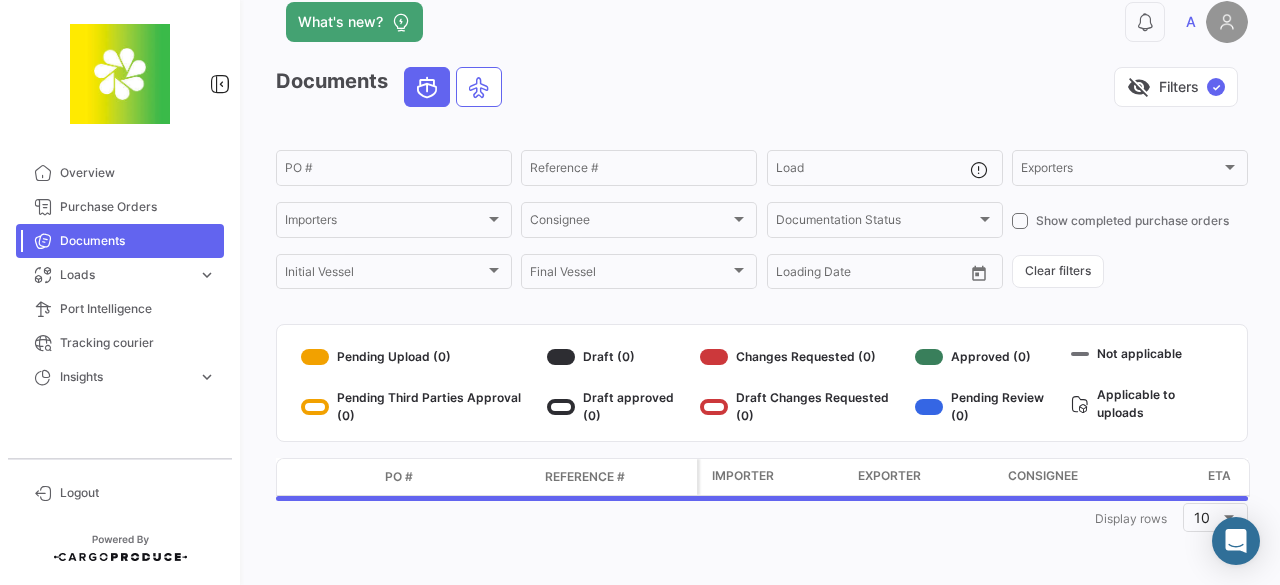 scroll, scrollTop: 0, scrollLeft: 0, axis: both 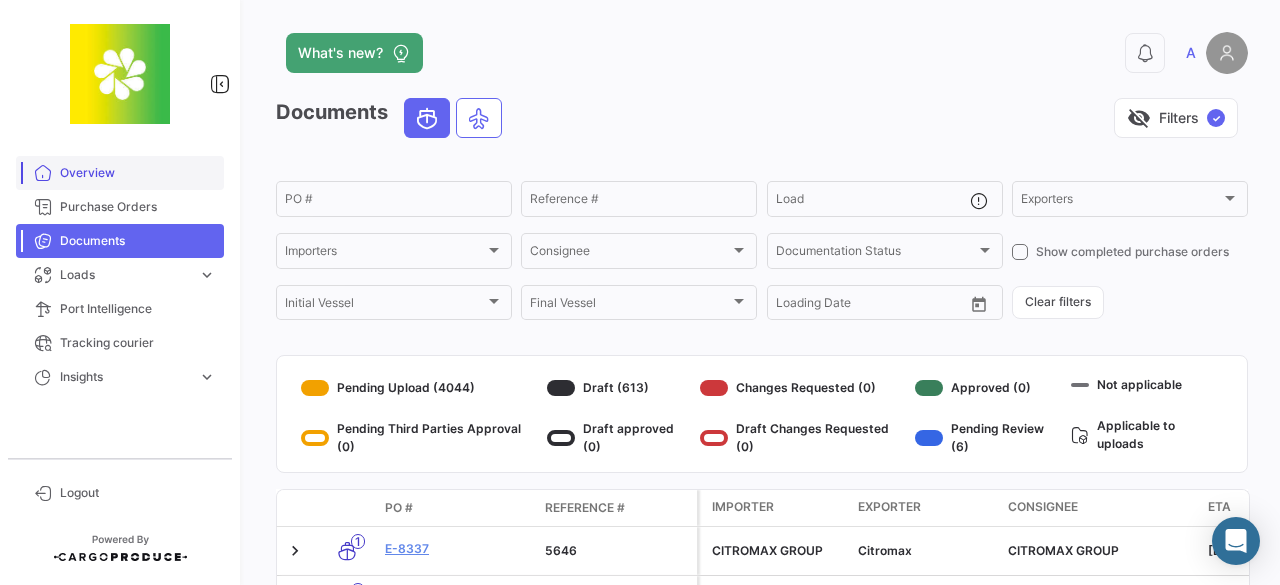 click on "Overview" at bounding box center (138, 173) 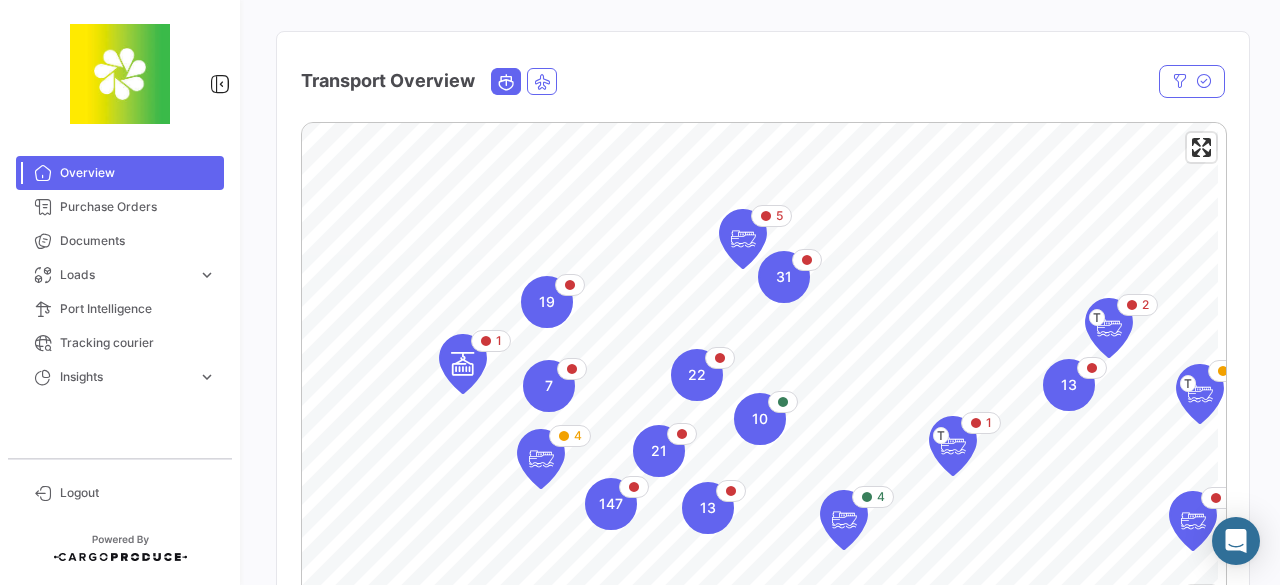 scroll, scrollTop: 400, scrollLeft: 0, axis: vertical 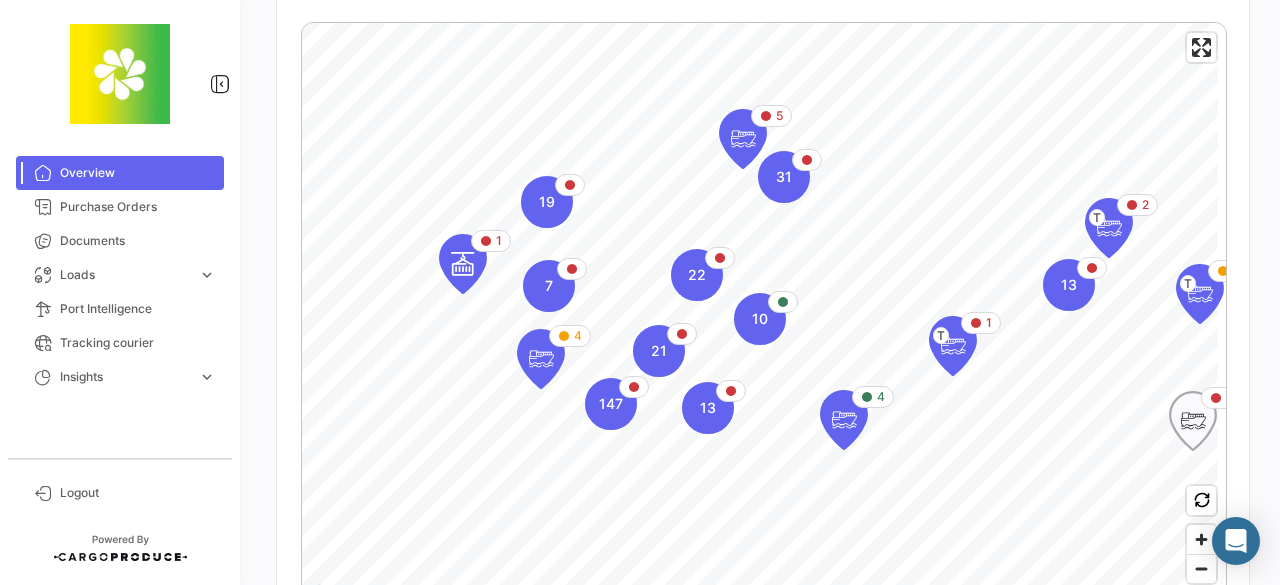 click 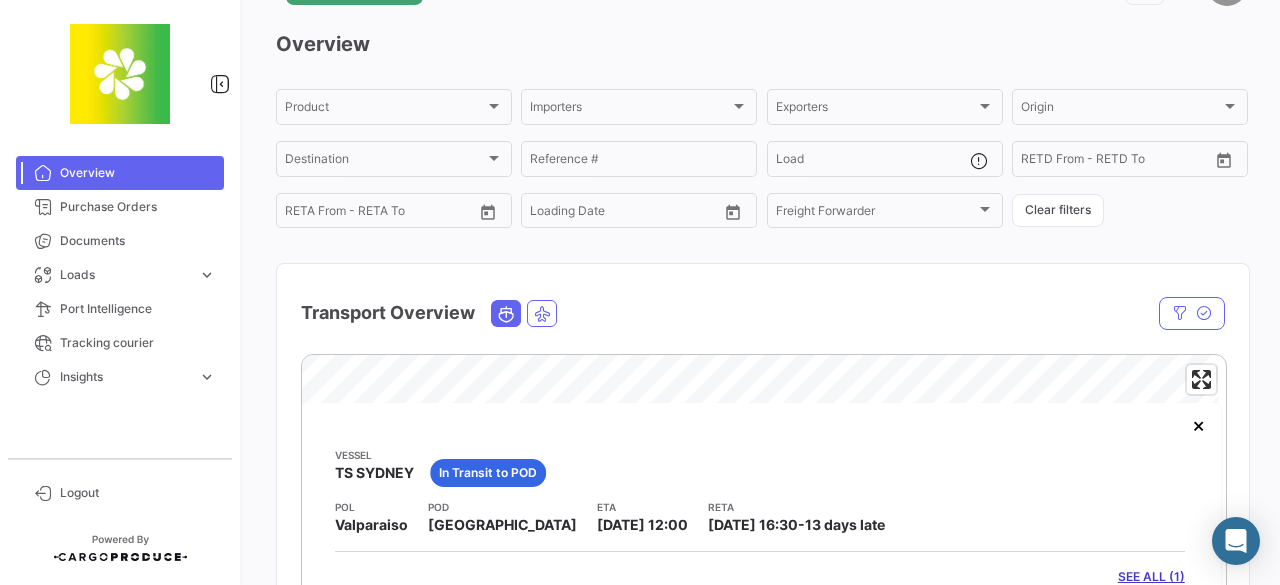 scroll, scrollTop: 268, scrollLeft: 0, axis: vertical 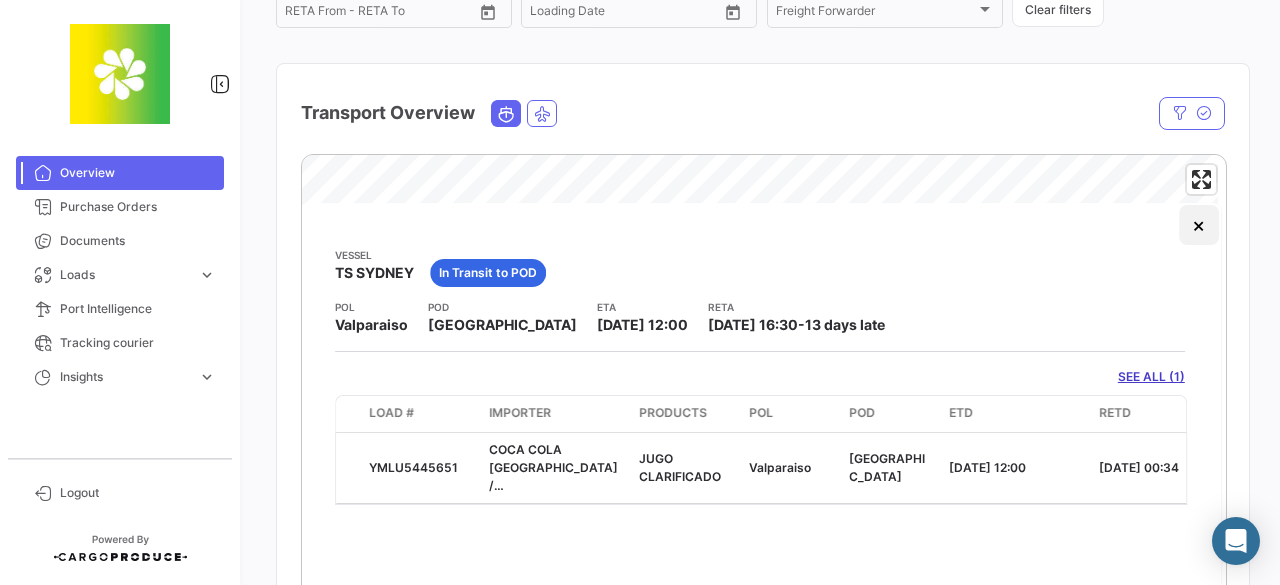 click on "×" 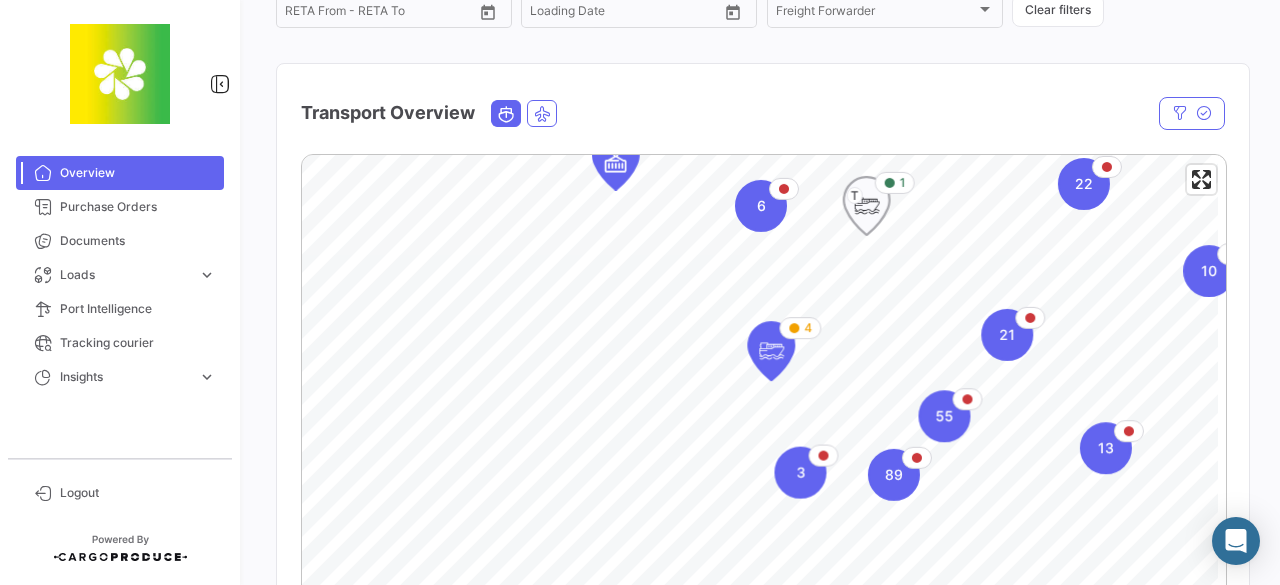 drag, startPoint x: 787, startPoint y: 507, endPoint x: 811, endPoint y: 333, distance: 175.64737 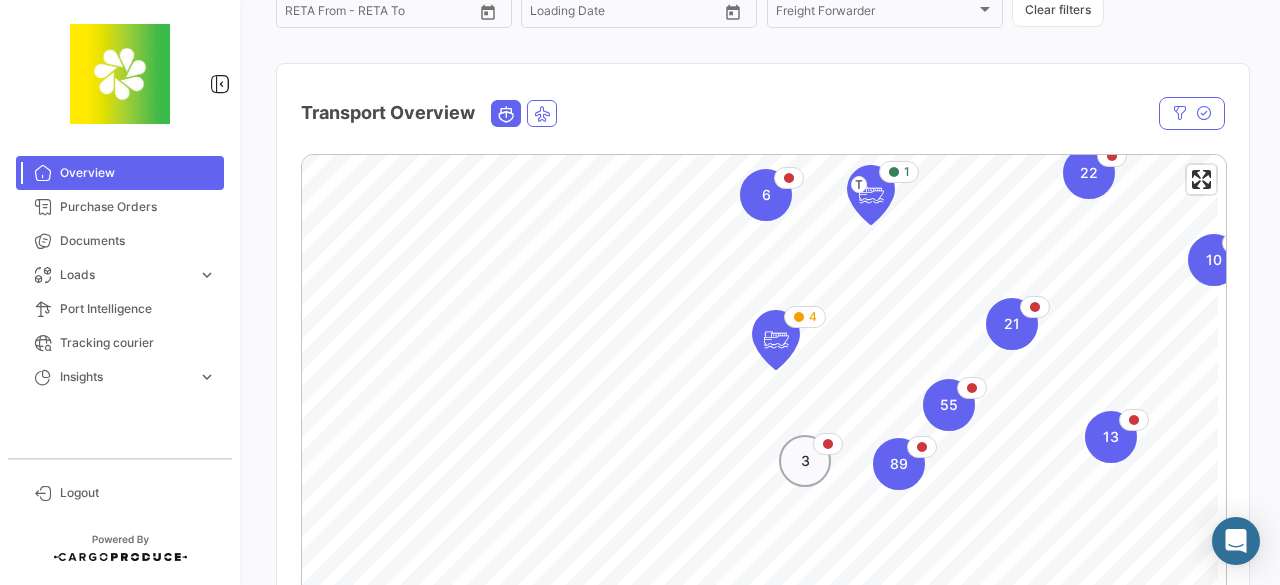 click on "3" 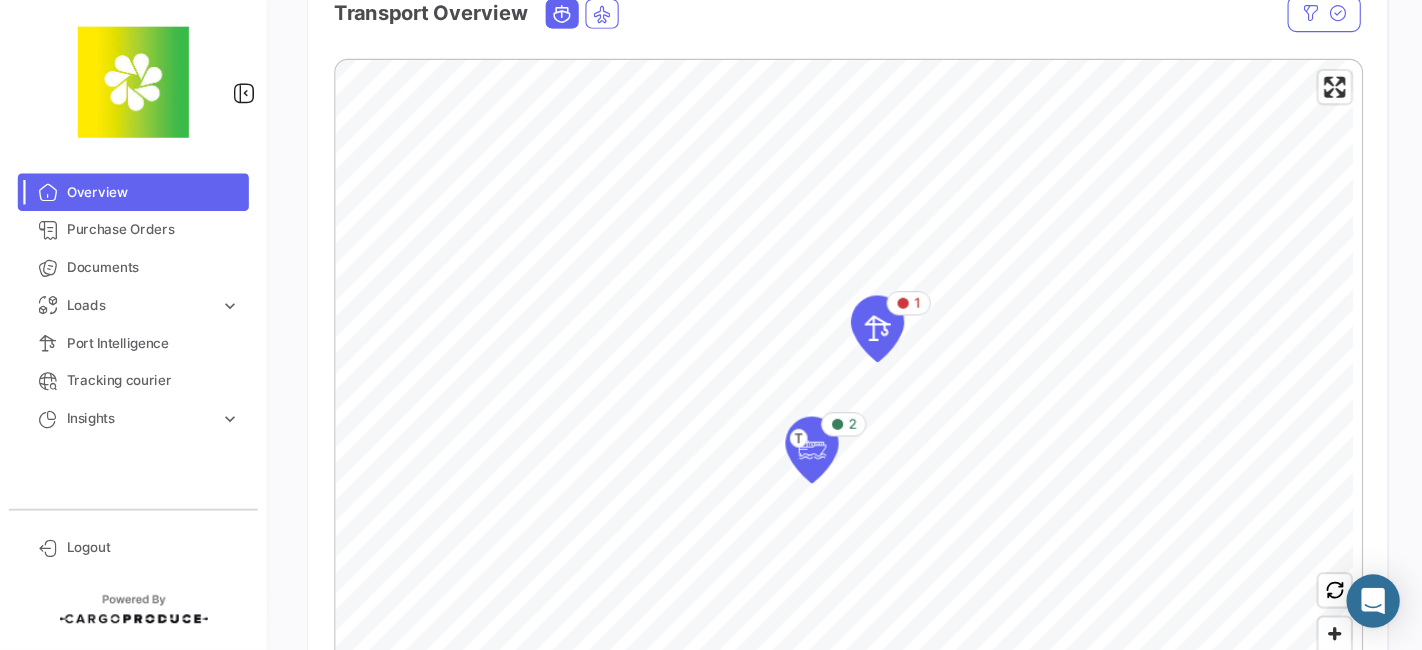 scroll, scrollTop: 369, scrollLeft: 0, axis: vertical 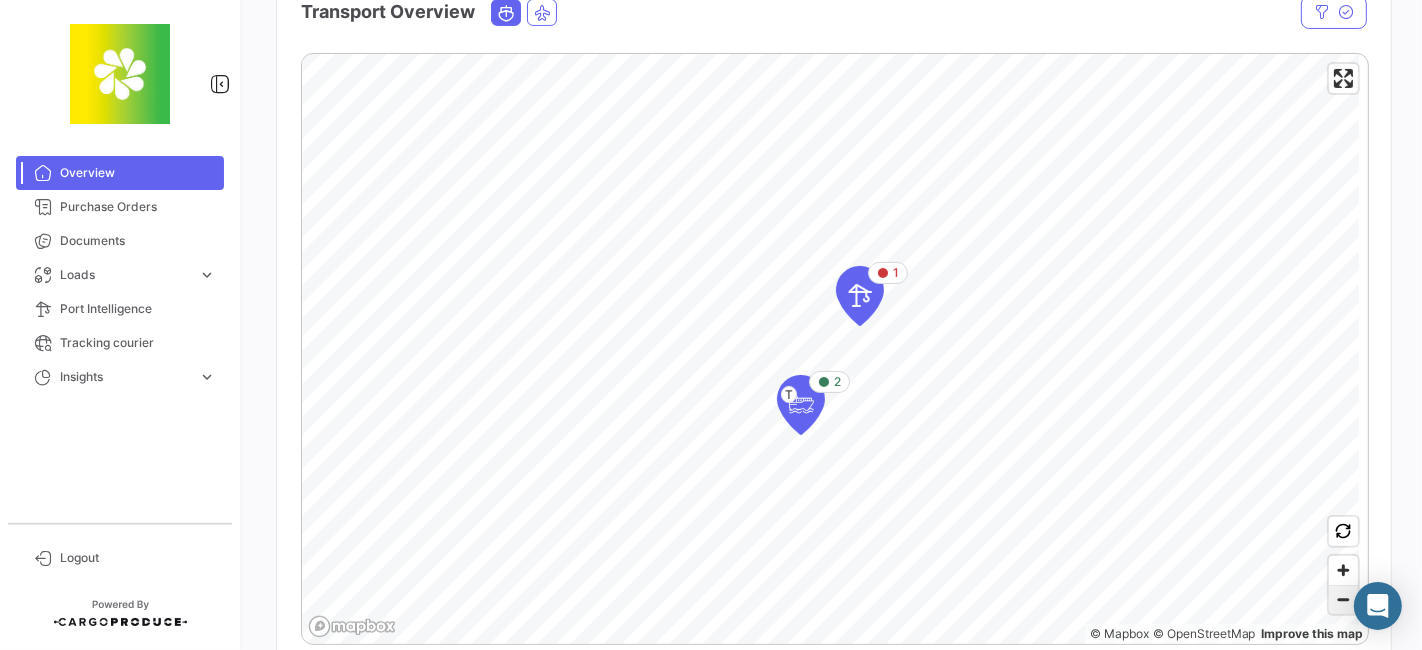 click 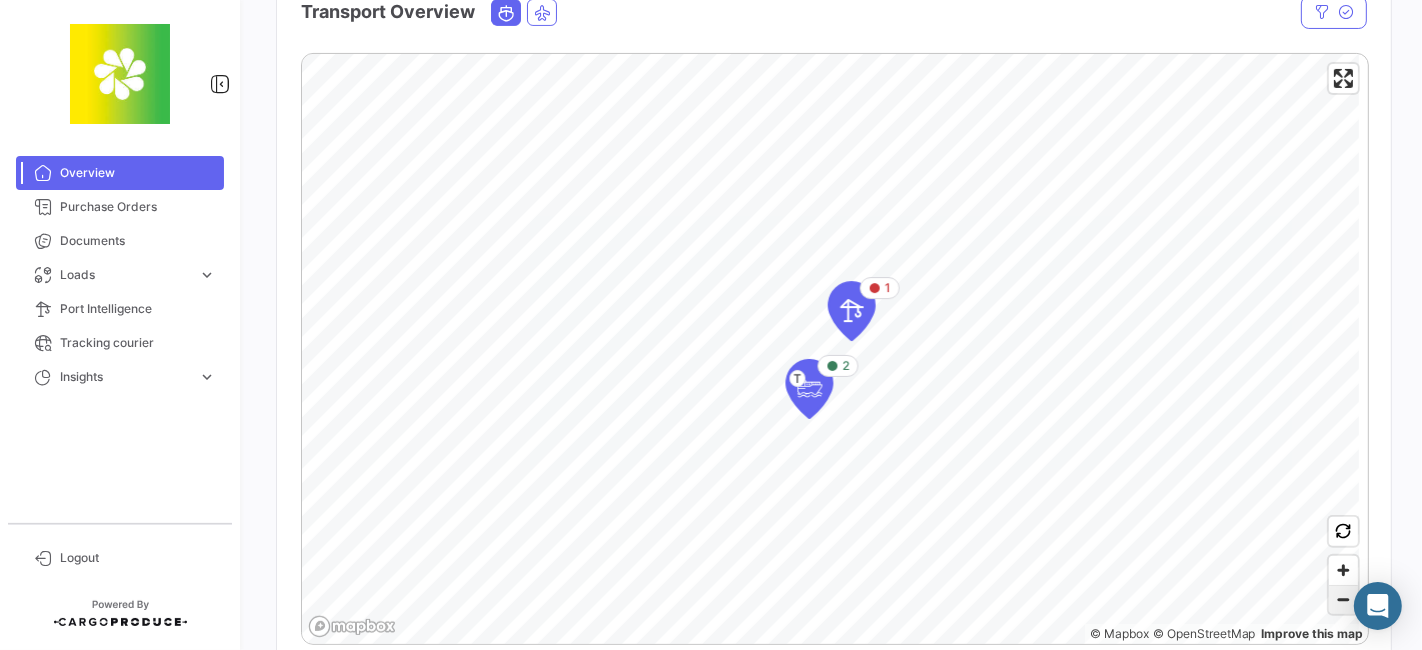 click 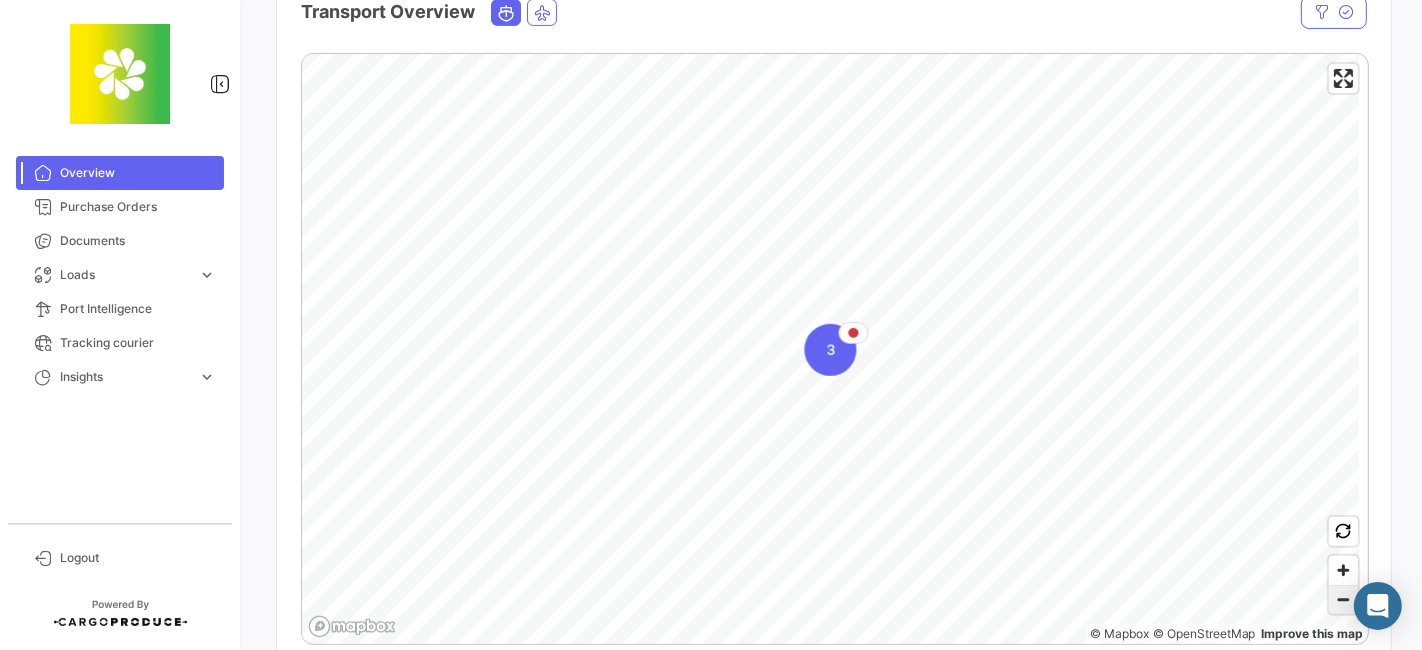 click 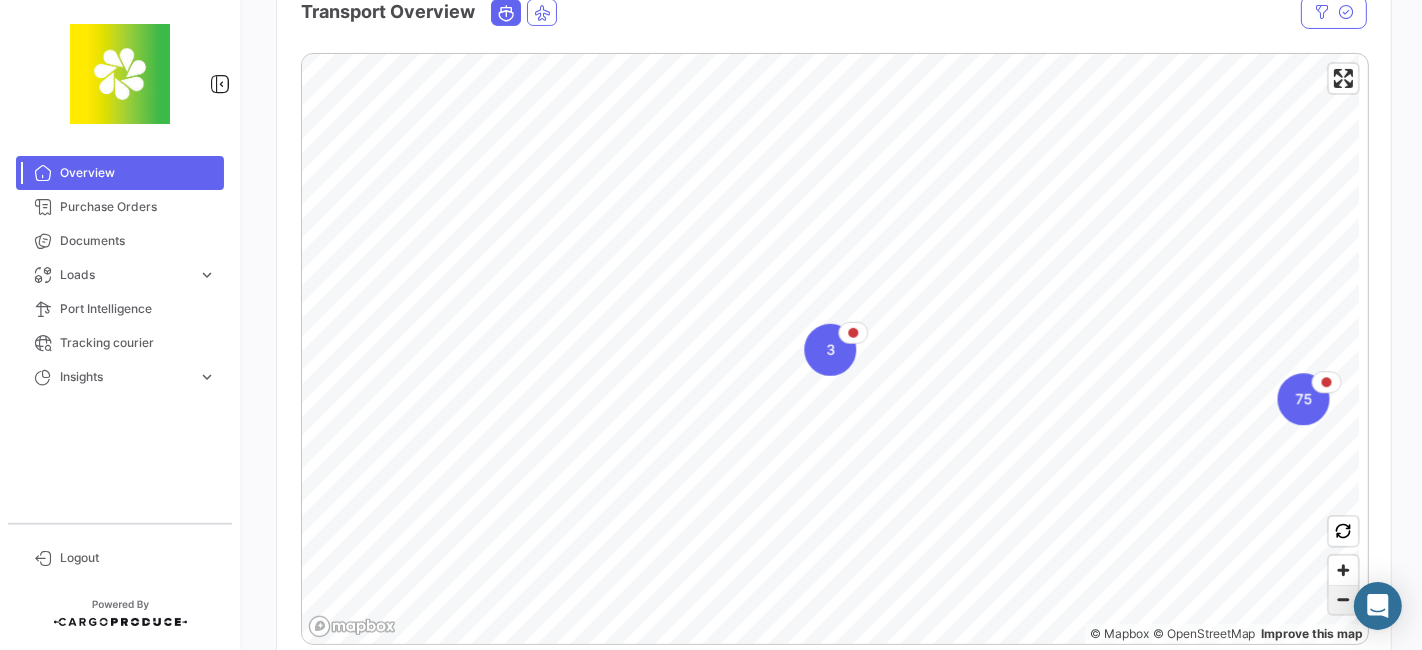 click 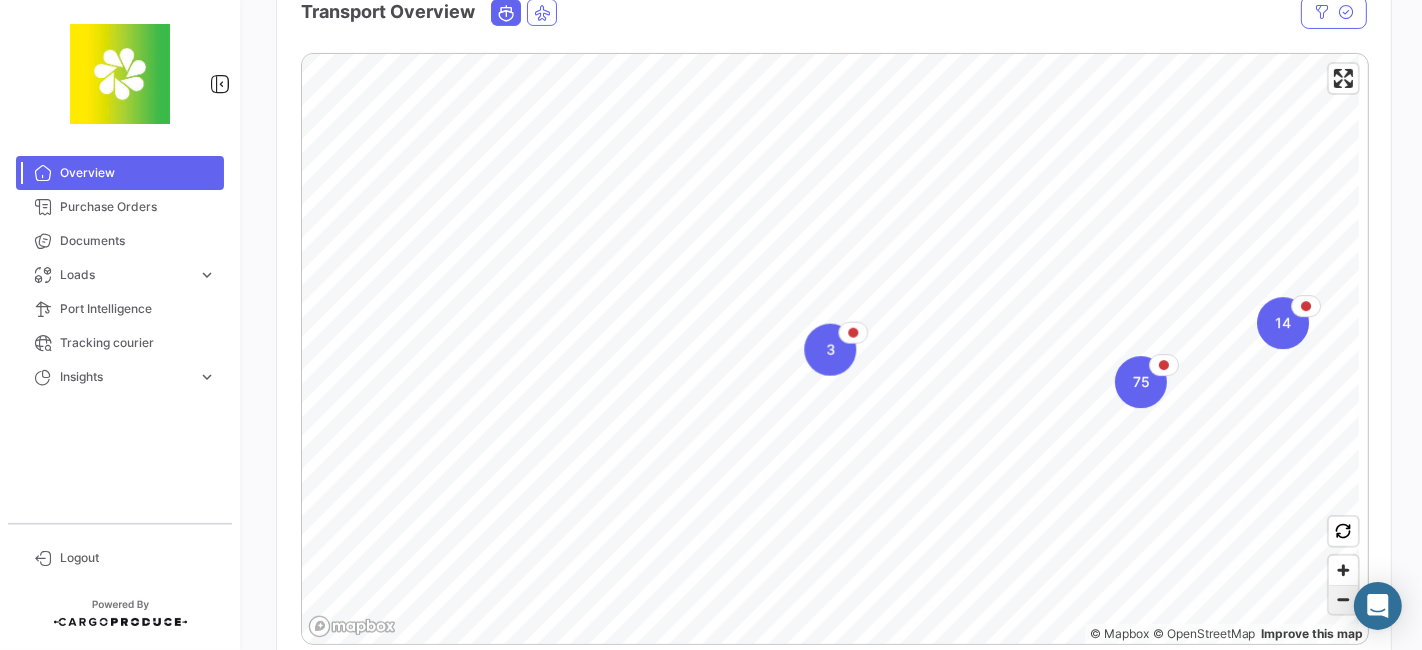 click 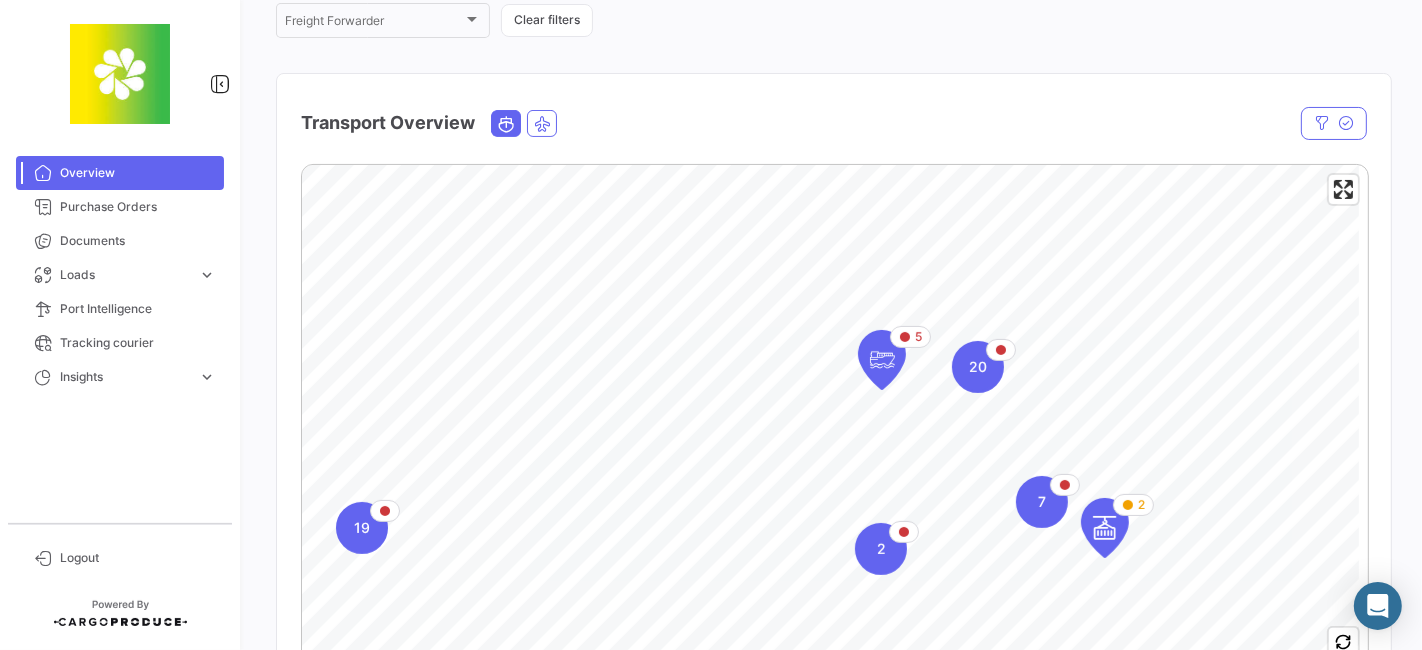 scroll, scrollTop: 0, scrollLeft: 0, axis: both 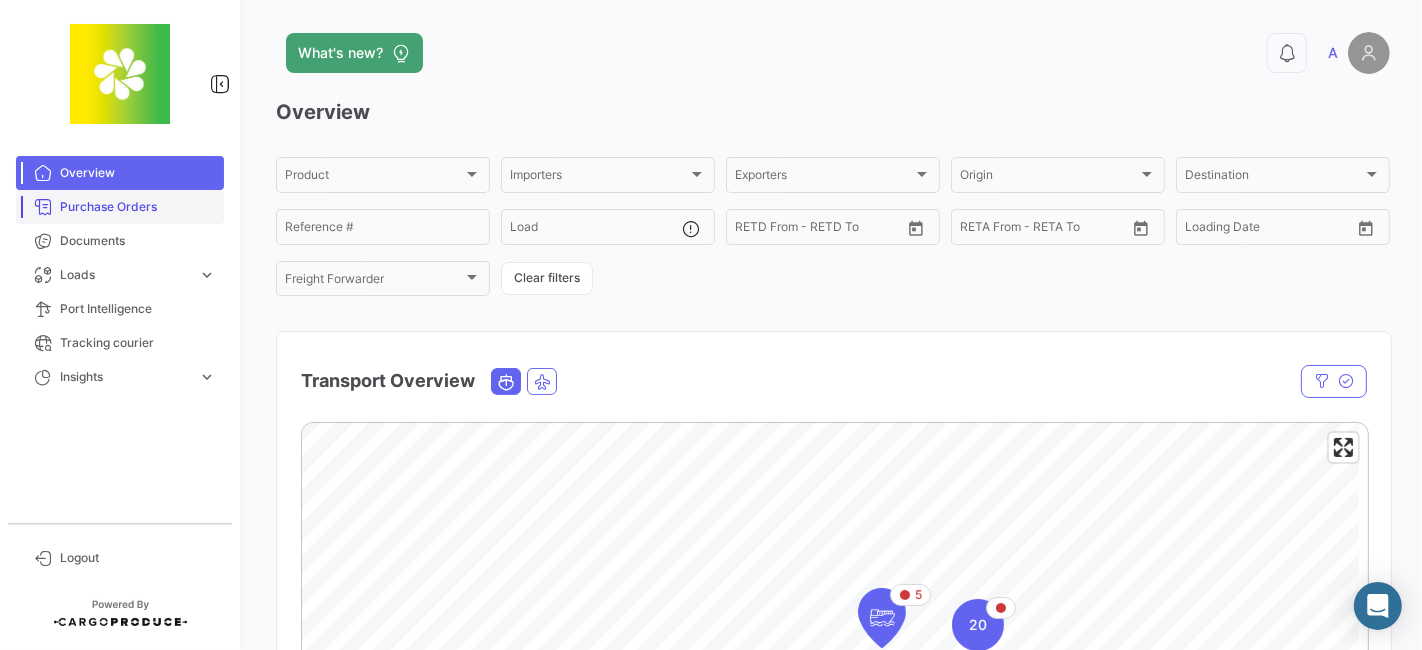 click on "Purchase Orders" at bounding box center [138, 207] 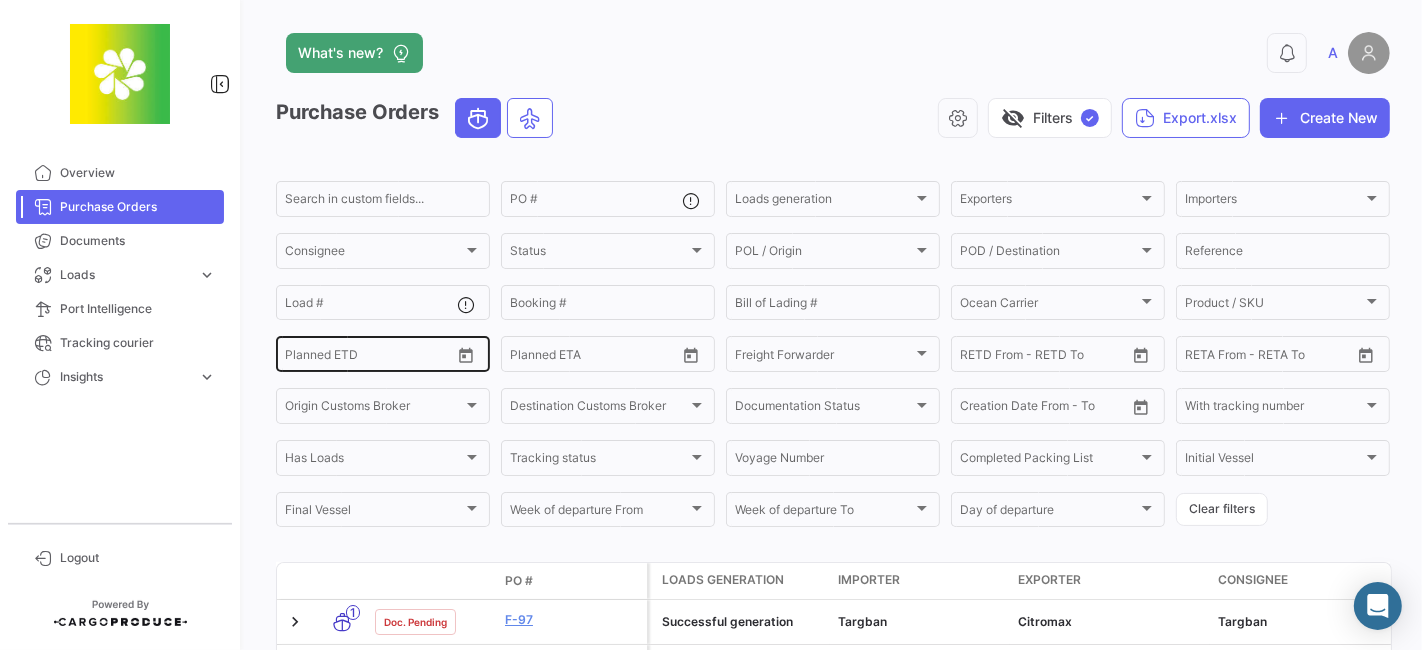 click 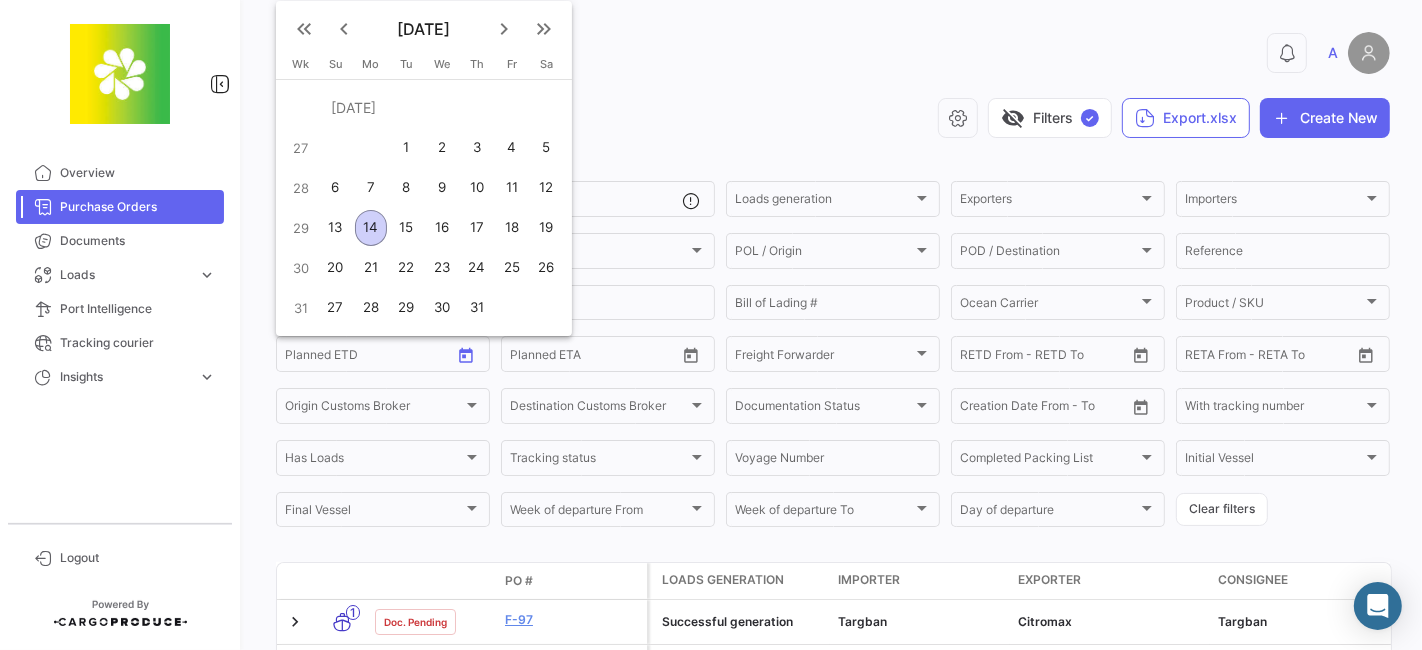 click on "keyboard_double_arrow_left" at bounding box center (304, 29) 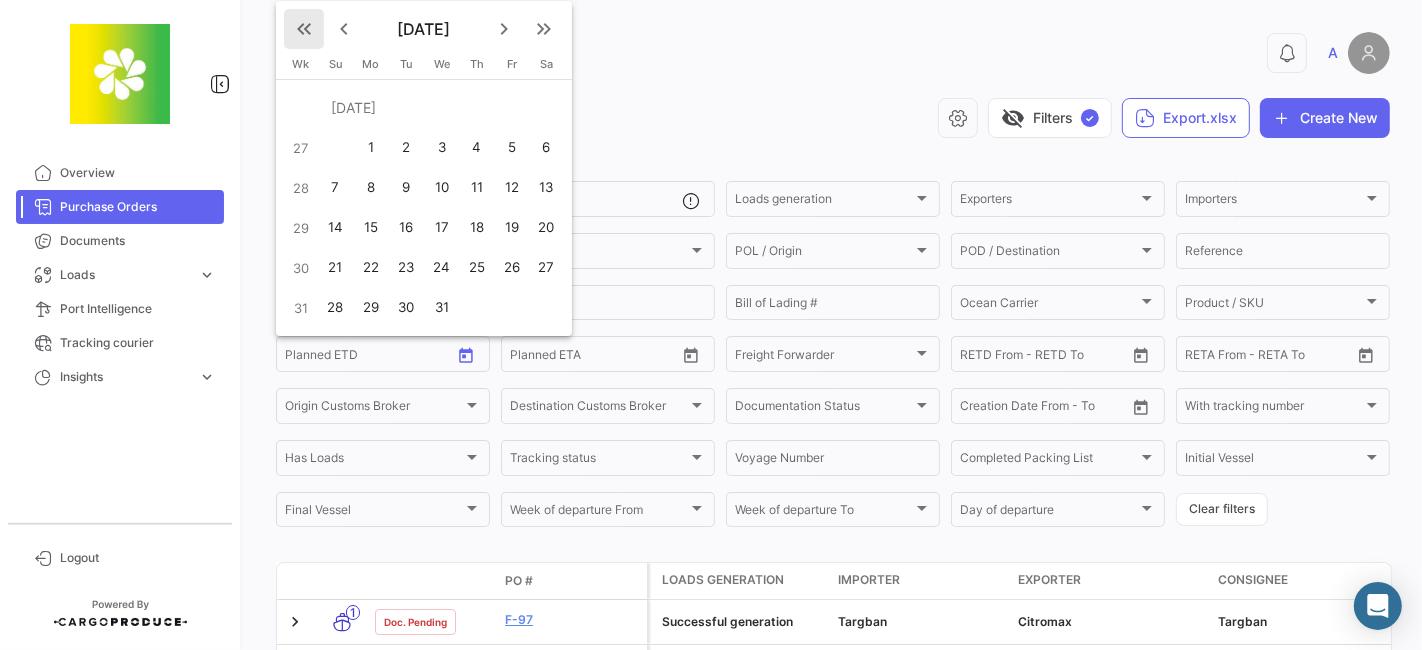 click on "keyboard_double_arrow_left" at bounding box center [304, 29] 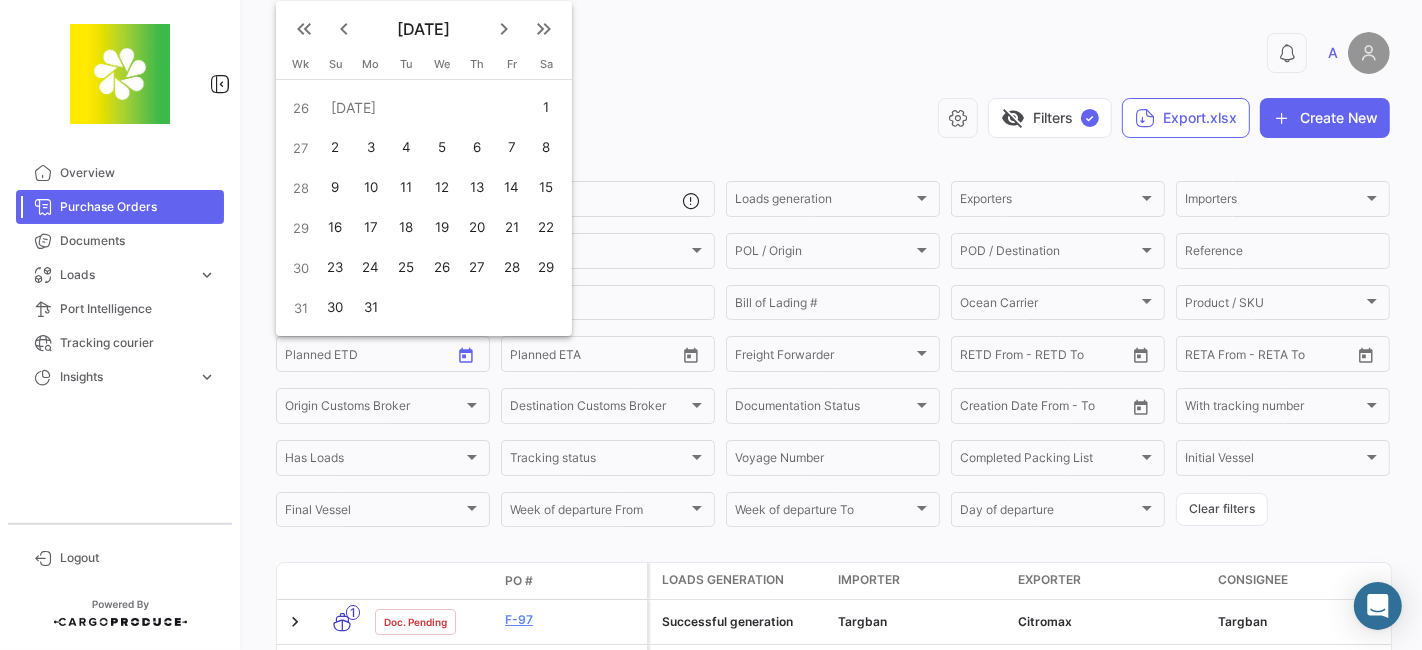 click on "keyboard_double_arrow_right" at bounding box center [544, 29] 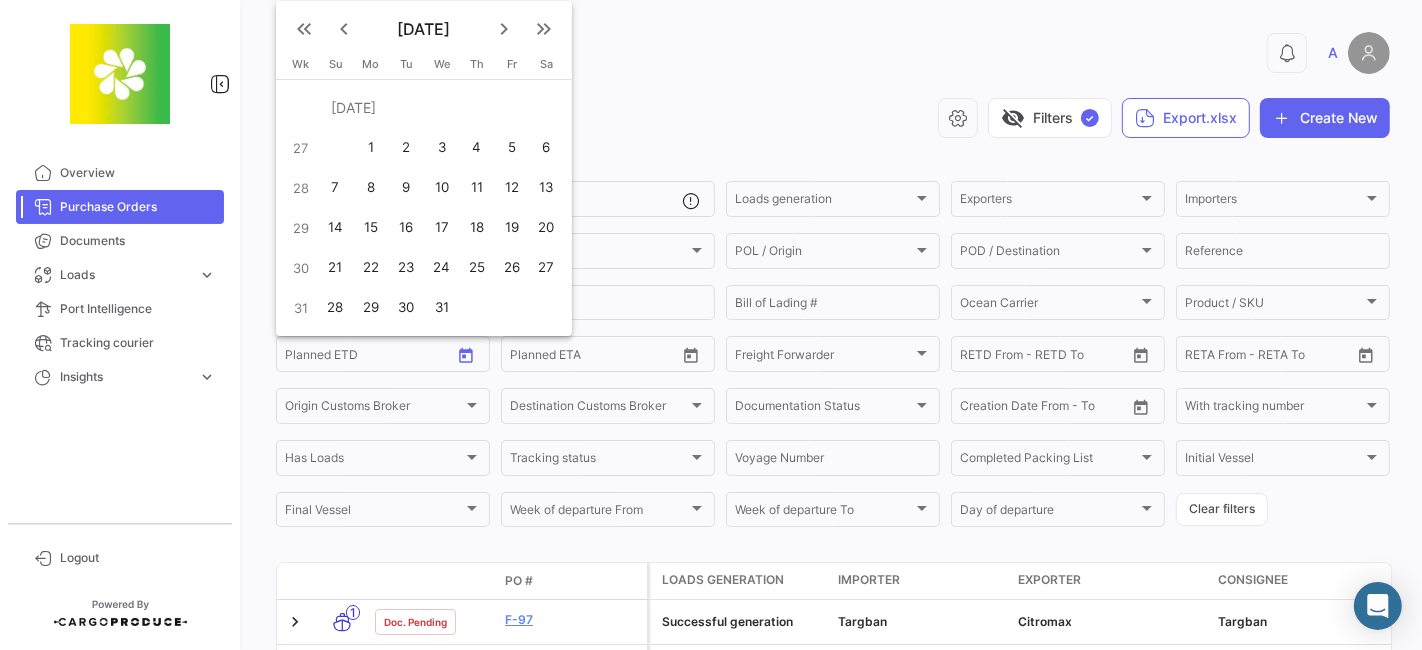 click on "keyboard_arrow_left" at bounding box center (344, 29) 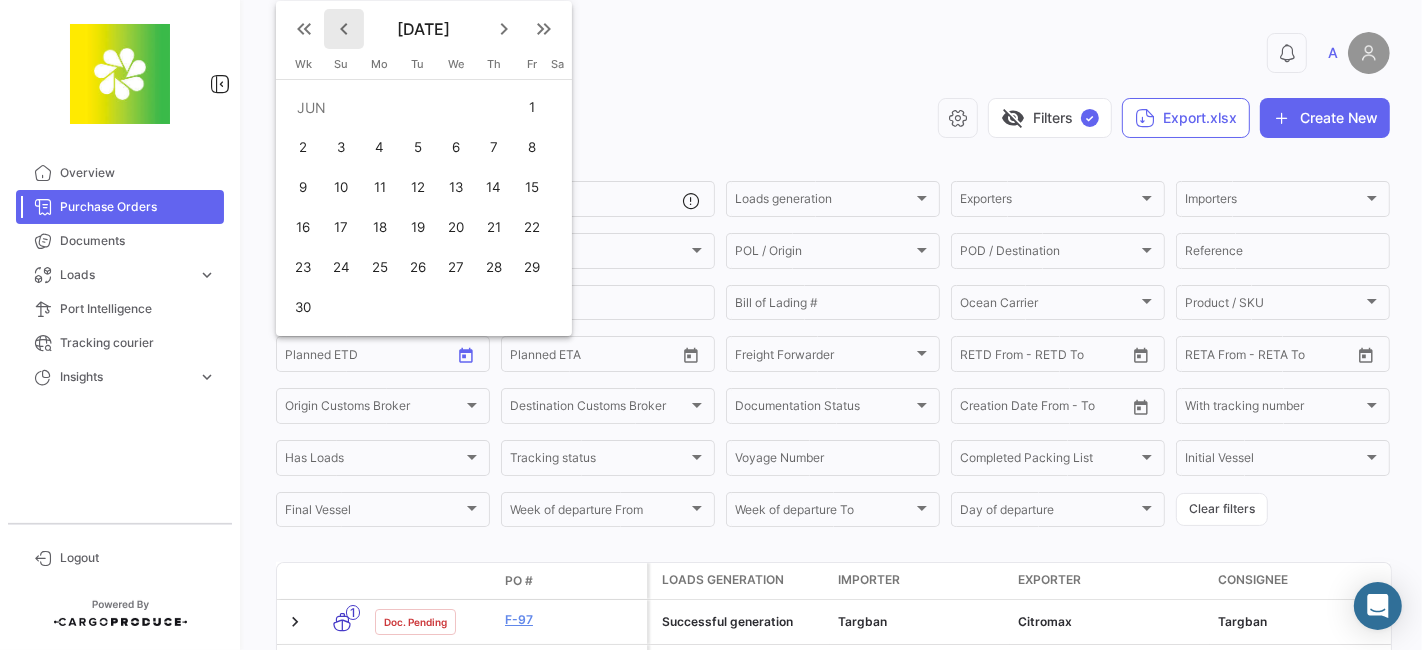 click on "keyboard_arrow_left" at bounding box center [344, 29] 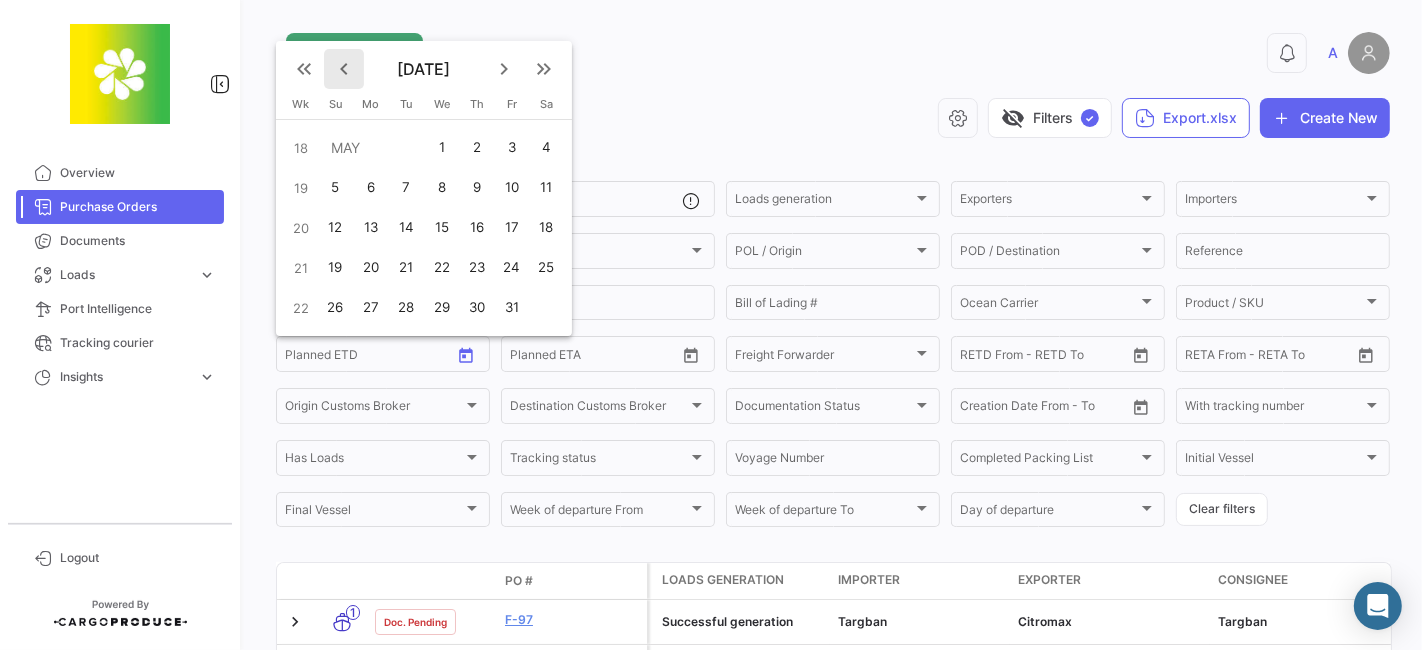 click at bounding box center (711, 325) 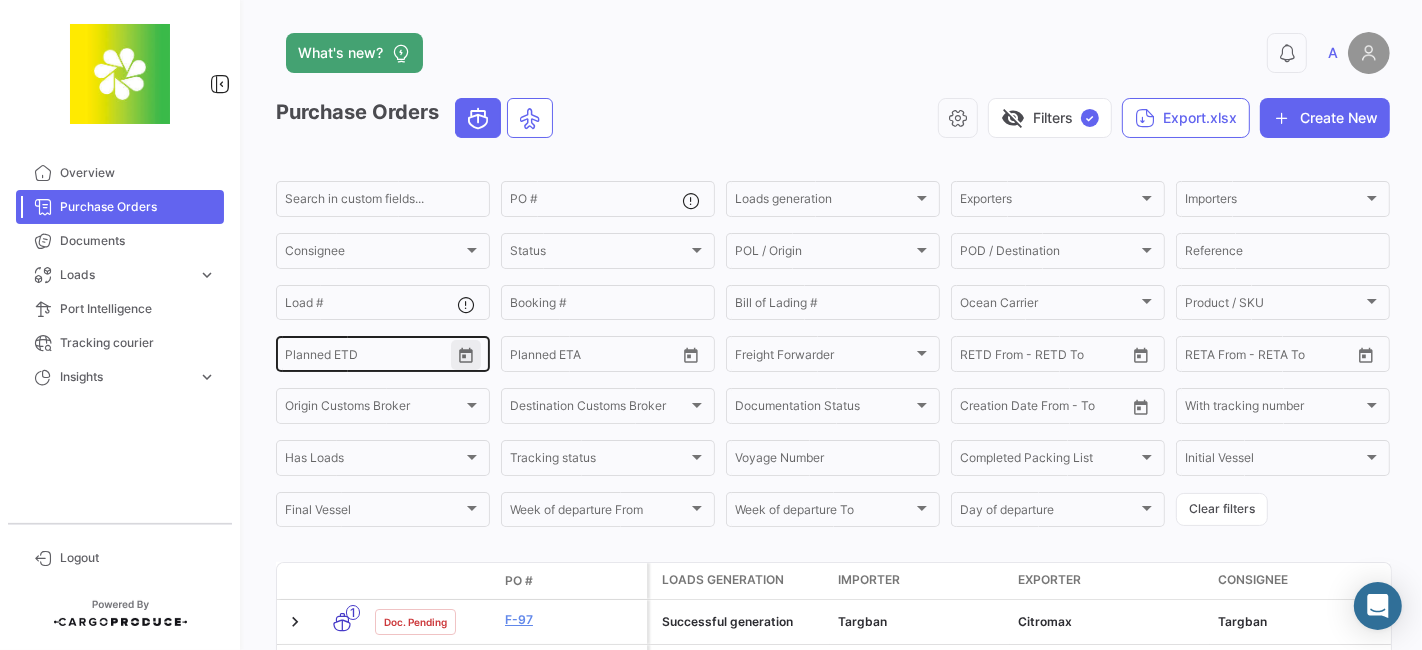 click 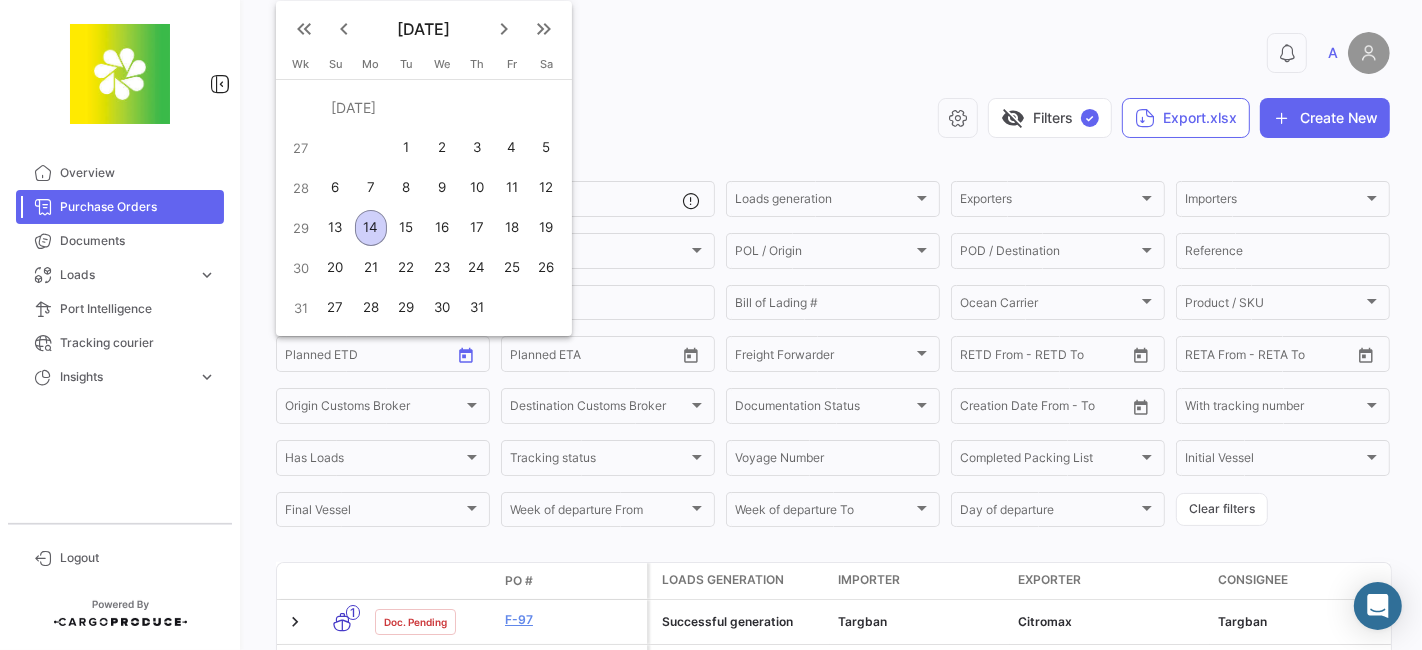 click on "keyboard_arrow_left" at bounding box center [344, 29] 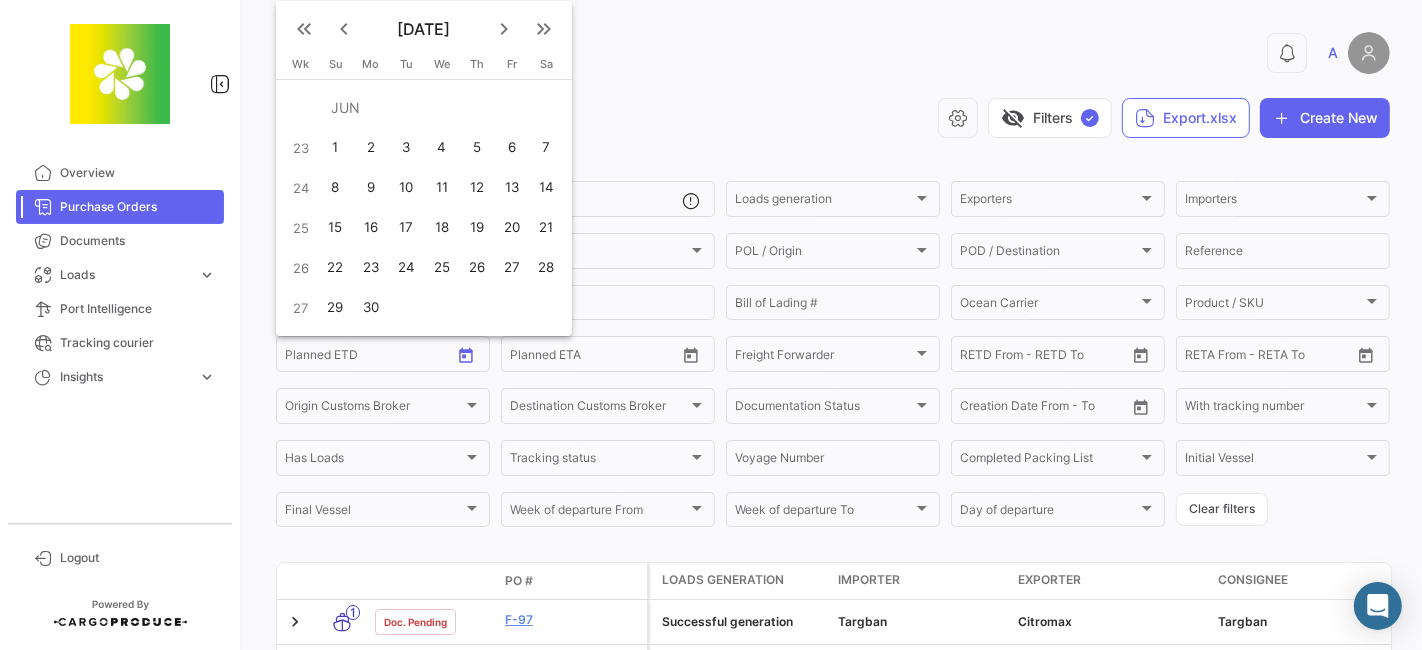 click on "keyboard_arrow_left" at bounding box center (344, 29) 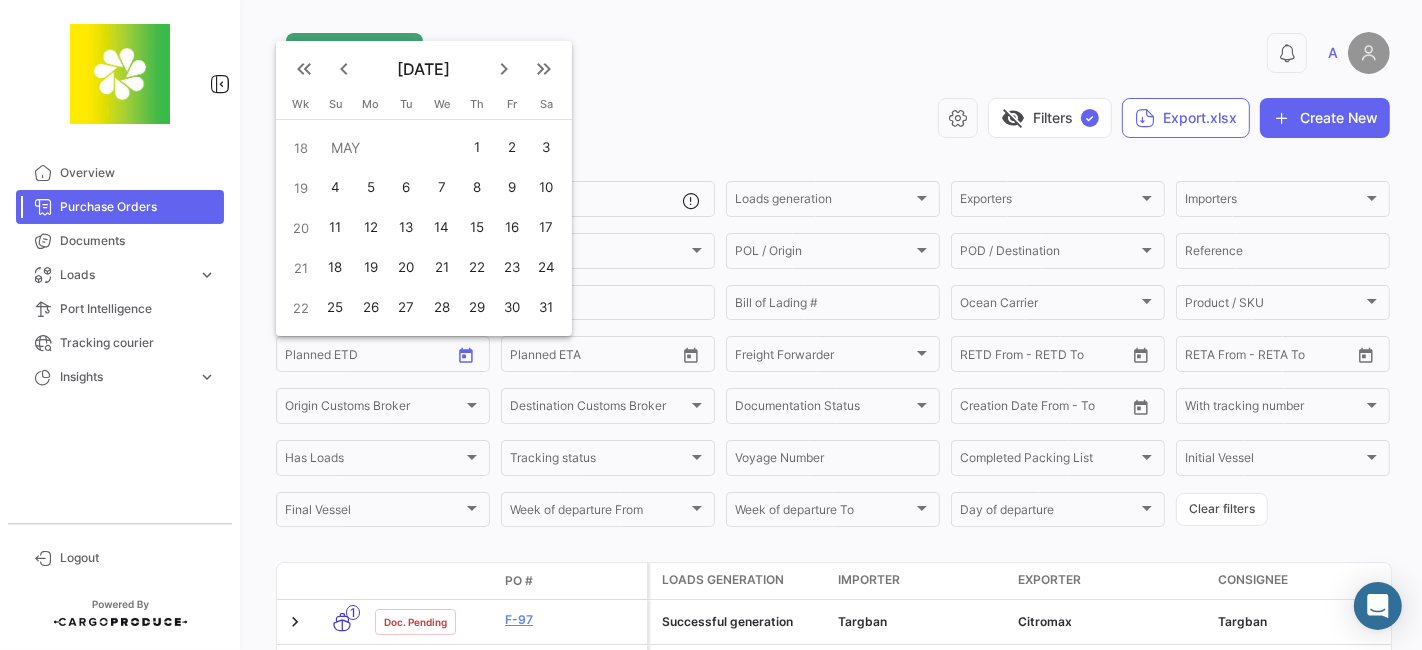 click on "keyboard_arrow_left" at bounding box center (344, 69) 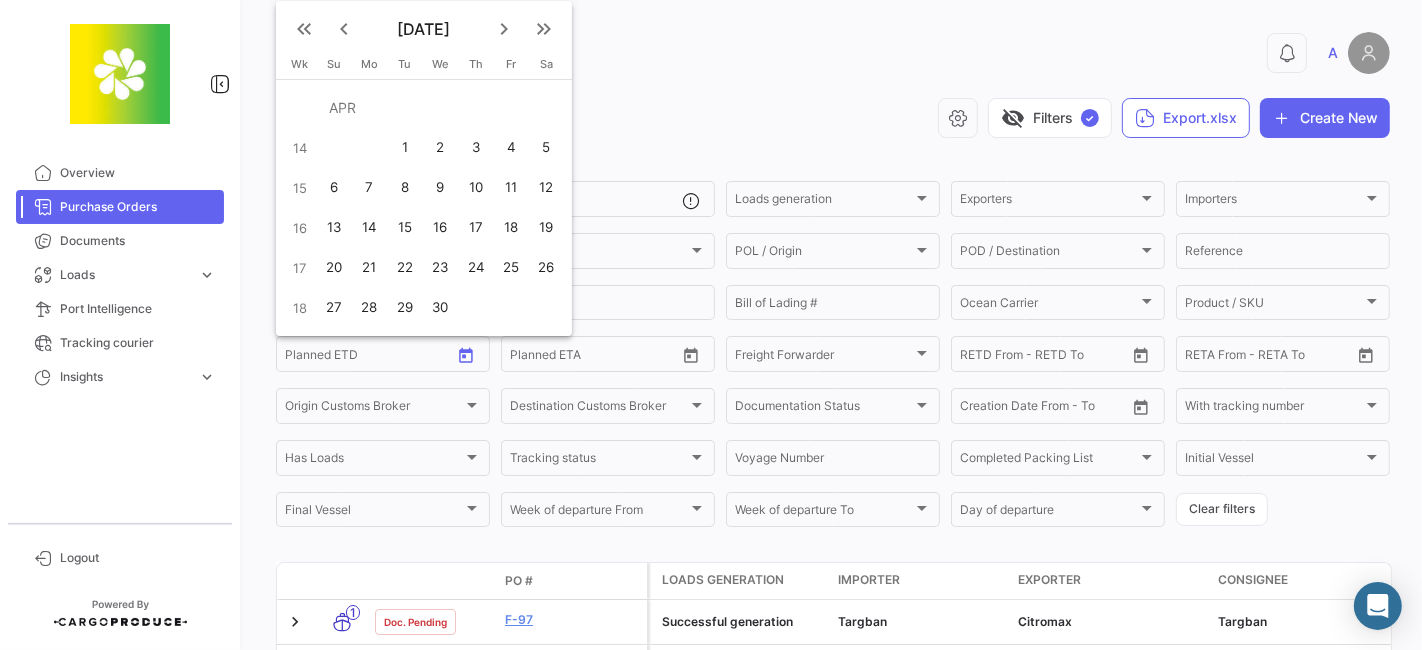 click on "keyboard_arrow_left" at bounding box center [344, 29] 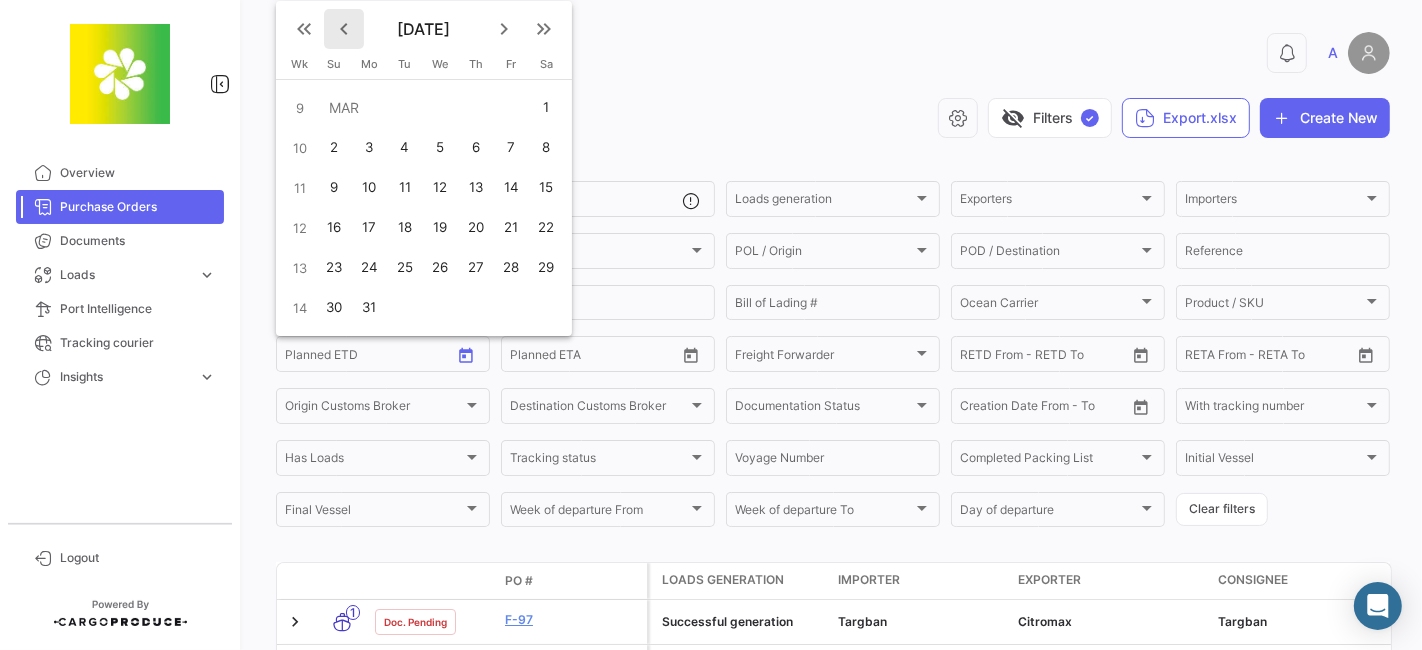 click on "keyboard_arrow_left" at bounding box center [344, 29] 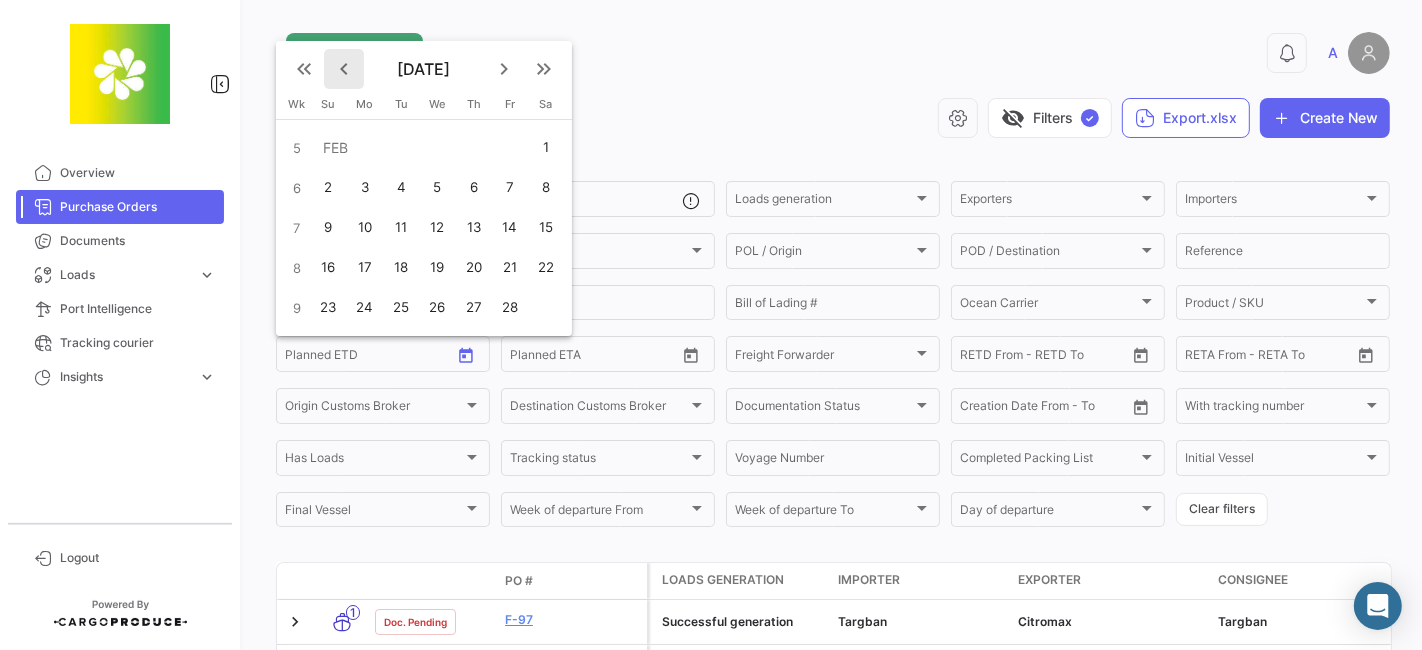 click on "keyboard_arrow_left" at bounding box center (344, 69) 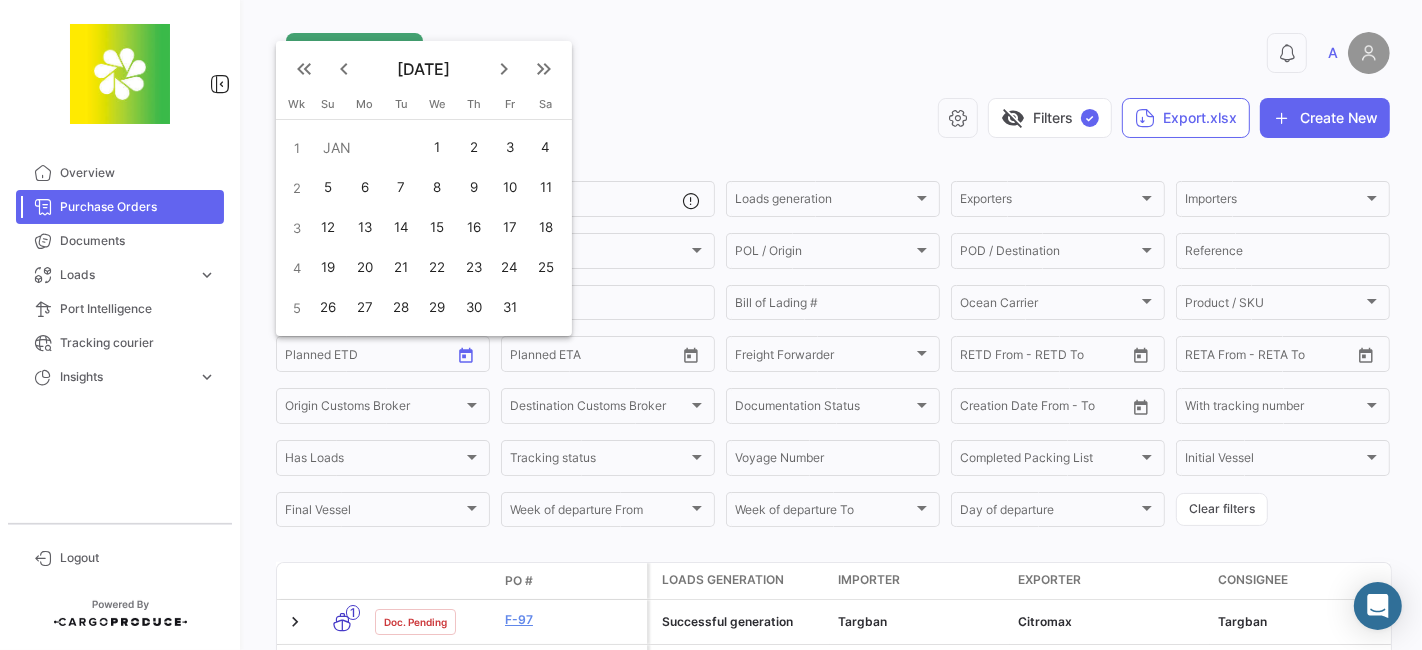 click on "keyboard_arrow_left" at bounding box center [344, 69] 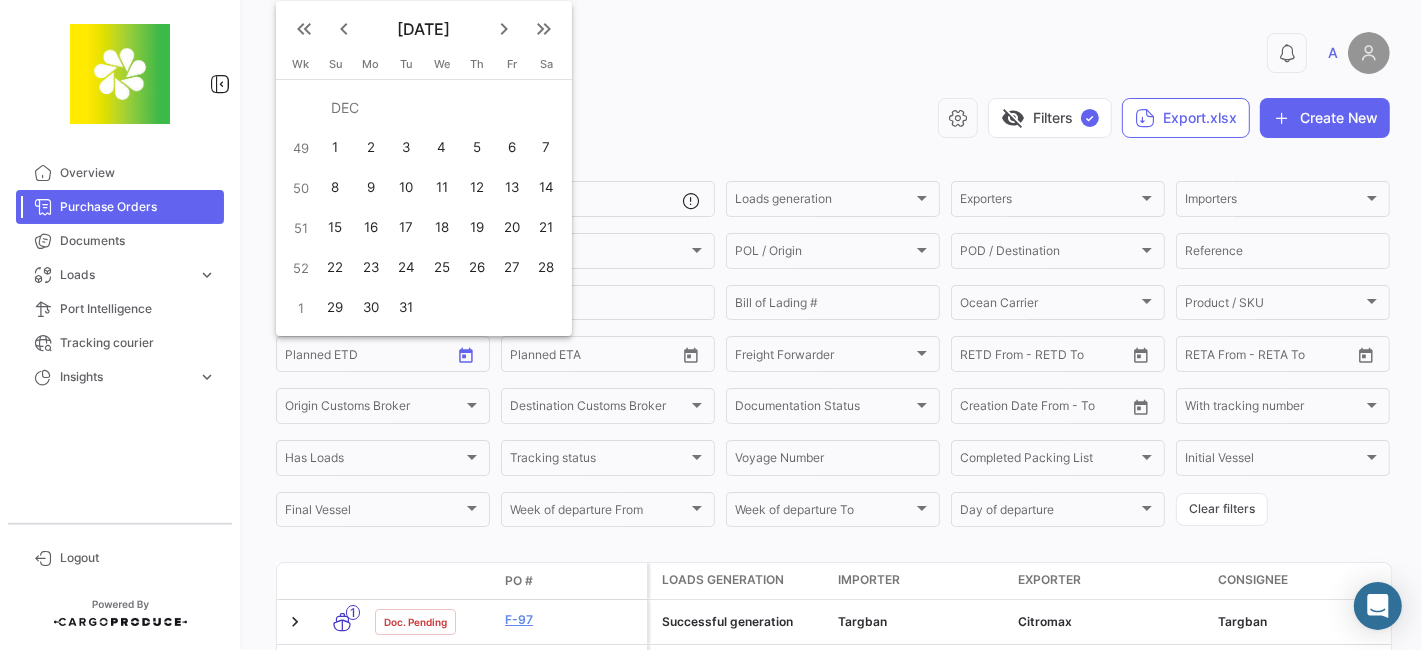 click on "1" at bounding box center [336, 148] 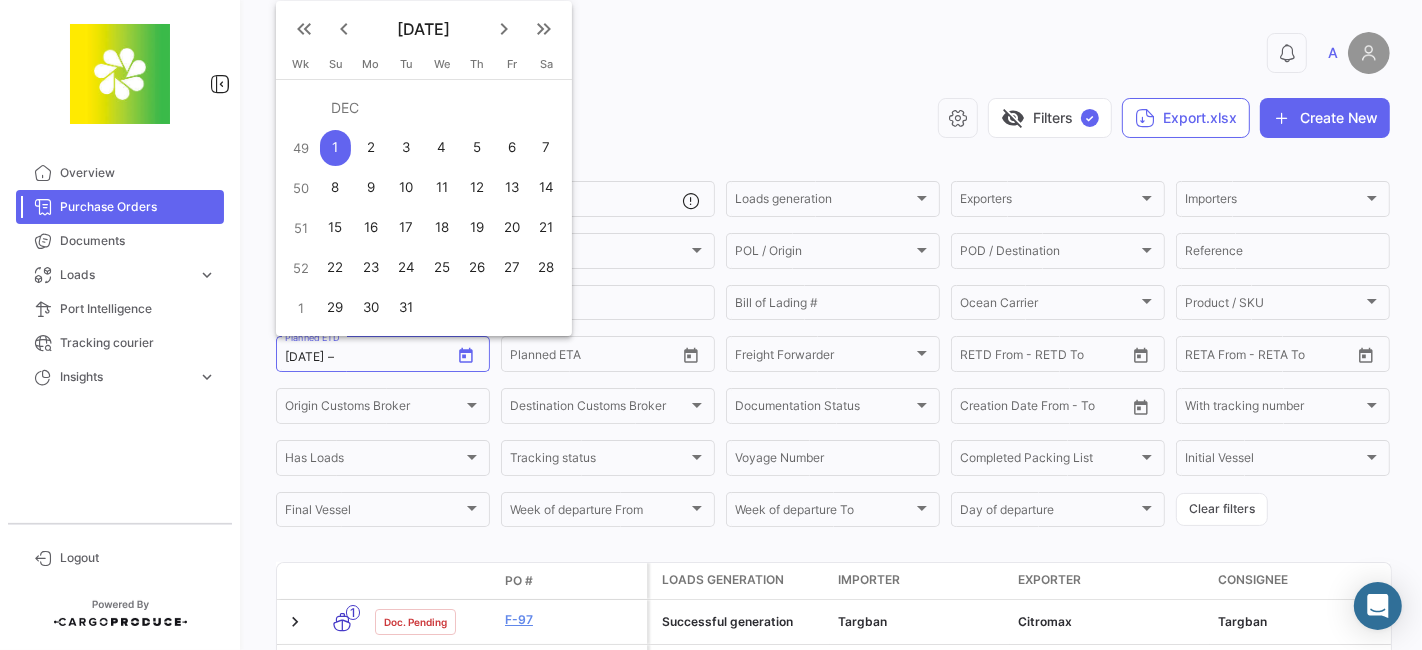 click at bounding box center [711, 325] 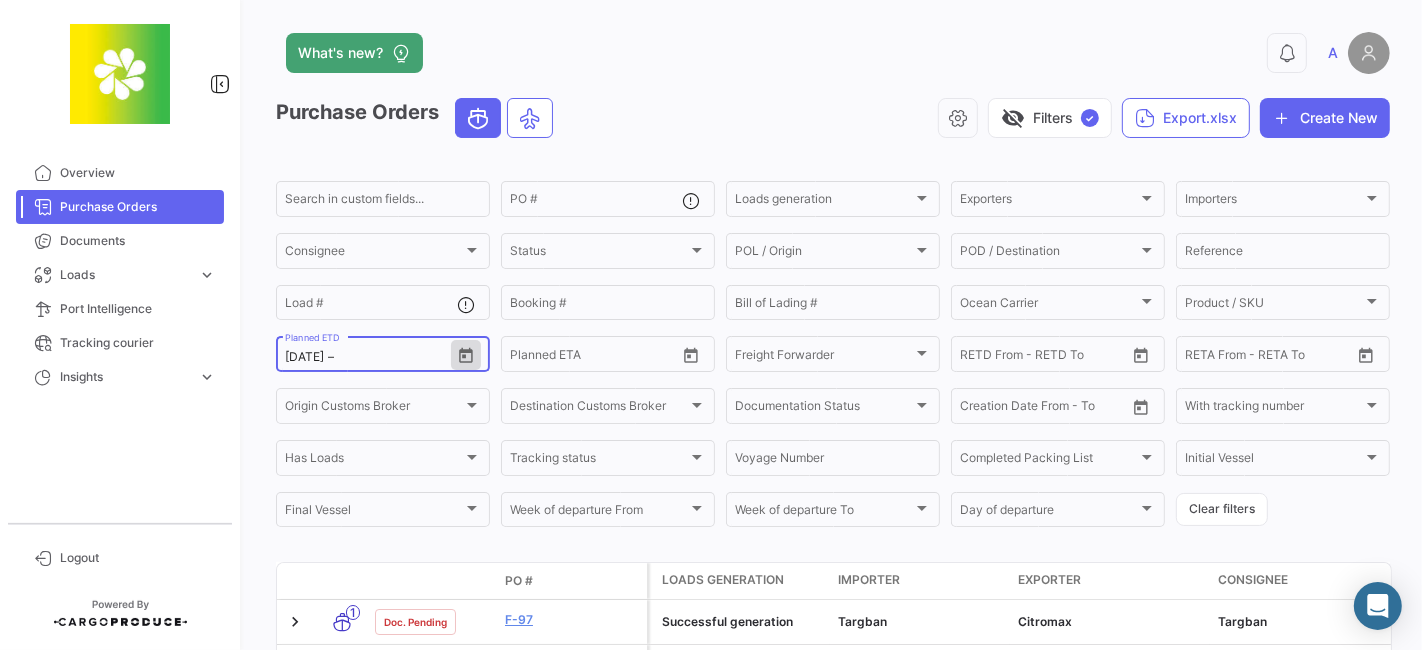 click 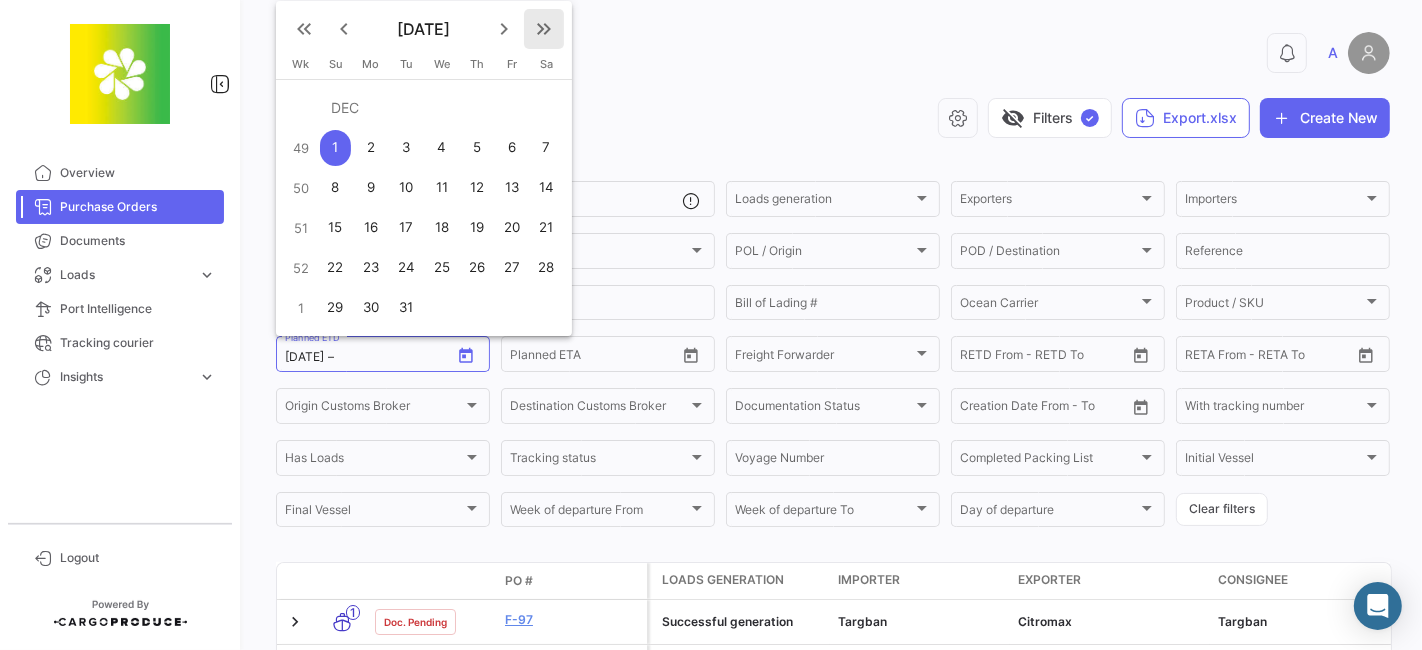 click on "keyboard_double_arrow_right" at bounding box center (544, 29) 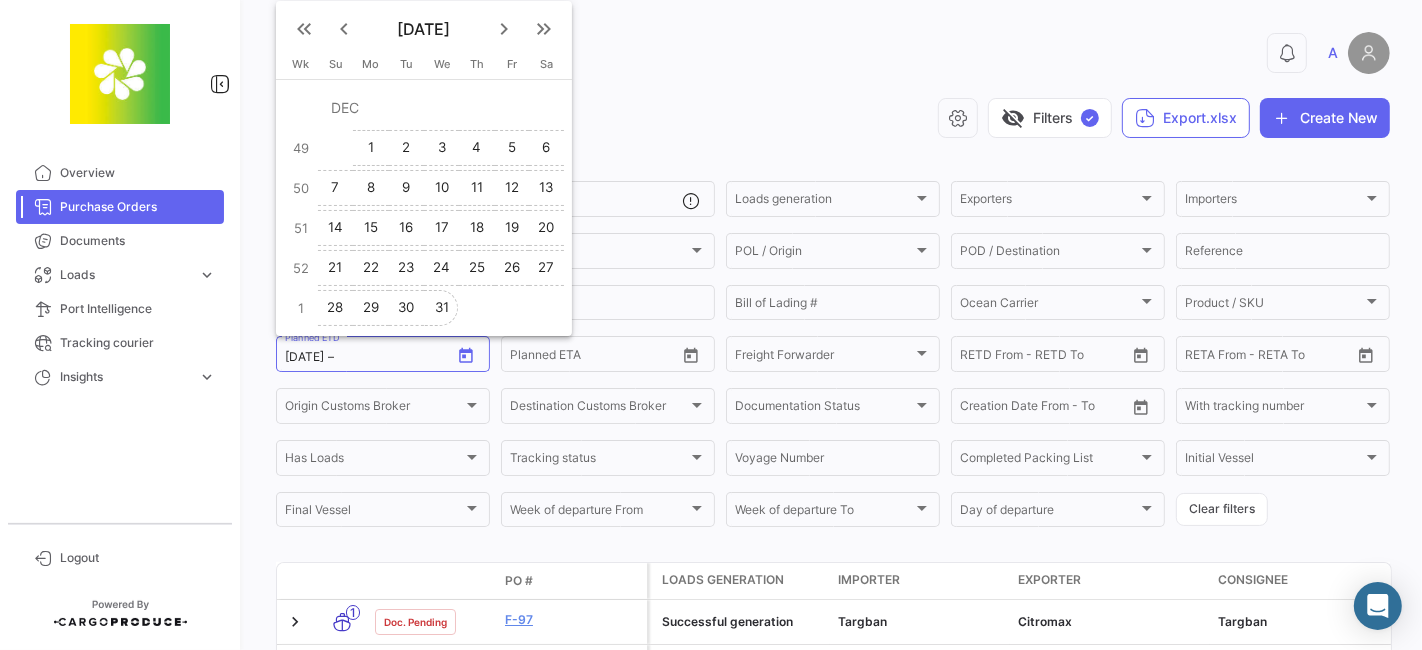 click on "31" at bounding box center (442, 308) 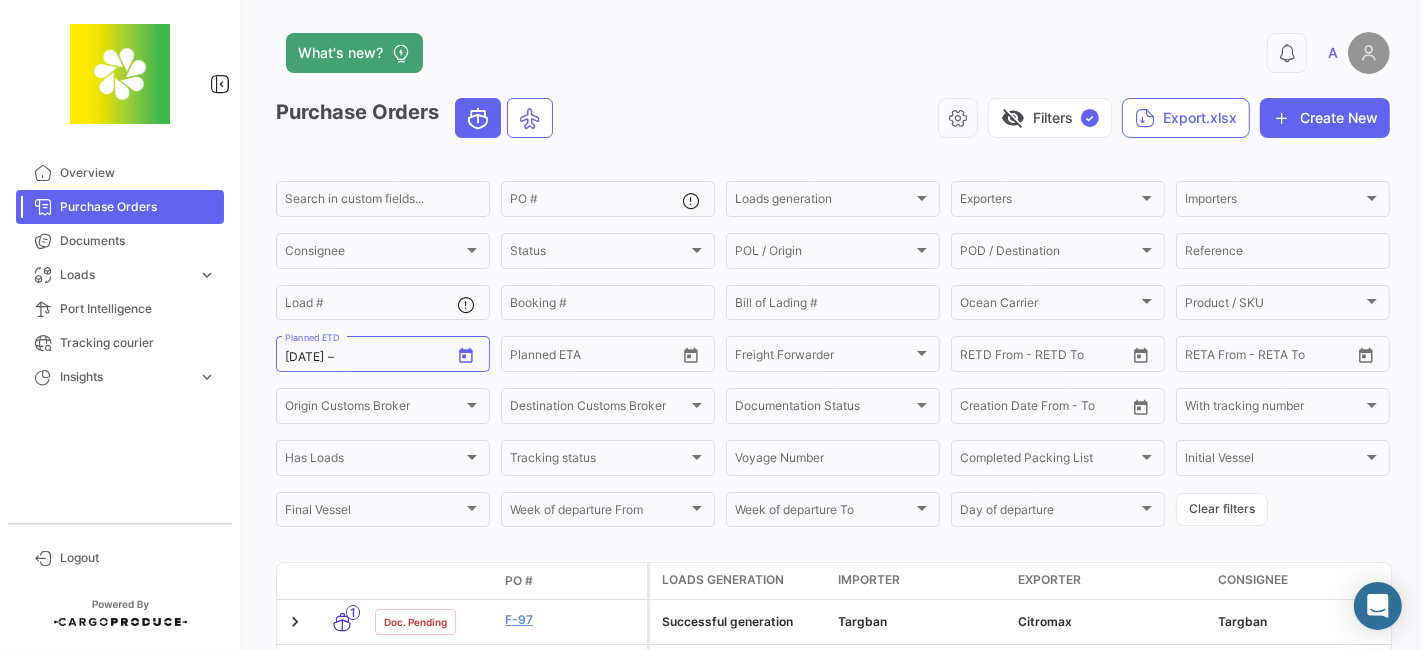 type on "[DATE]" 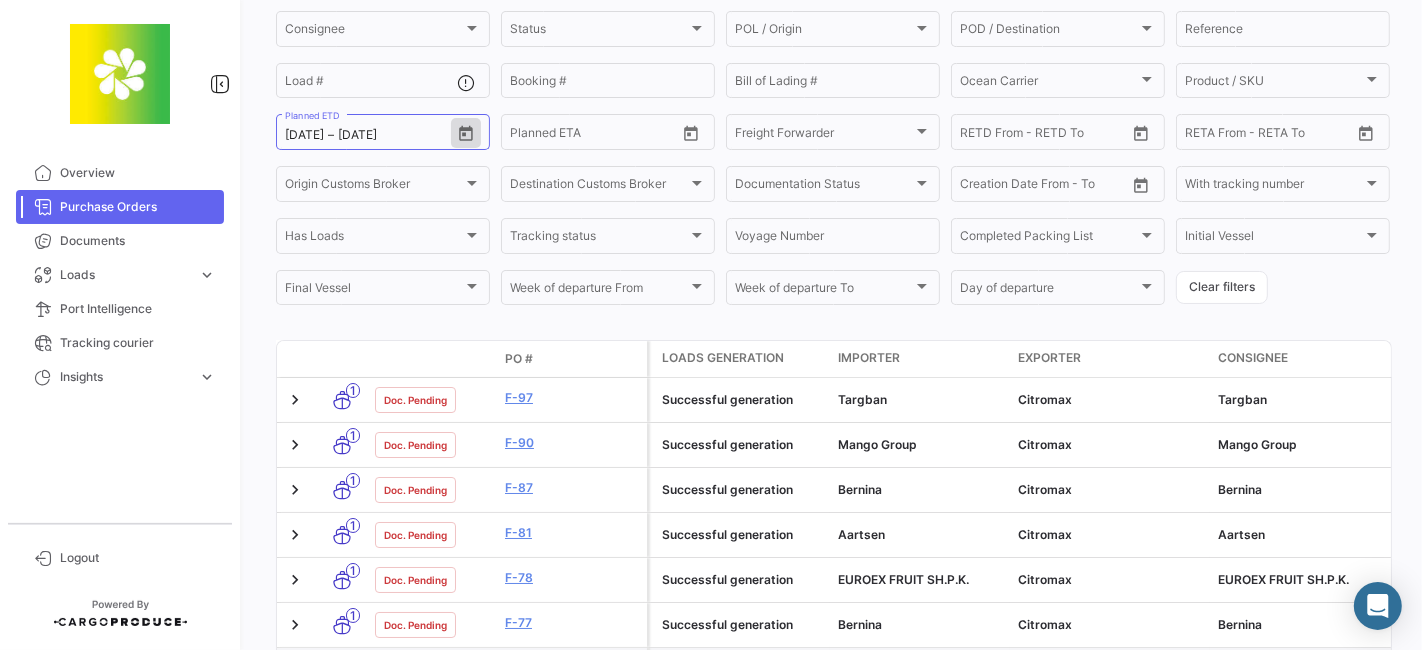 scroll, scrollTop: 333, scrollLeft: 0, axis: vertical 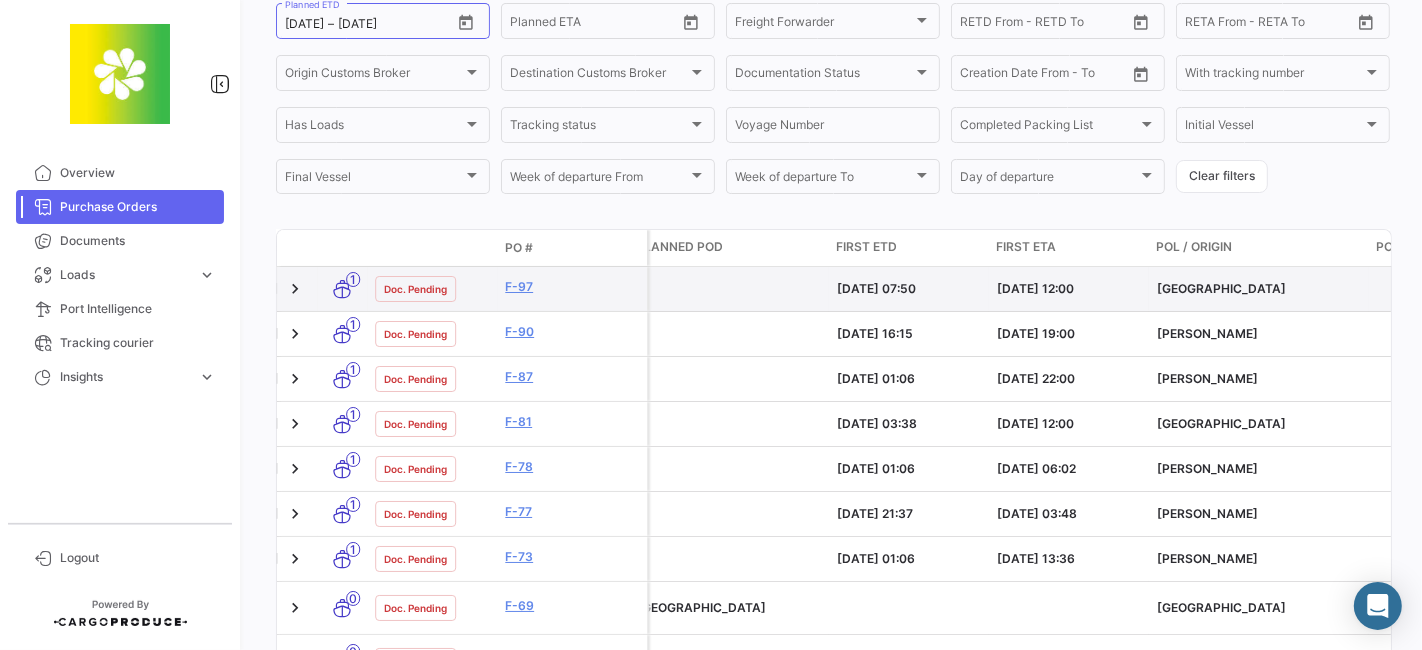 drag, startPoint x: 763, startPoint y: 275, endPoint x: 931, endPoint y: 277, distance: 168.0119 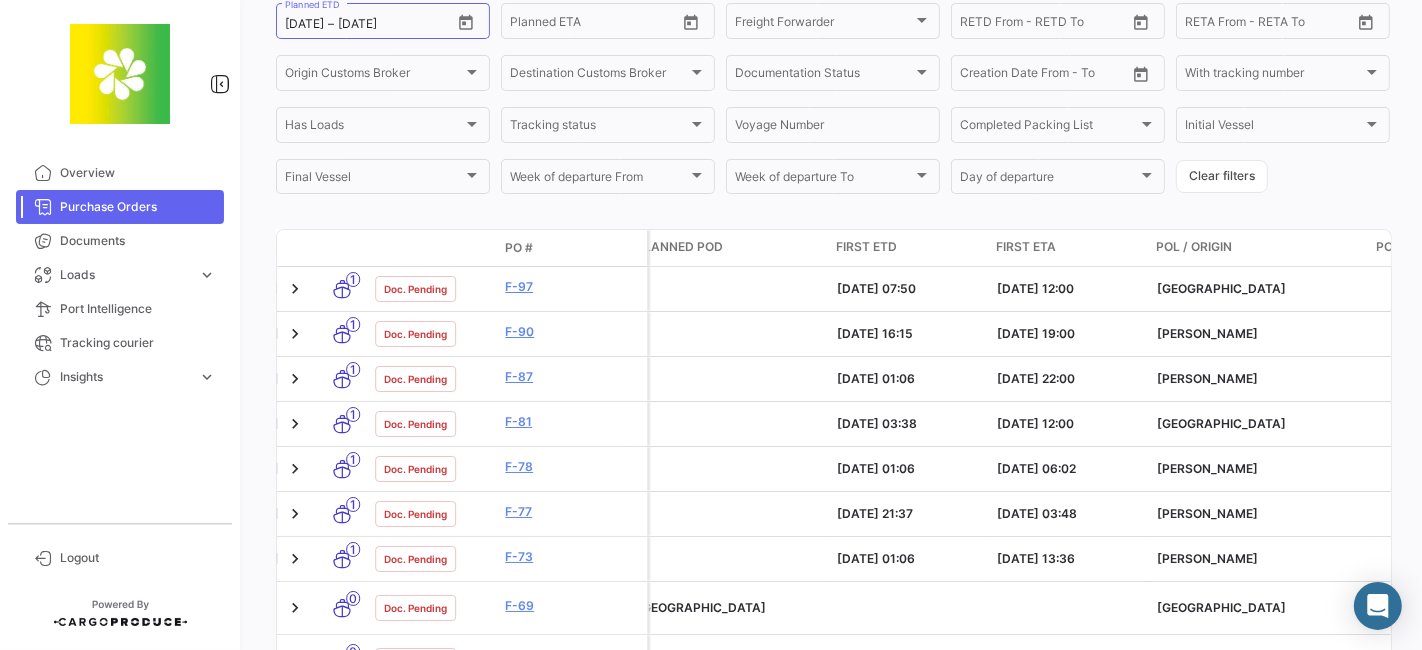 scroll, scrollTop: 0, scrollLeft: 1782, axis: horizontal 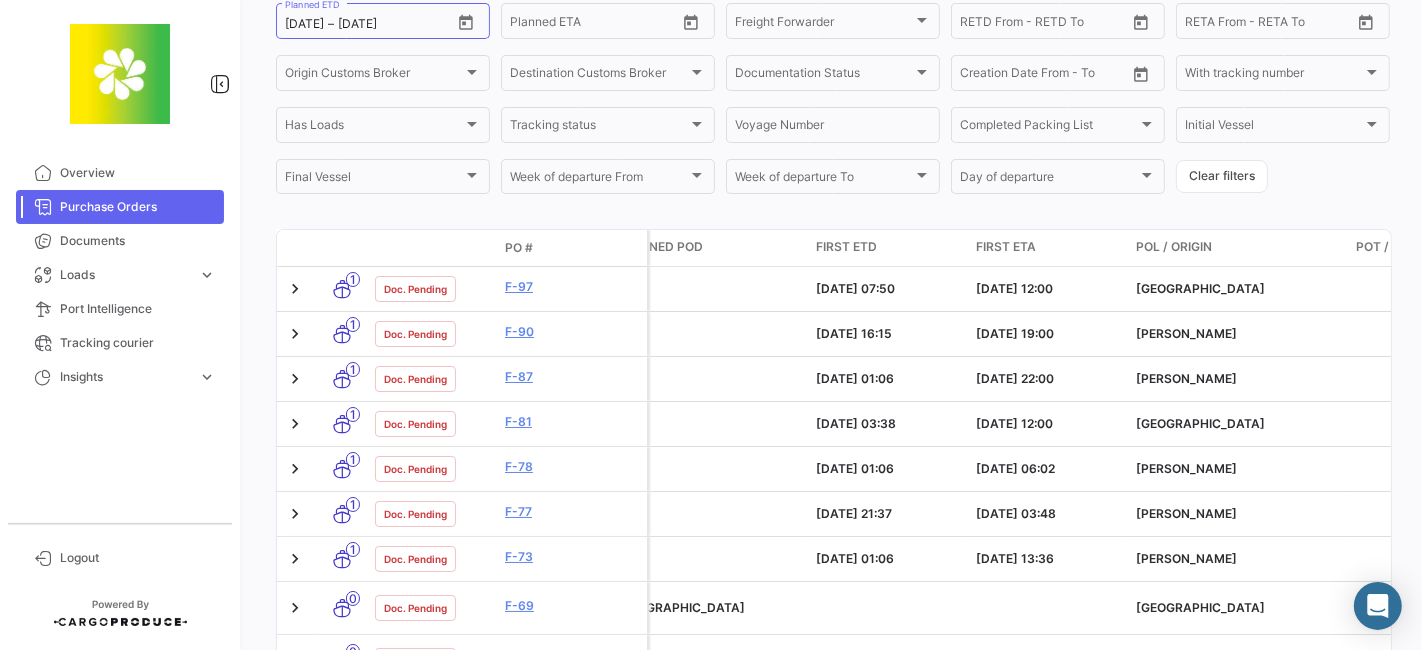 click on "First ETD" 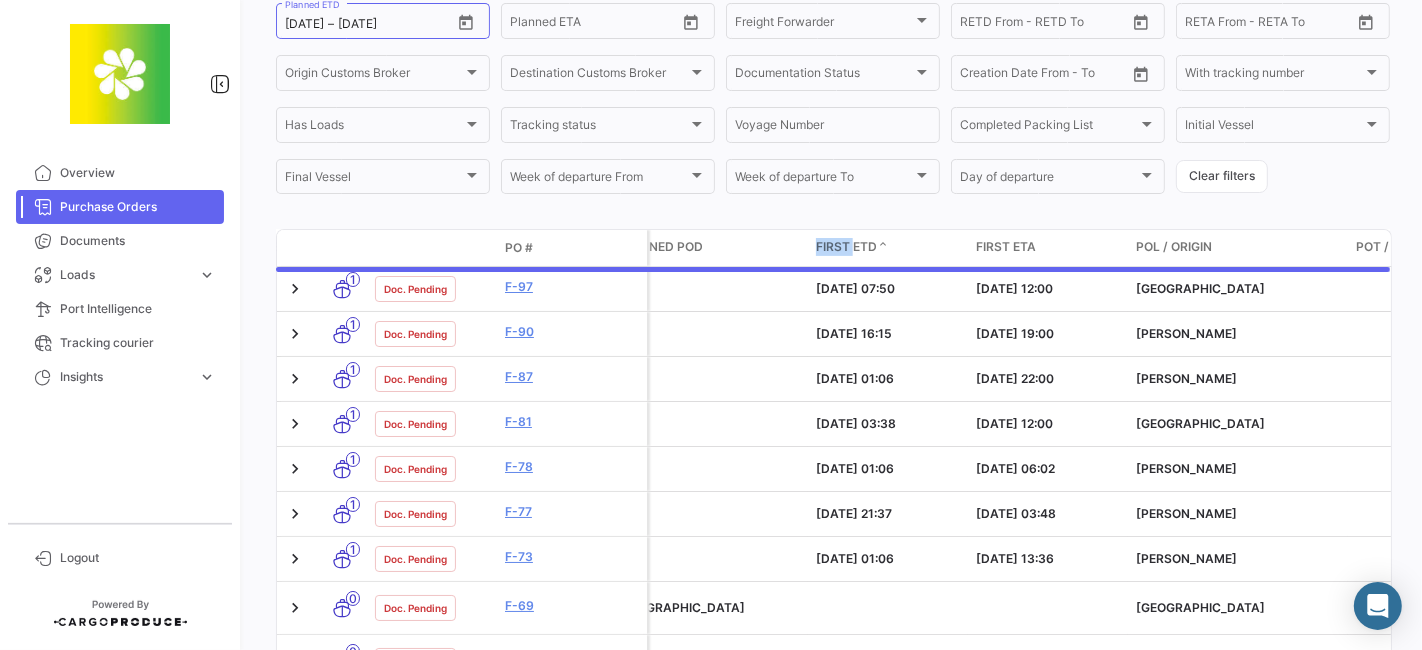 click on "First ETD" 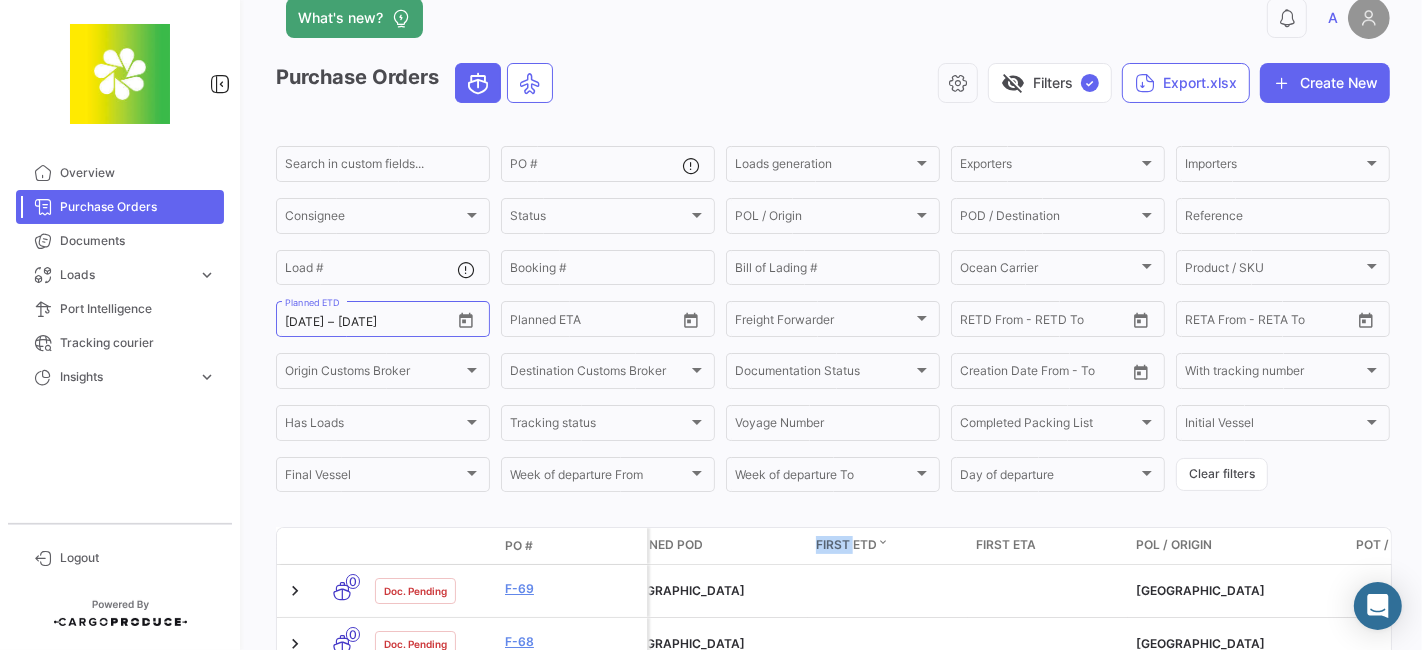 scroll, scrollTop: 257, scrollLeft: 0, axis: vertical 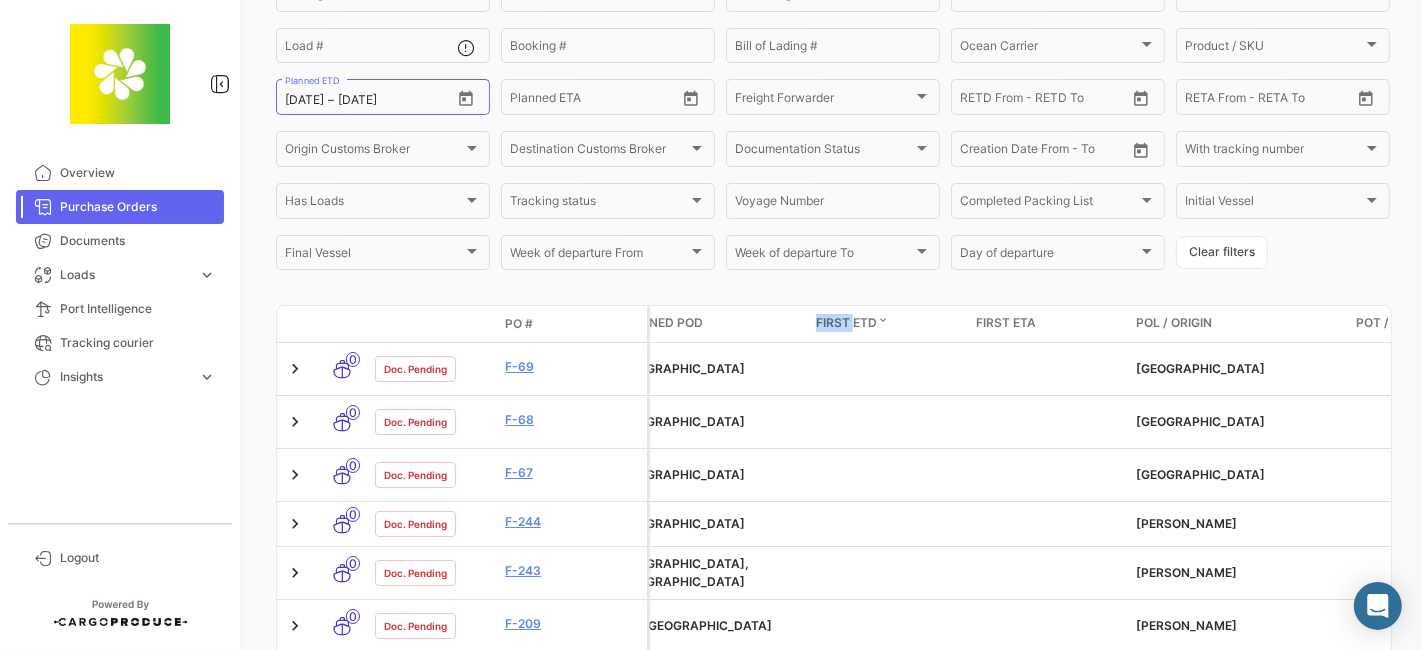 click on "First ETD" 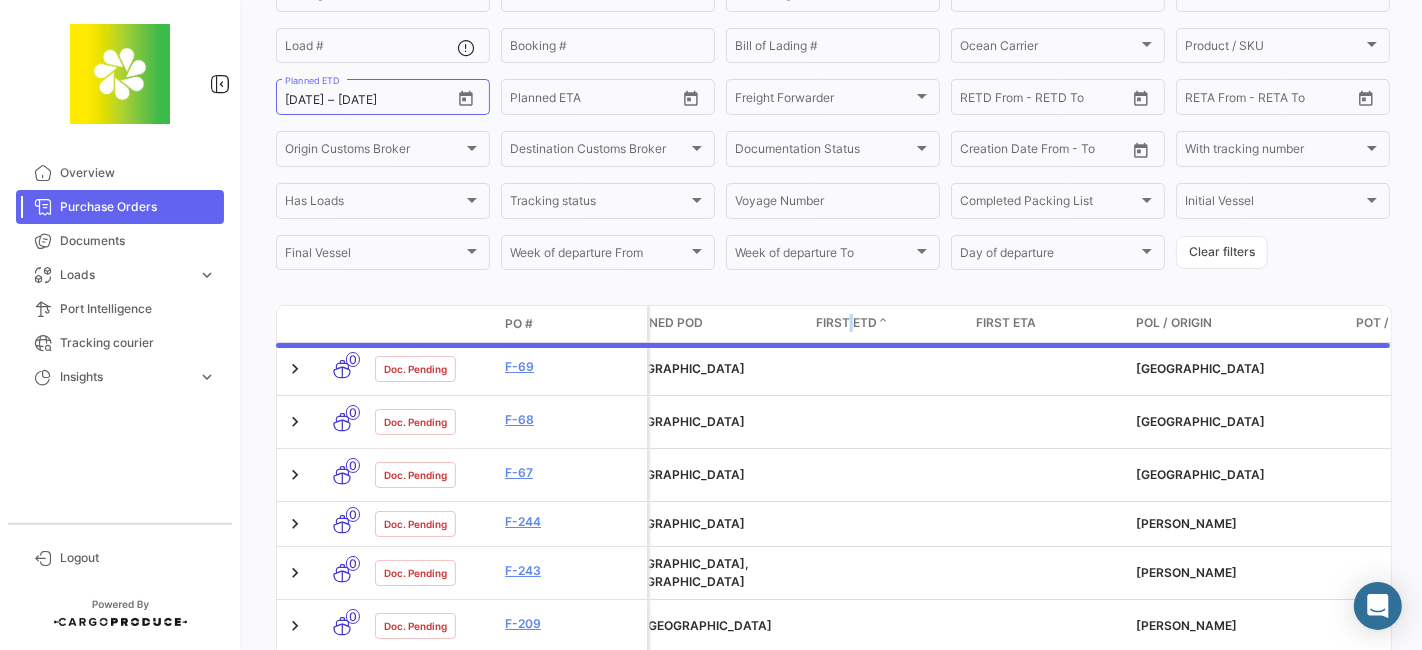 click on "First ETD" 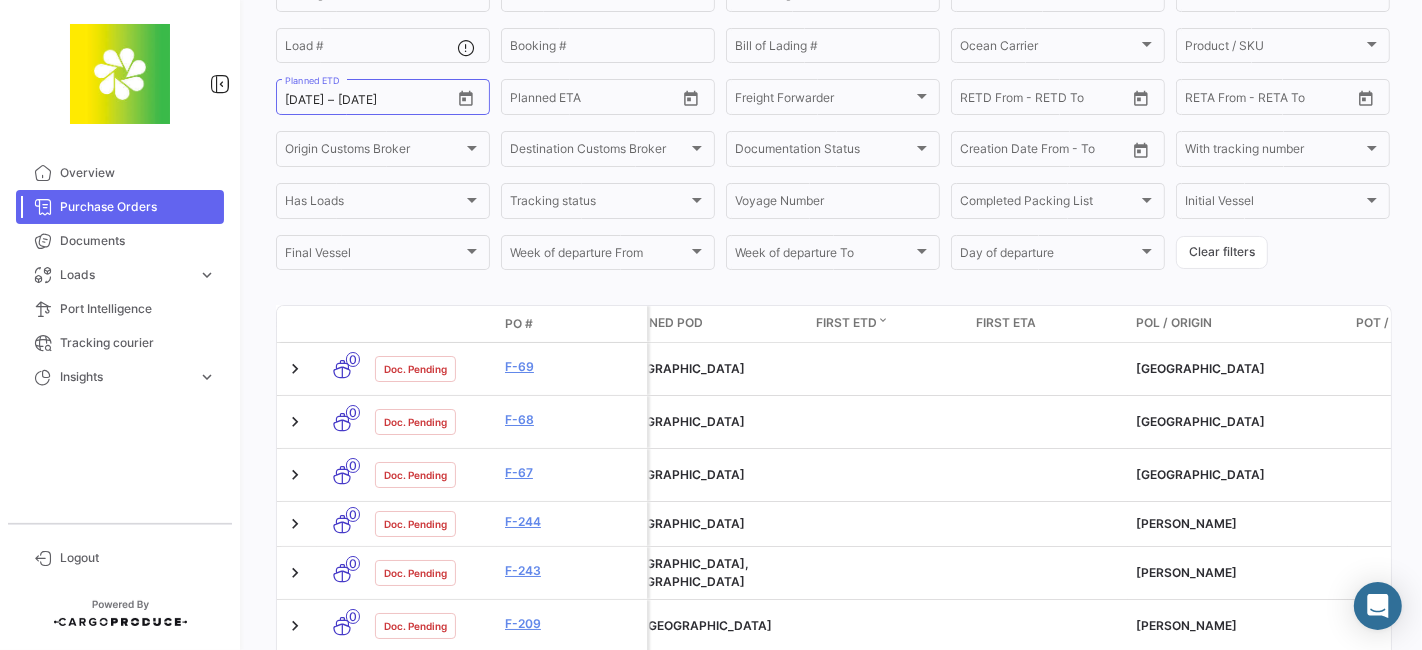 click on "First ETD" 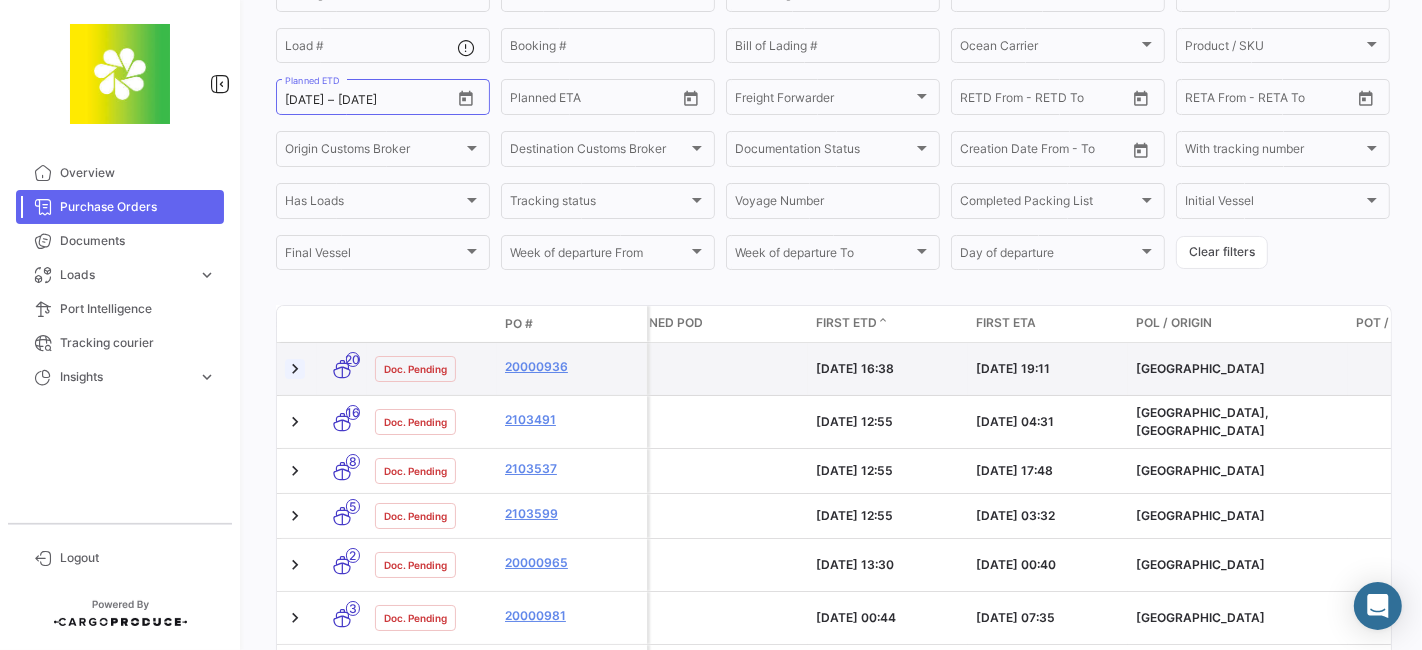 click 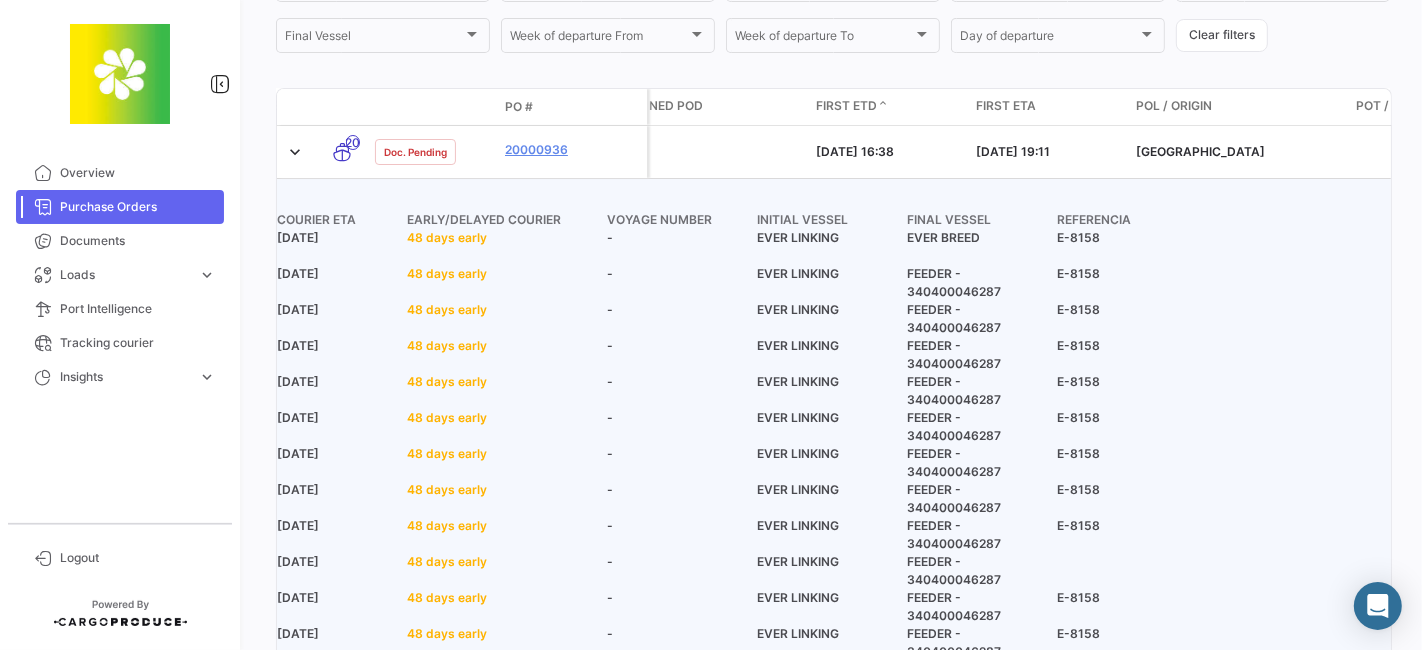 scroll, scrollTop: 368, scrollLeft: 0, axis: vertical 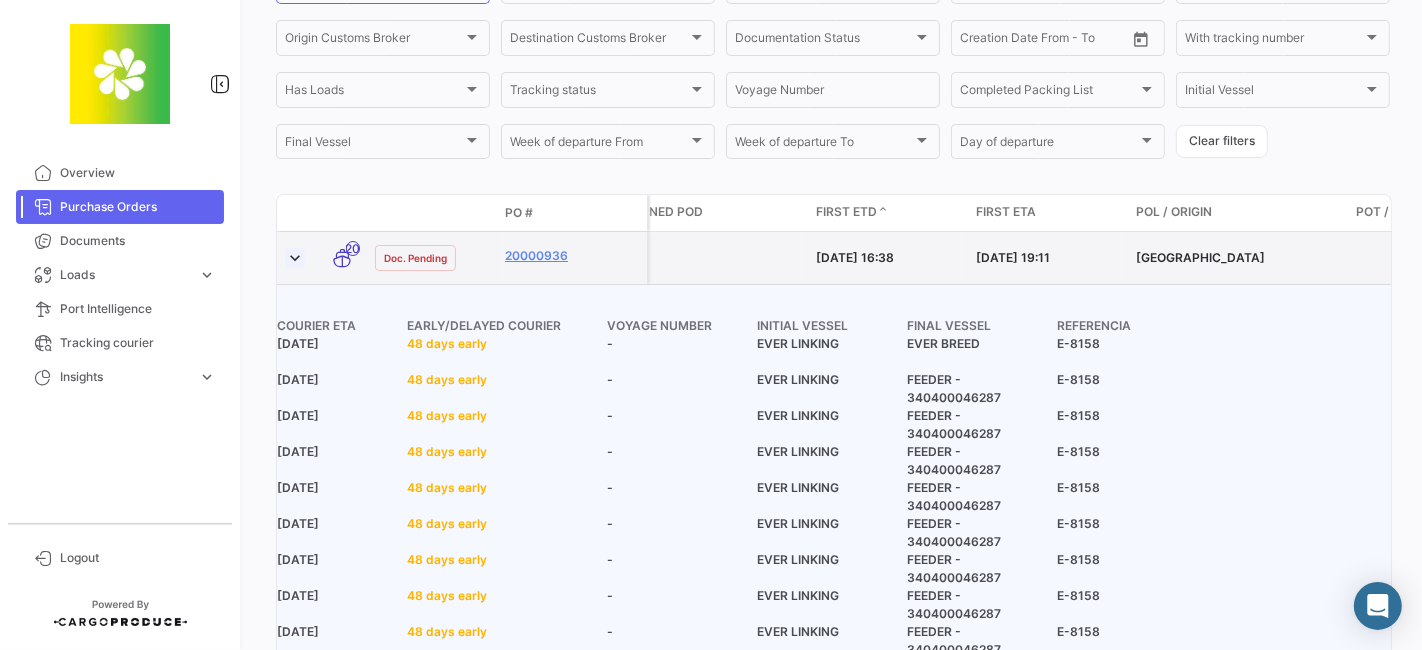 click 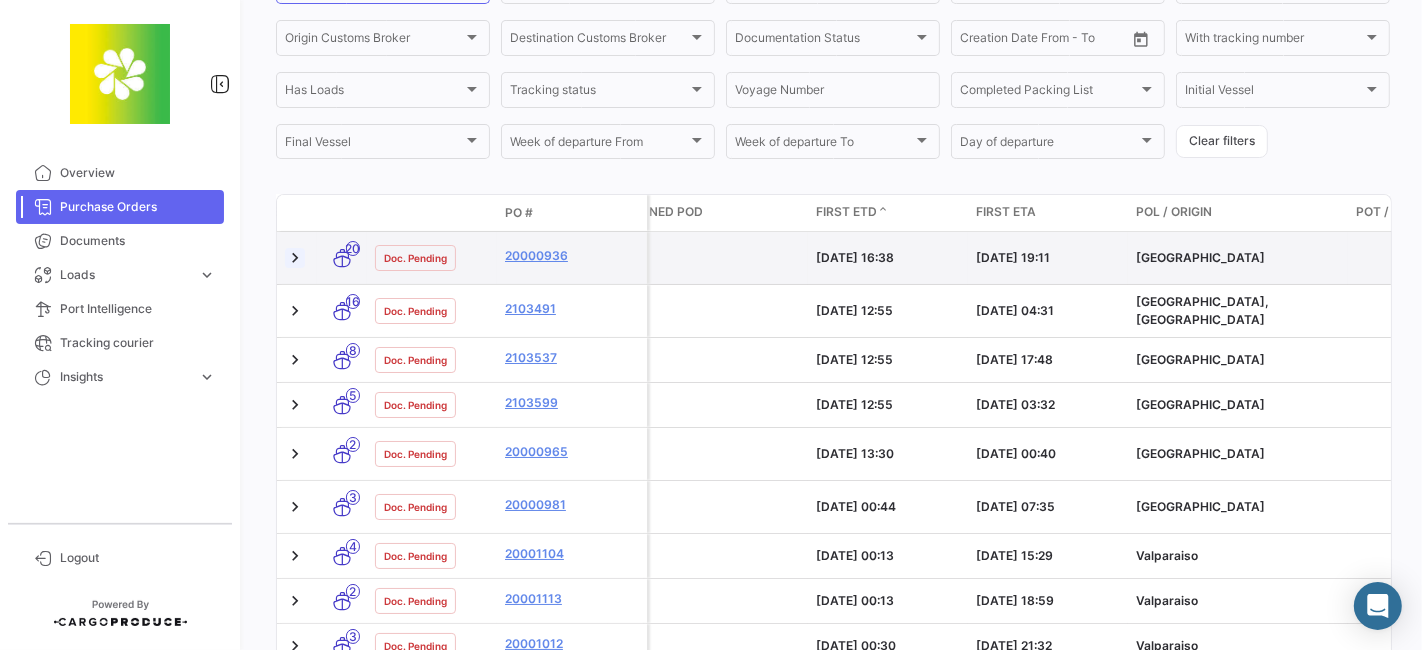 click 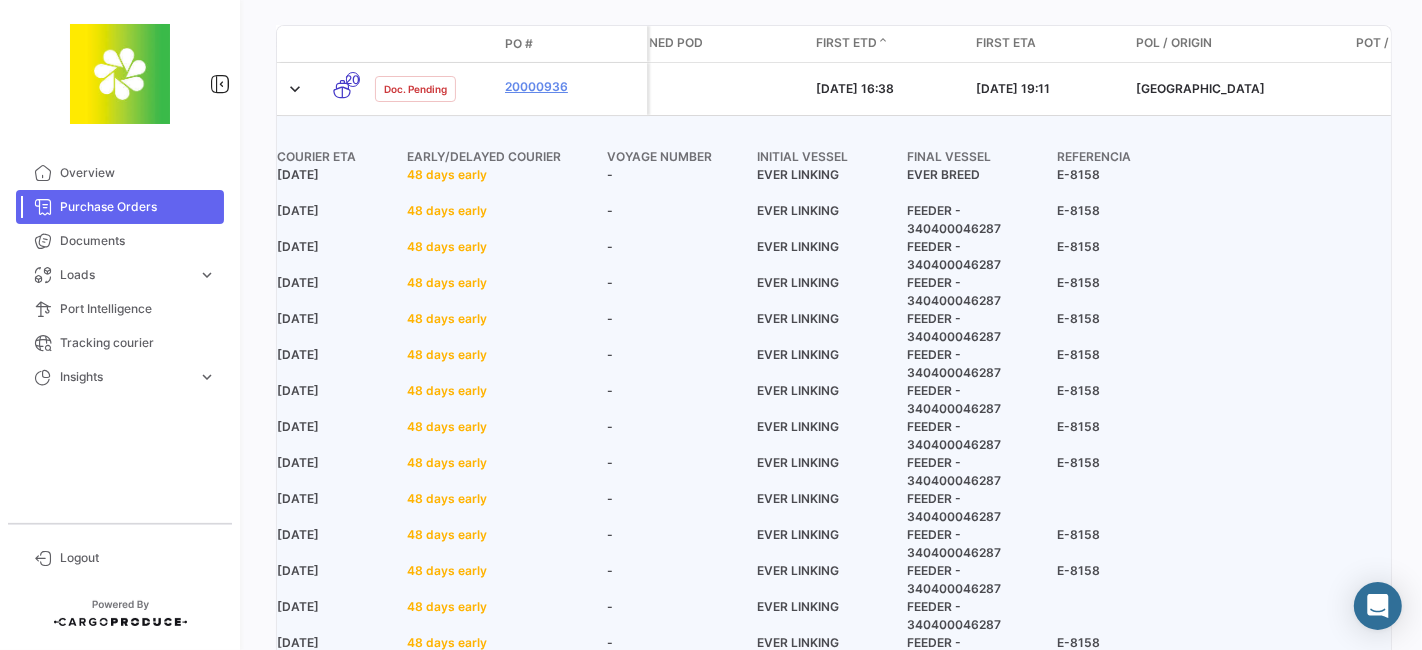 scroll, scrollTop: 479, scrollLeft: 0, axis: vertical 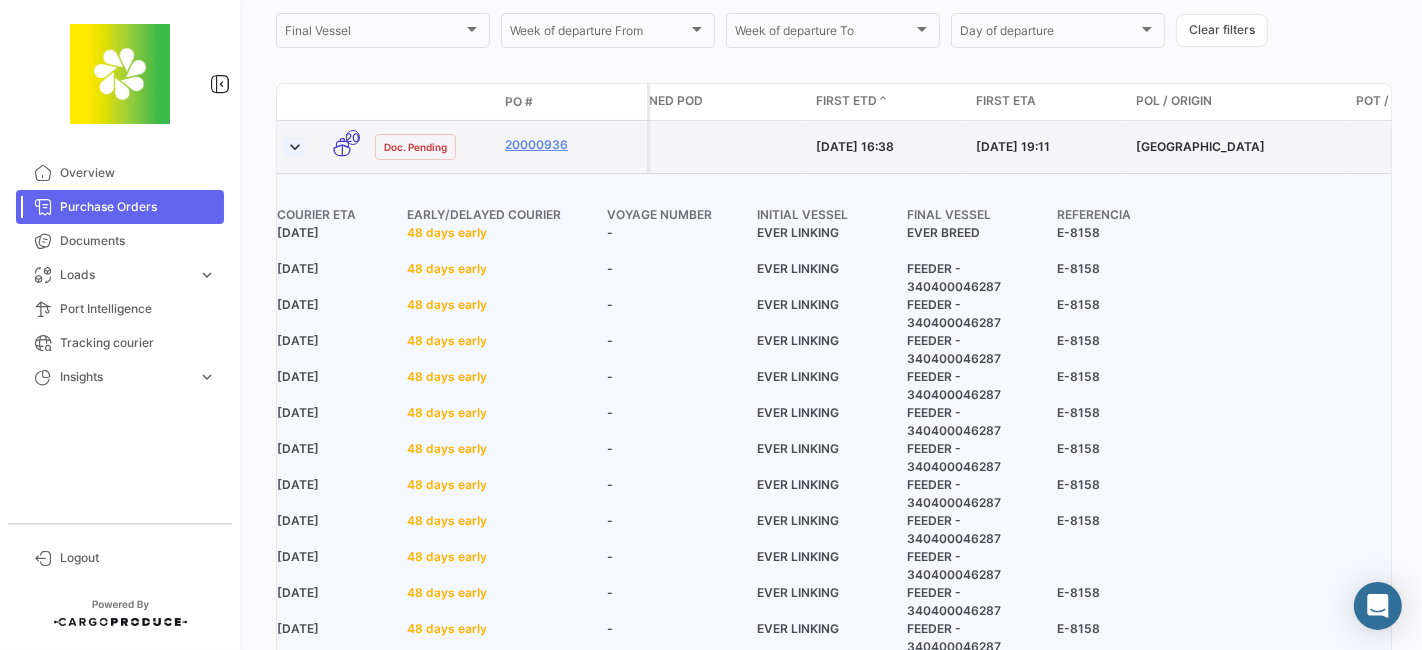 click 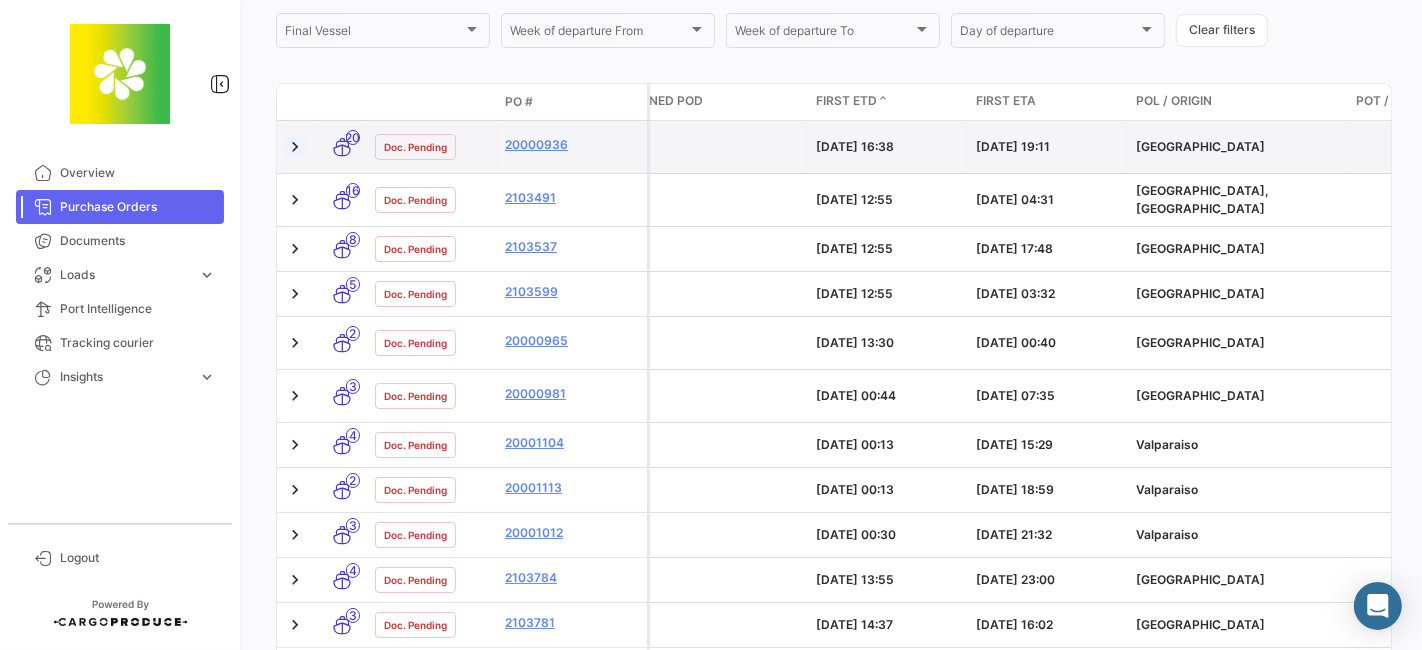 click 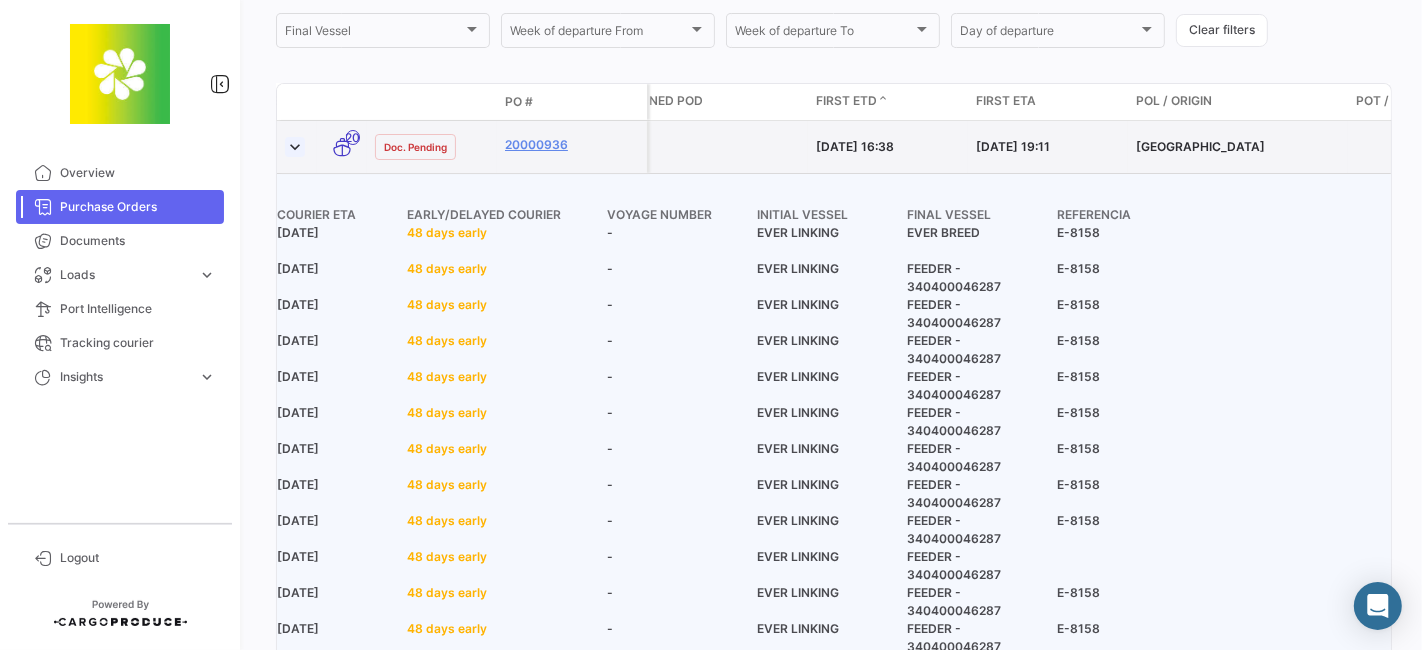 click 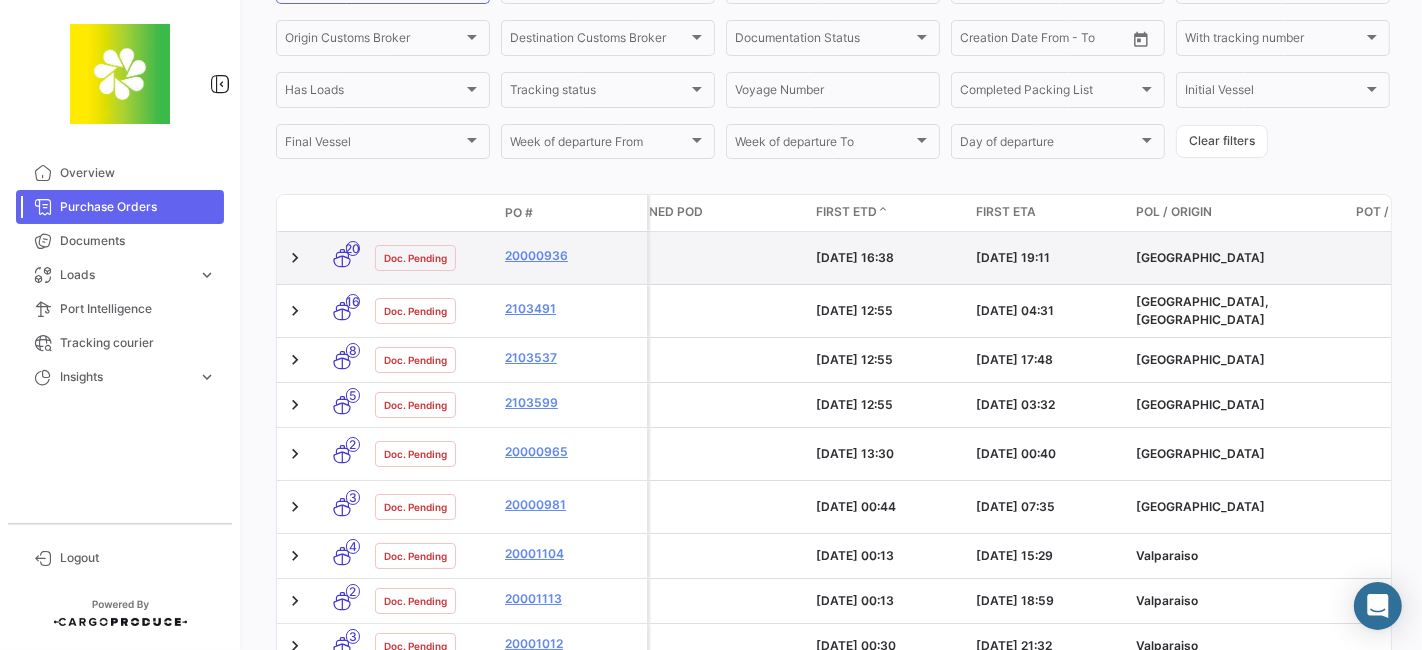 scroll, scrollTop: 479, scrollLeft: 0, axis: vertical 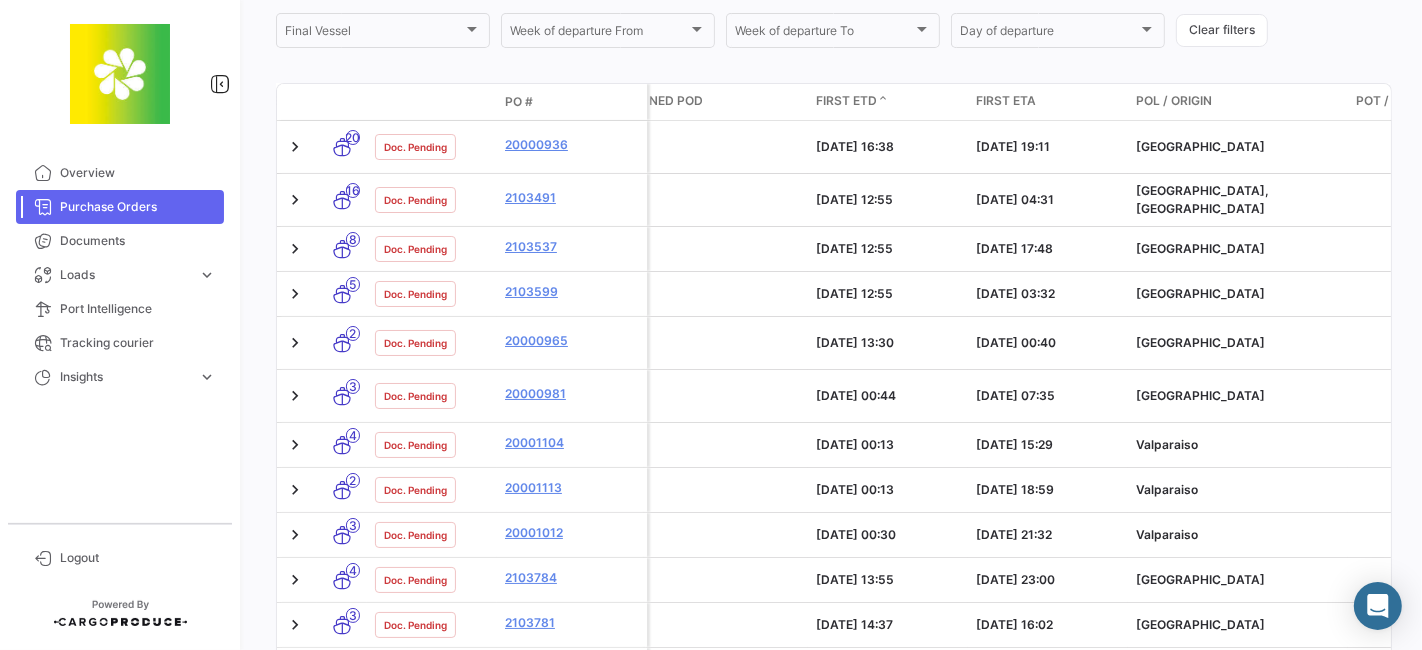click 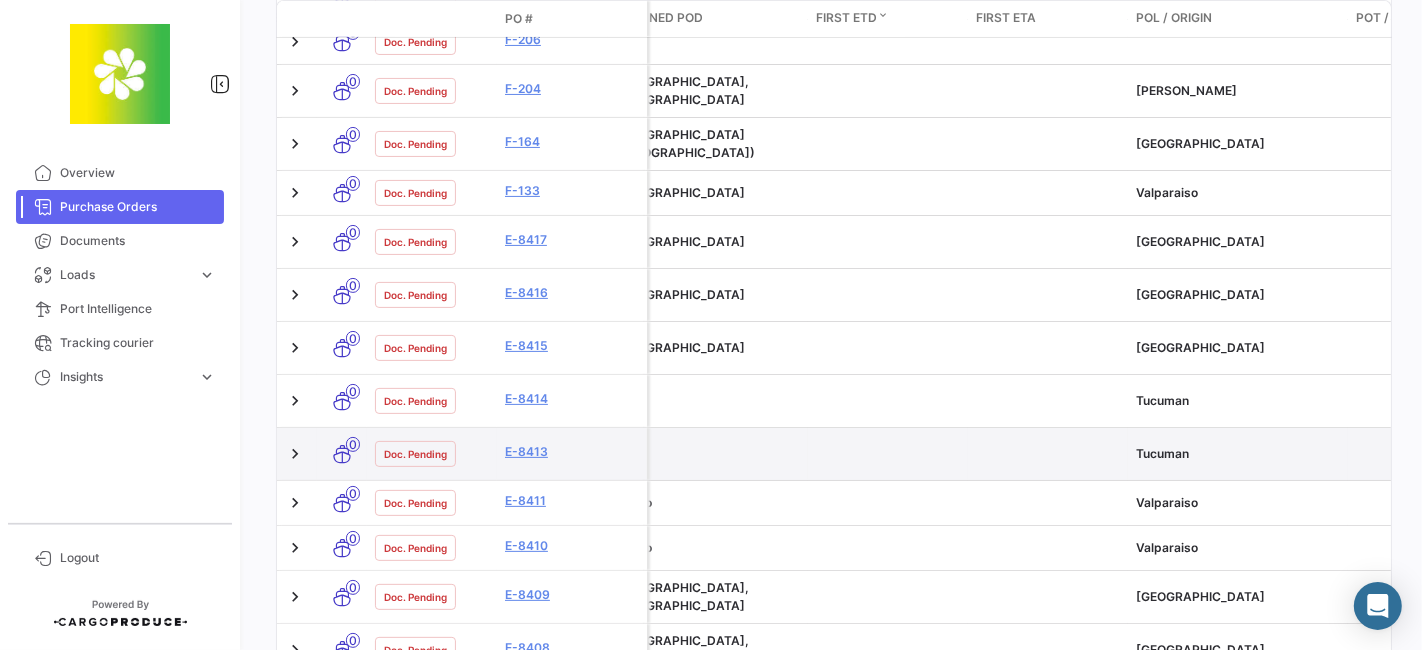 scroll, scrollTop: 1035, scrollLeft: 0, axis: vertical 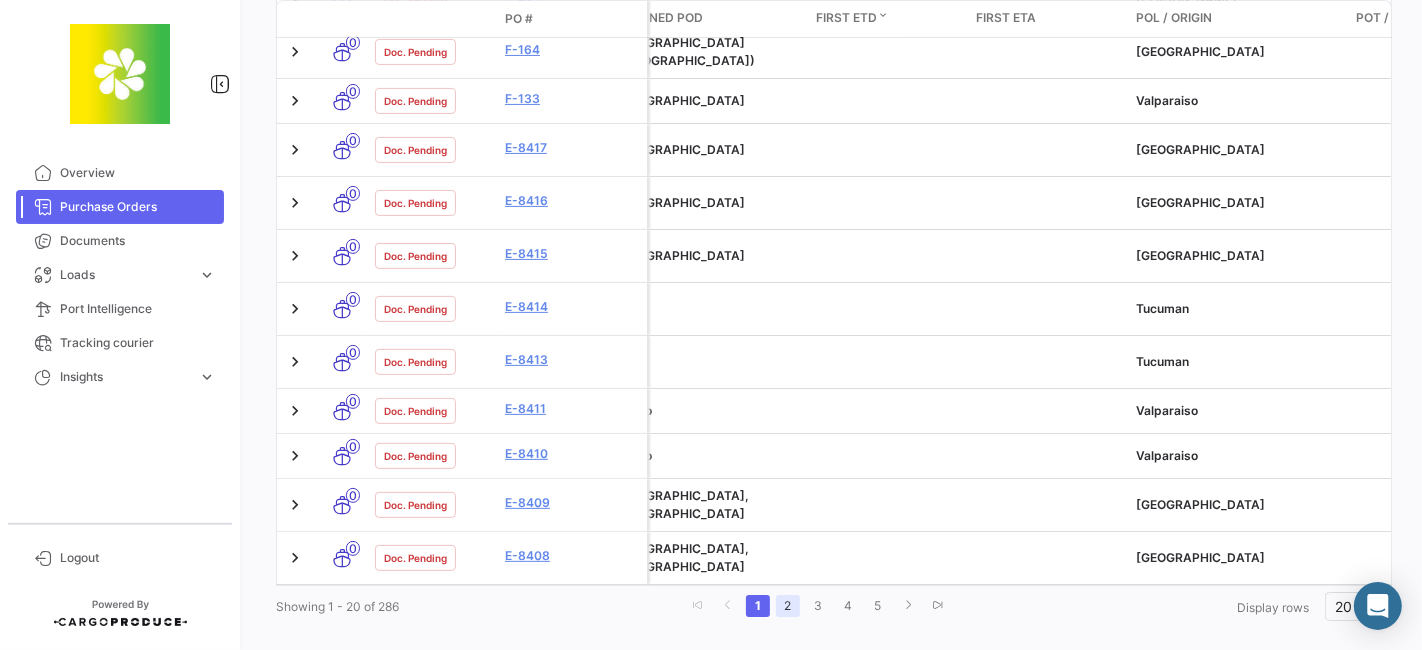 click on "2" 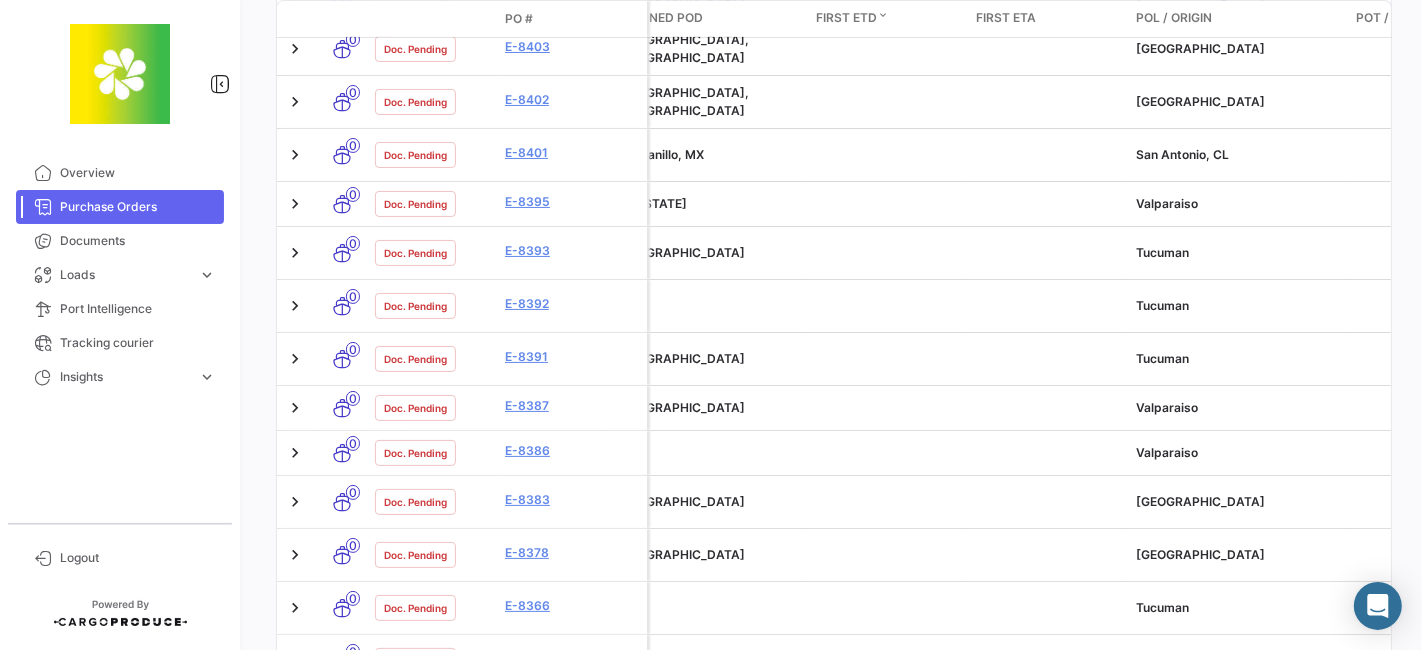 scroll, scrollTop: 1011, scrollLeft: 0, axis: vertical 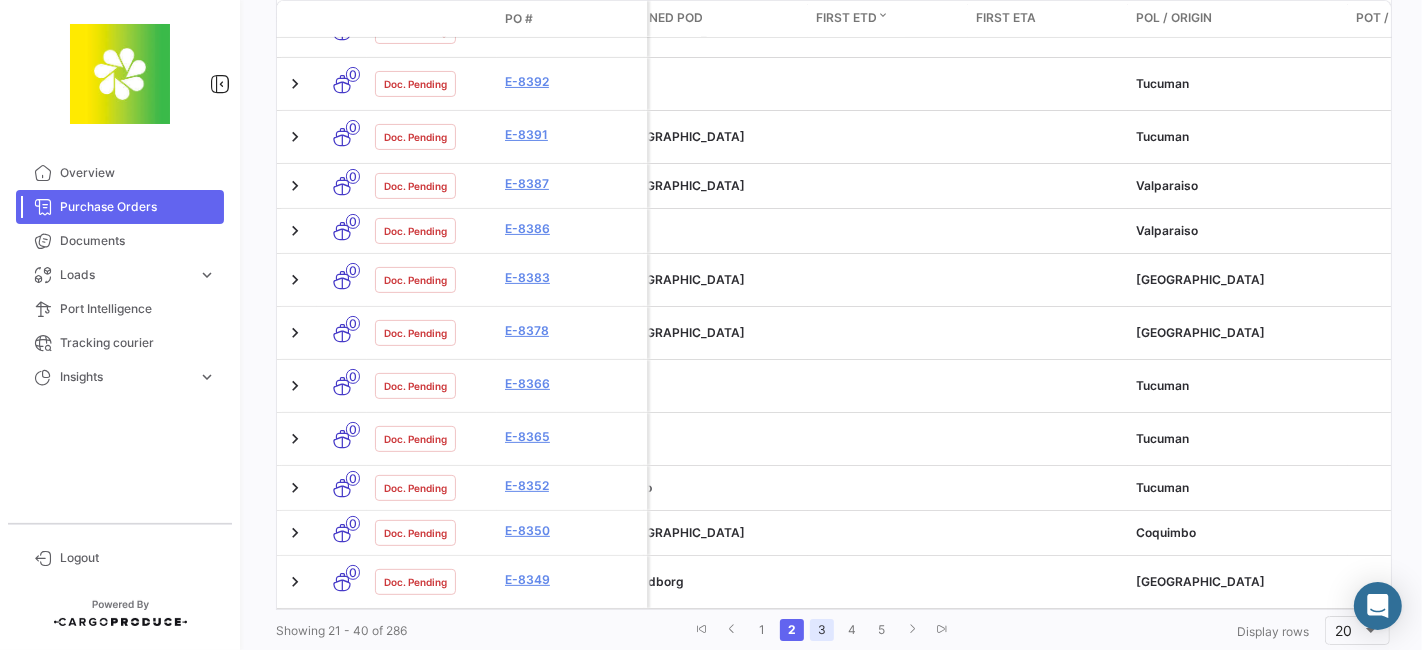 click on "3" 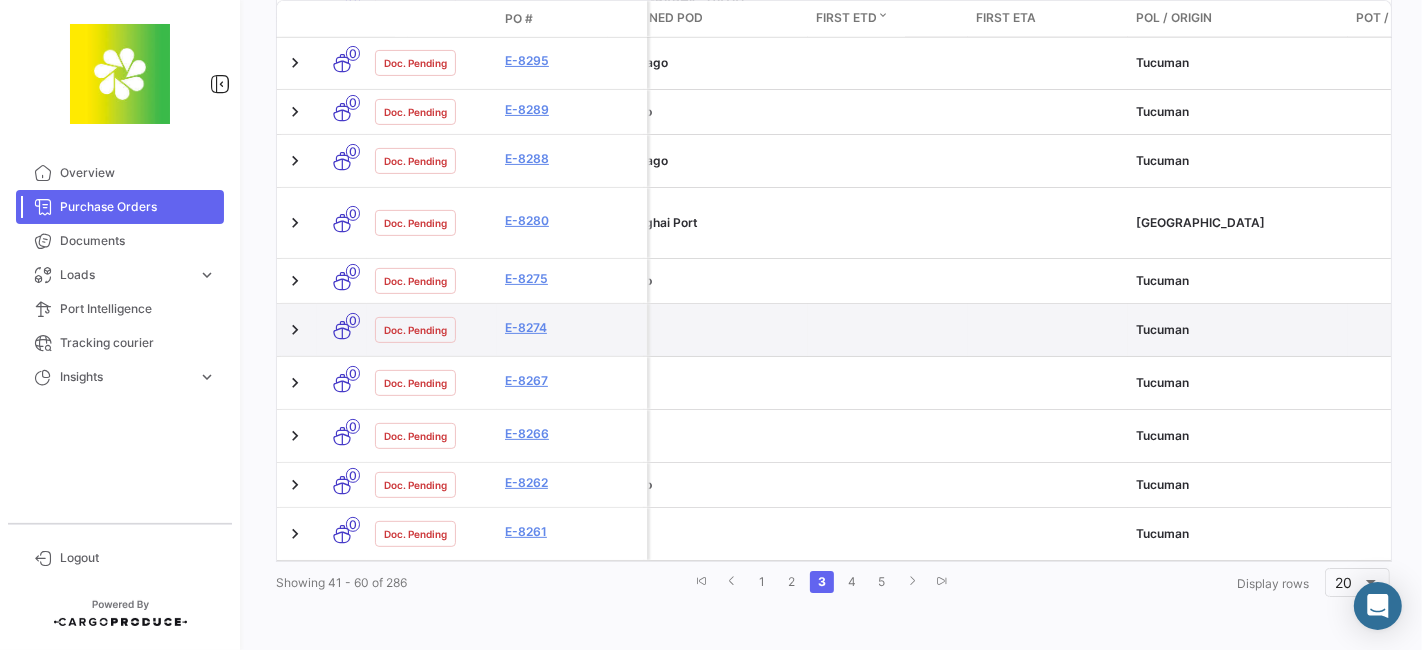 scroll, scrollTop: 1103, scrollLeft: 0, axis: vertical 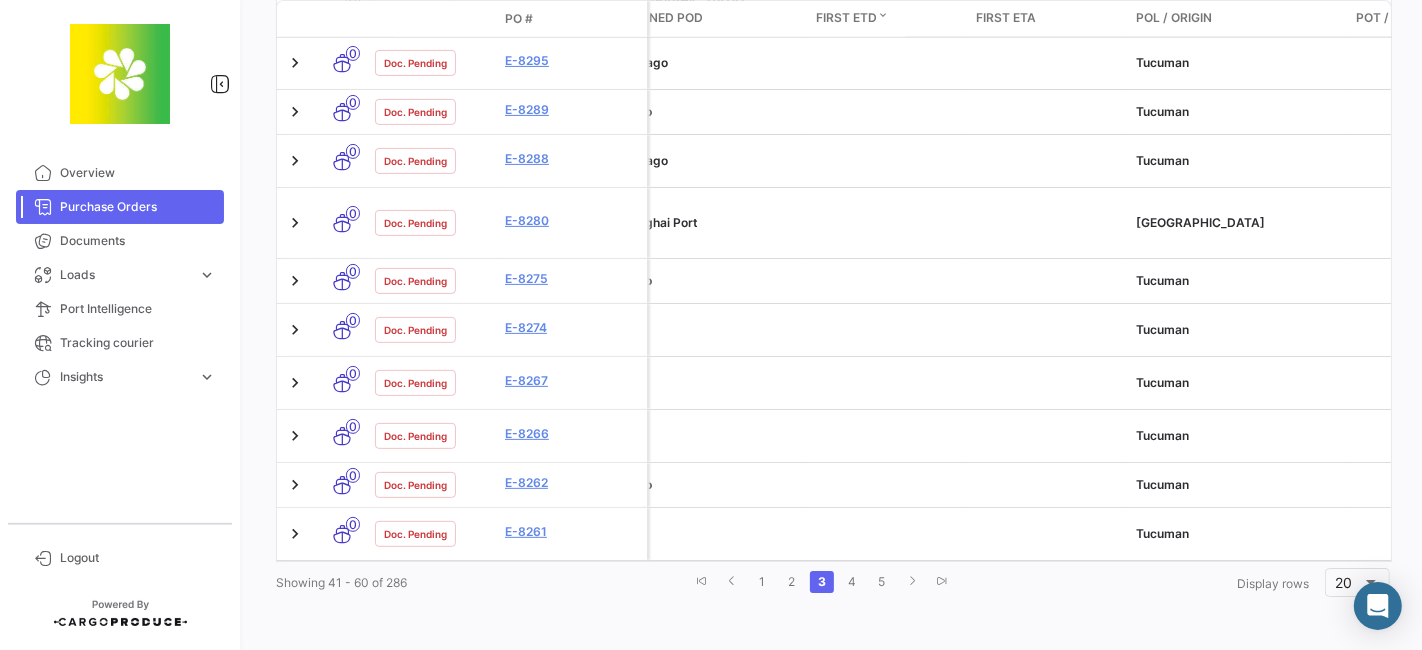 click on "5" 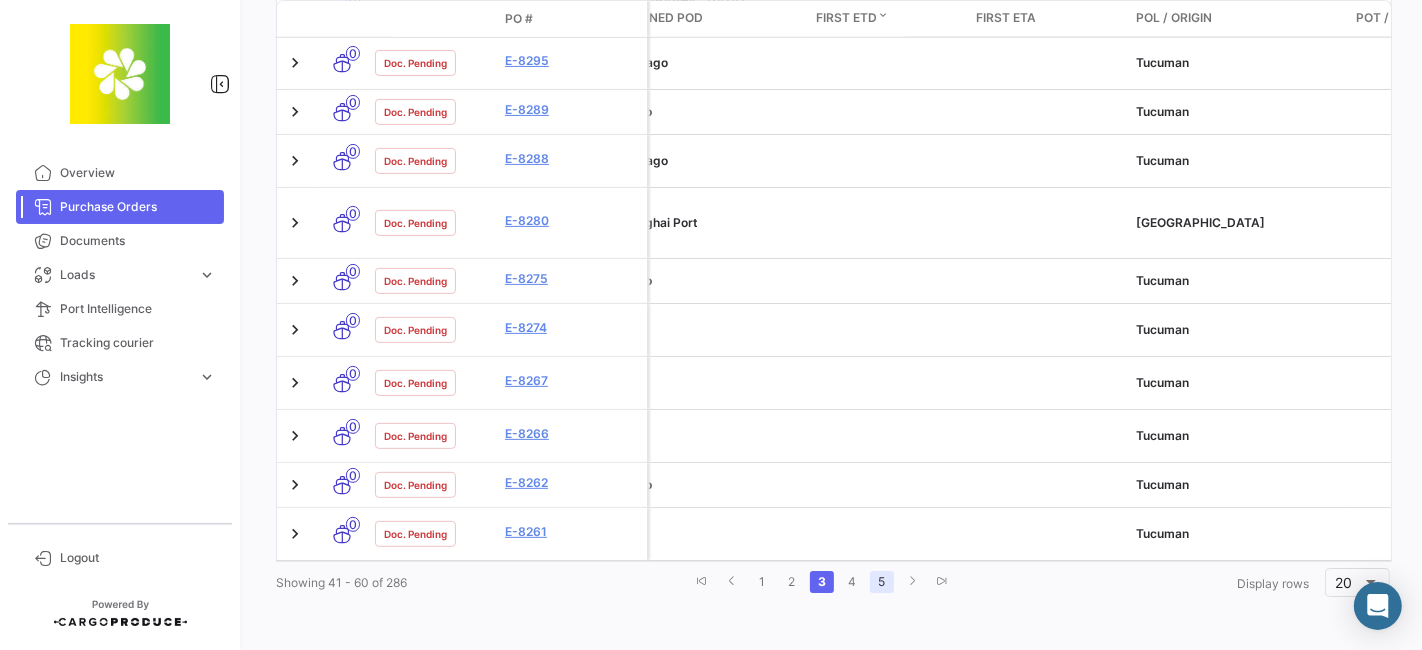 click on "5" 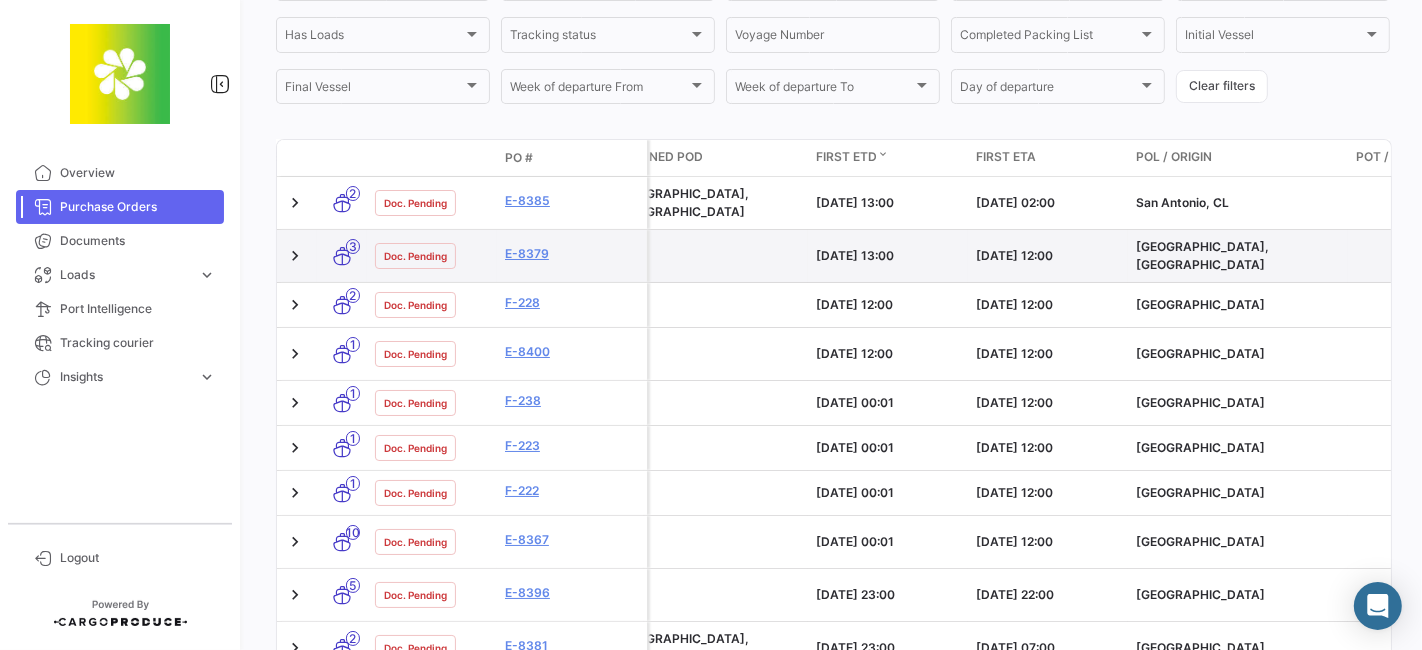 scroll, scrollTop: 312, scrollLeft: 0, axis: vertical 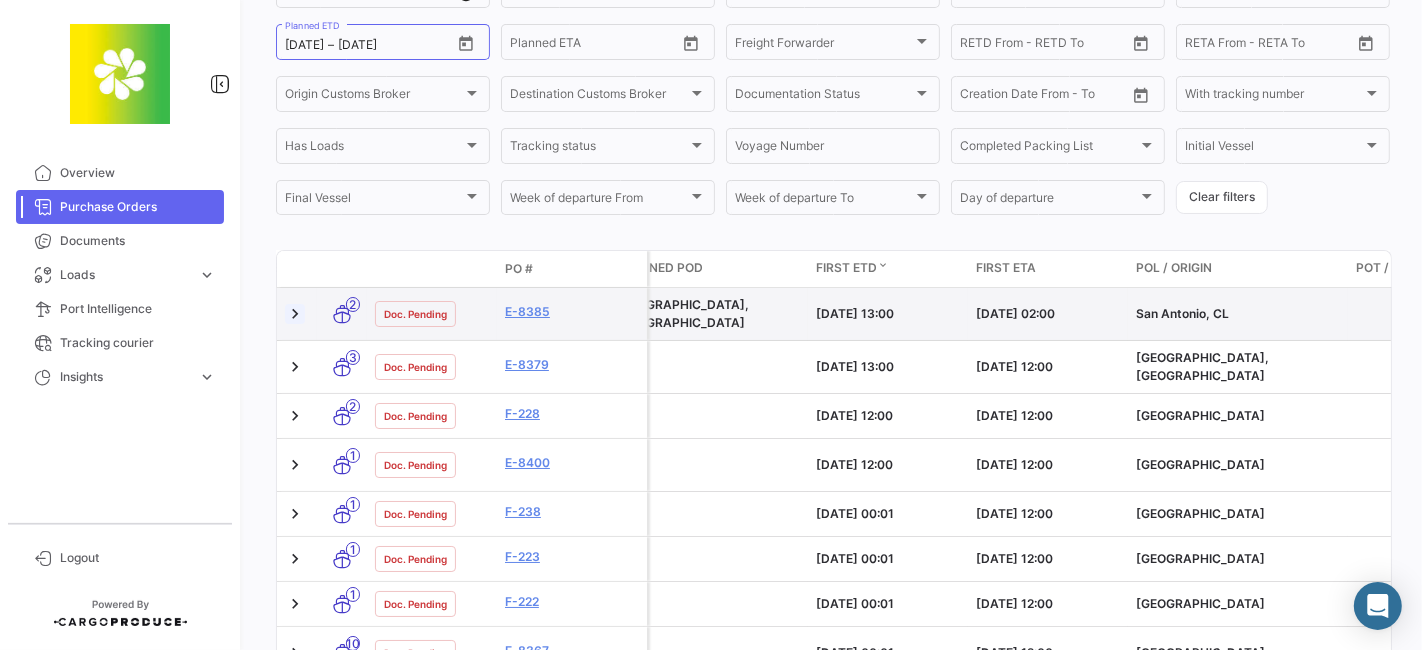 click 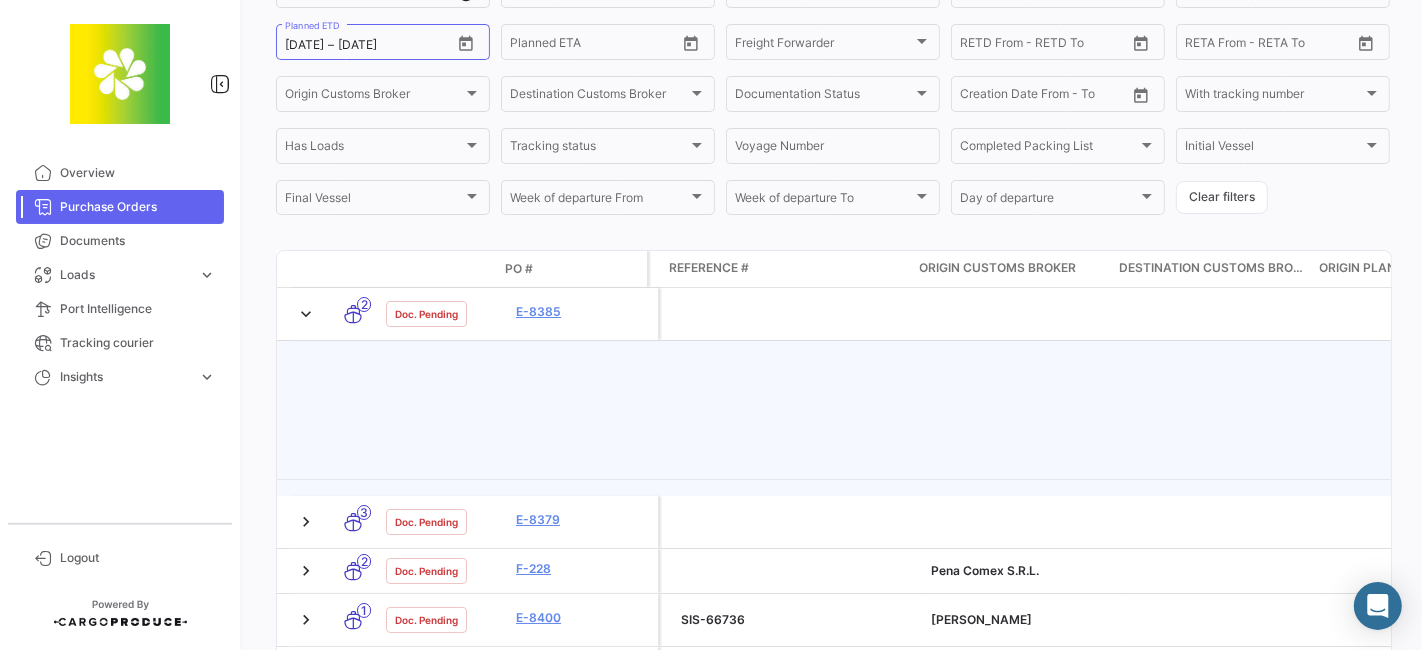 drag, startPoint x: 771, startPoint y: 426, endPoint x: 876, endPoint y: 434, distance: 105.30432 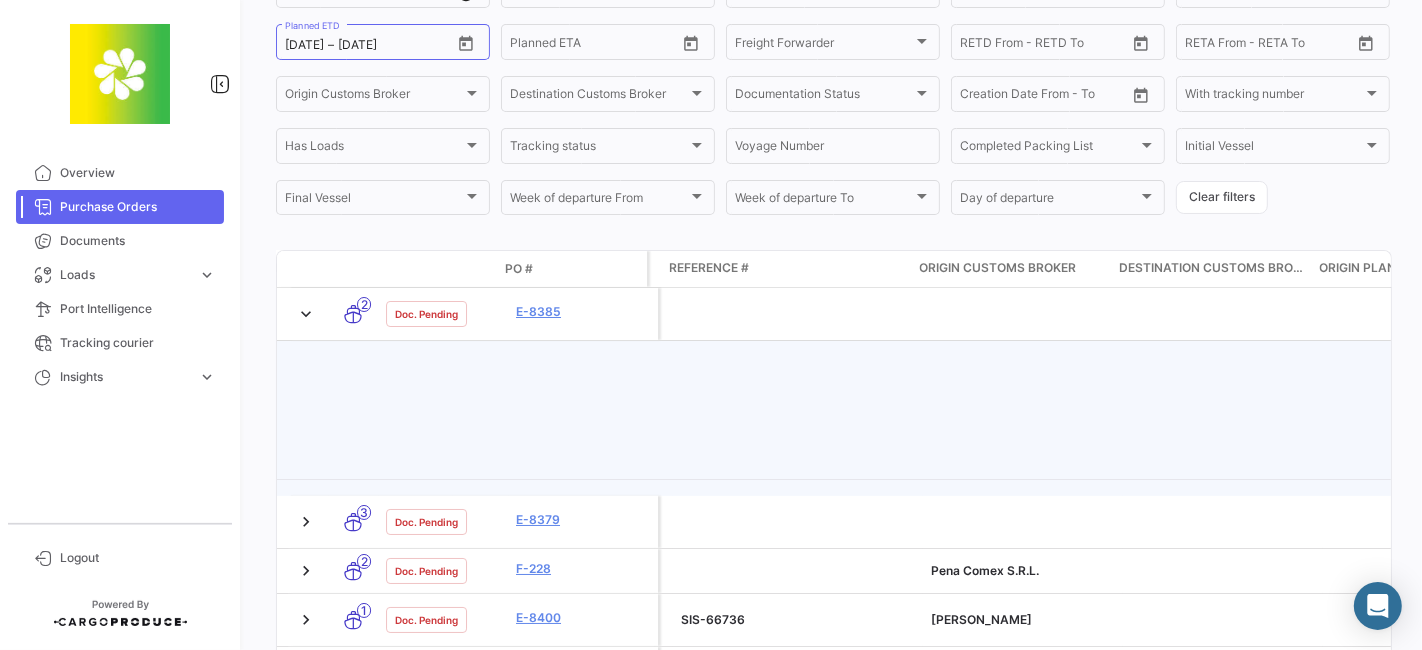scroll, scrollTop: 0, scrollLeft: 2912, axis: horizontal 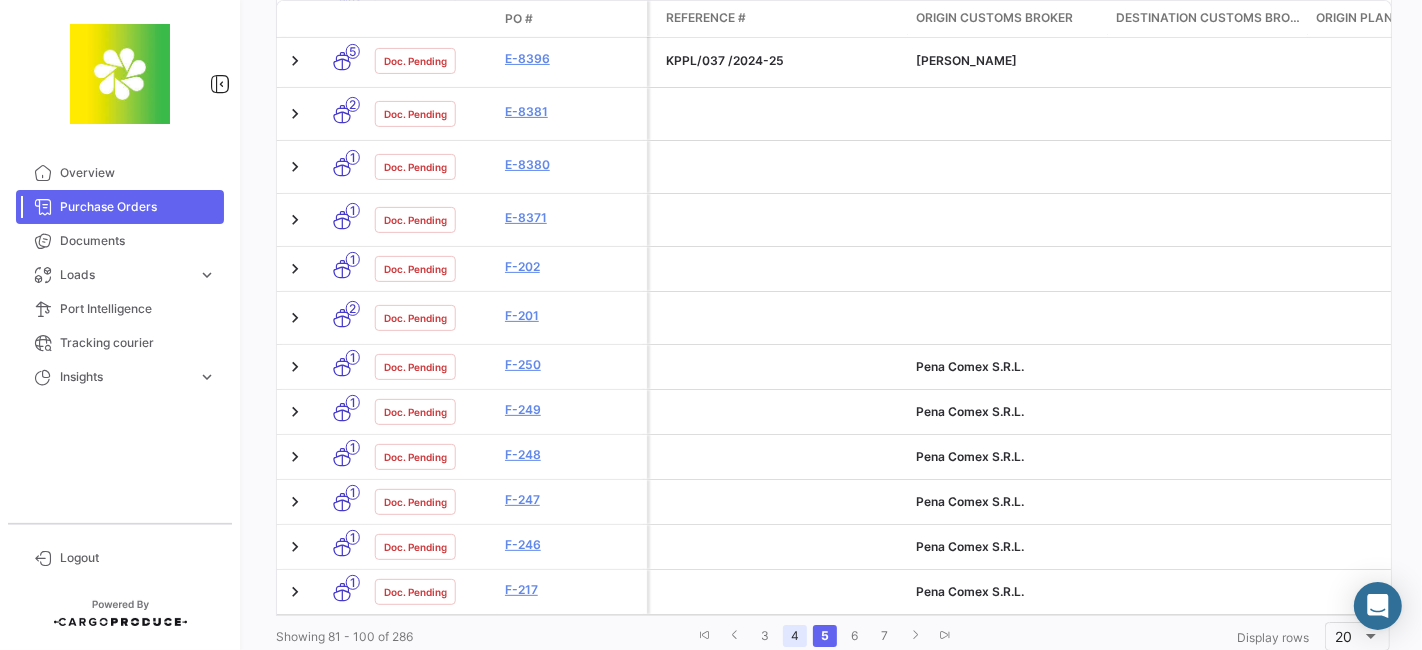 click on "4" 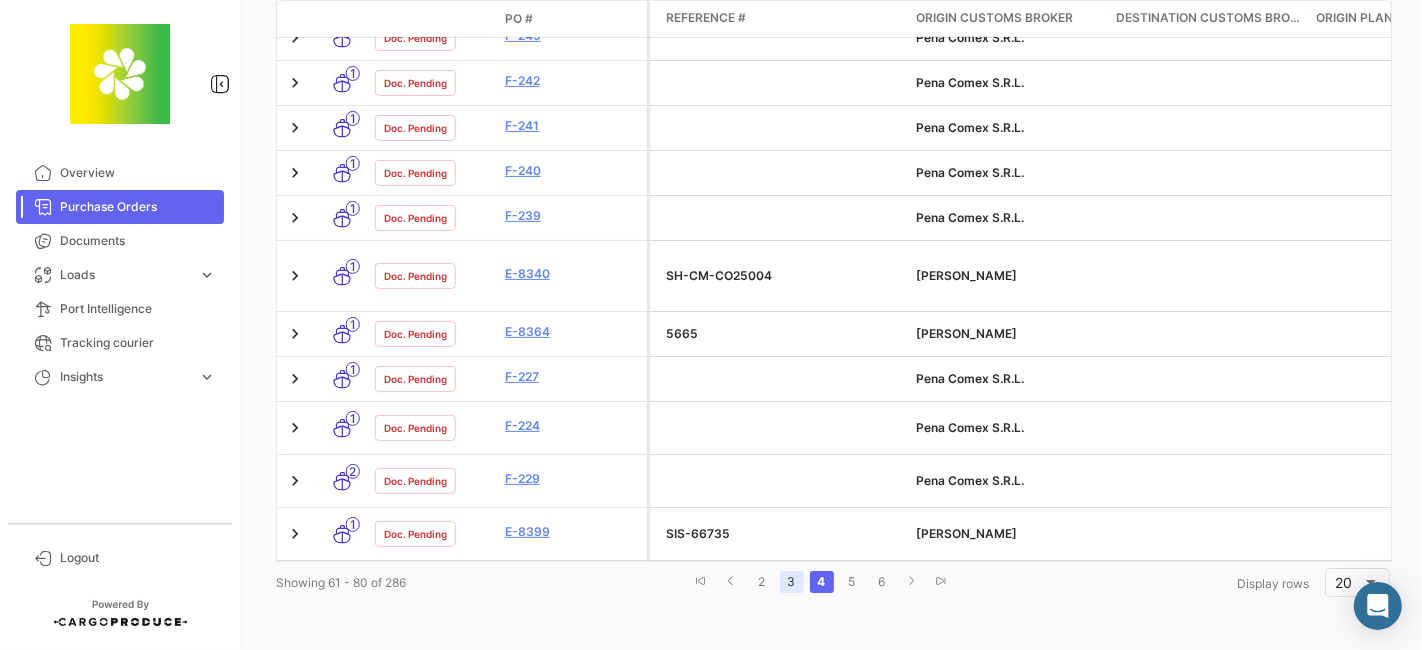 scroll, scrollTop: 1029, scrollLeft: 0, axis: vertical 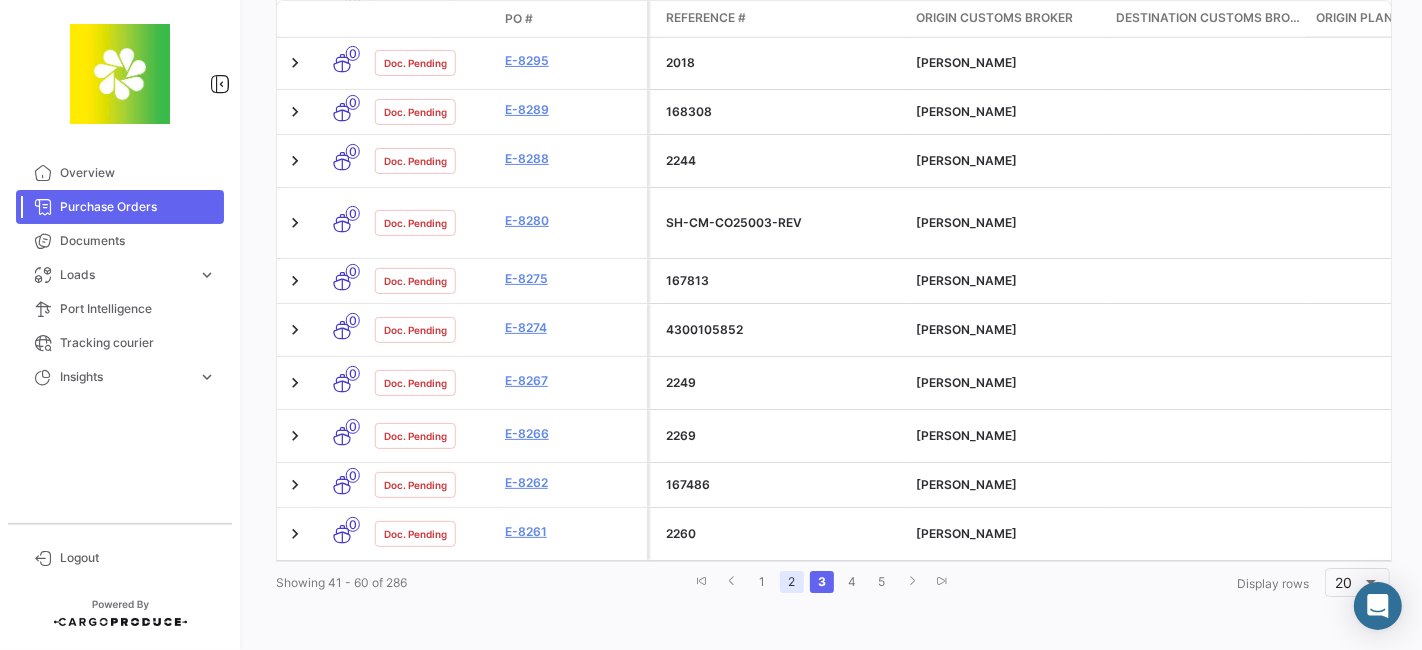 click on "2" 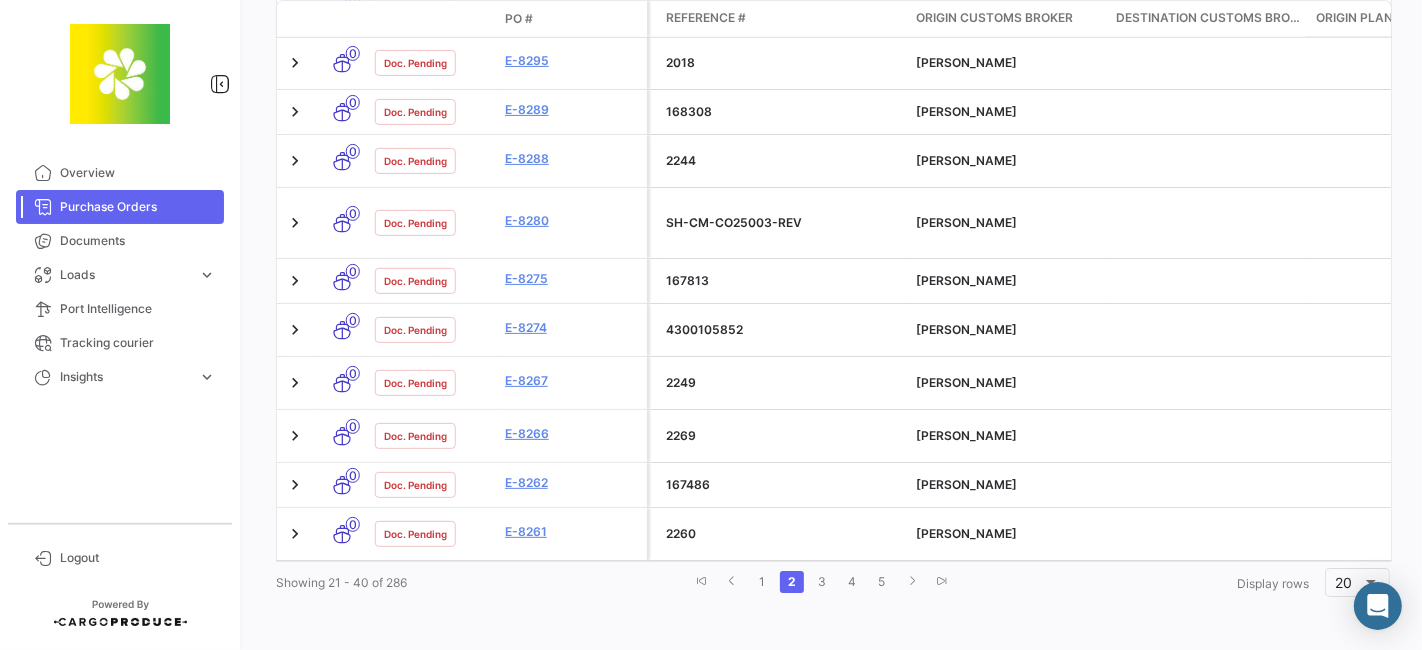 scroll, scrollTop: 1011, scrollLeft: 0, axis: vertical 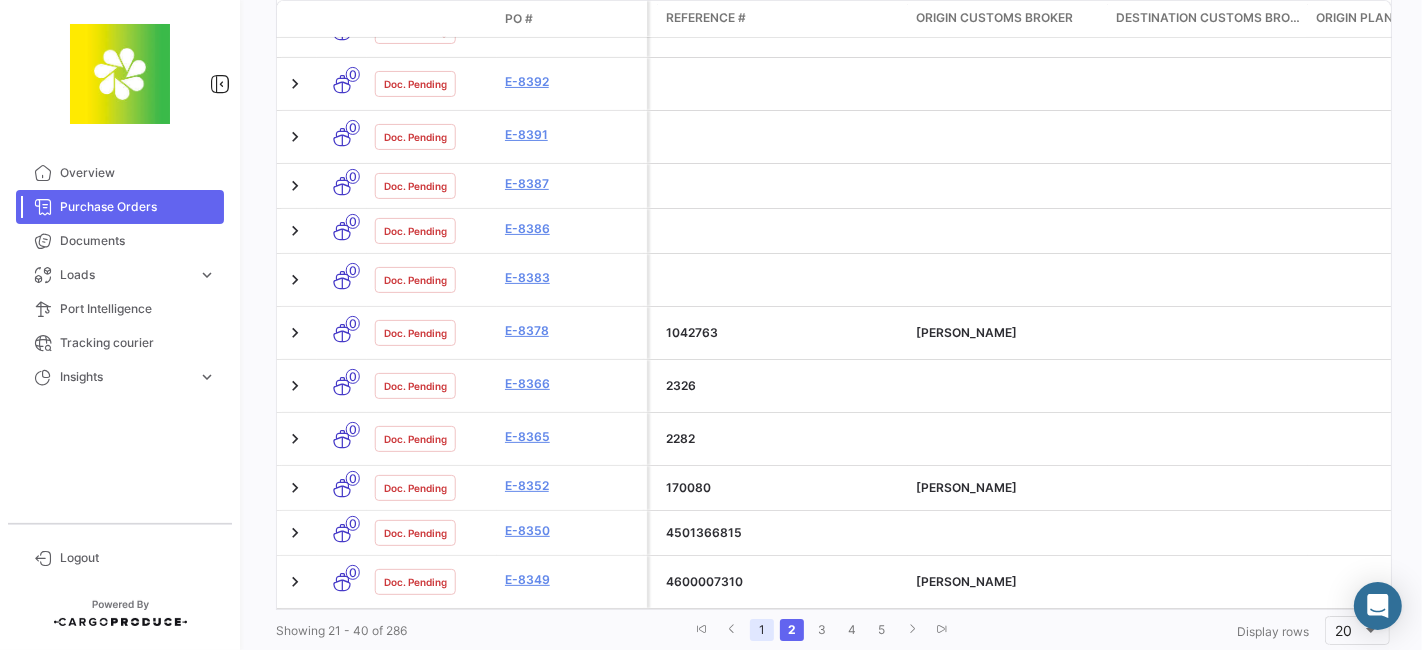 click on "1" 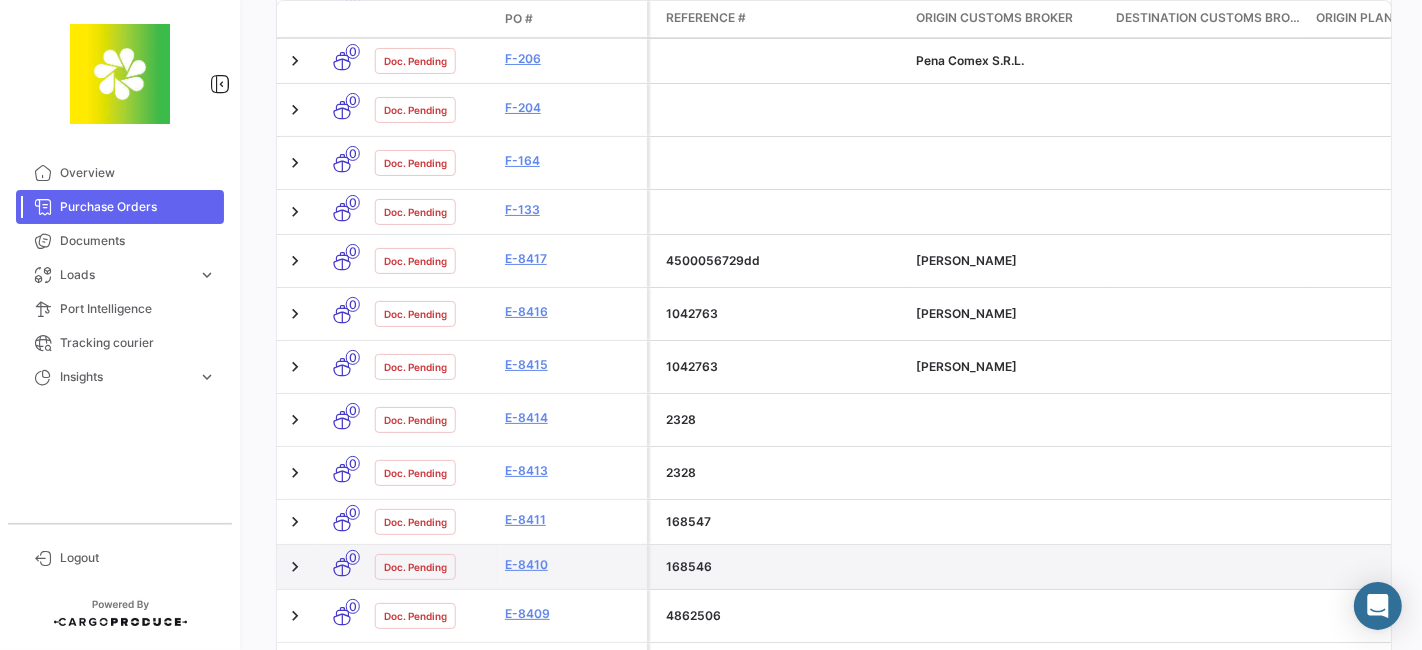 scroll, scrollTop: 1035, scrollLeft: 0, axis: vertical 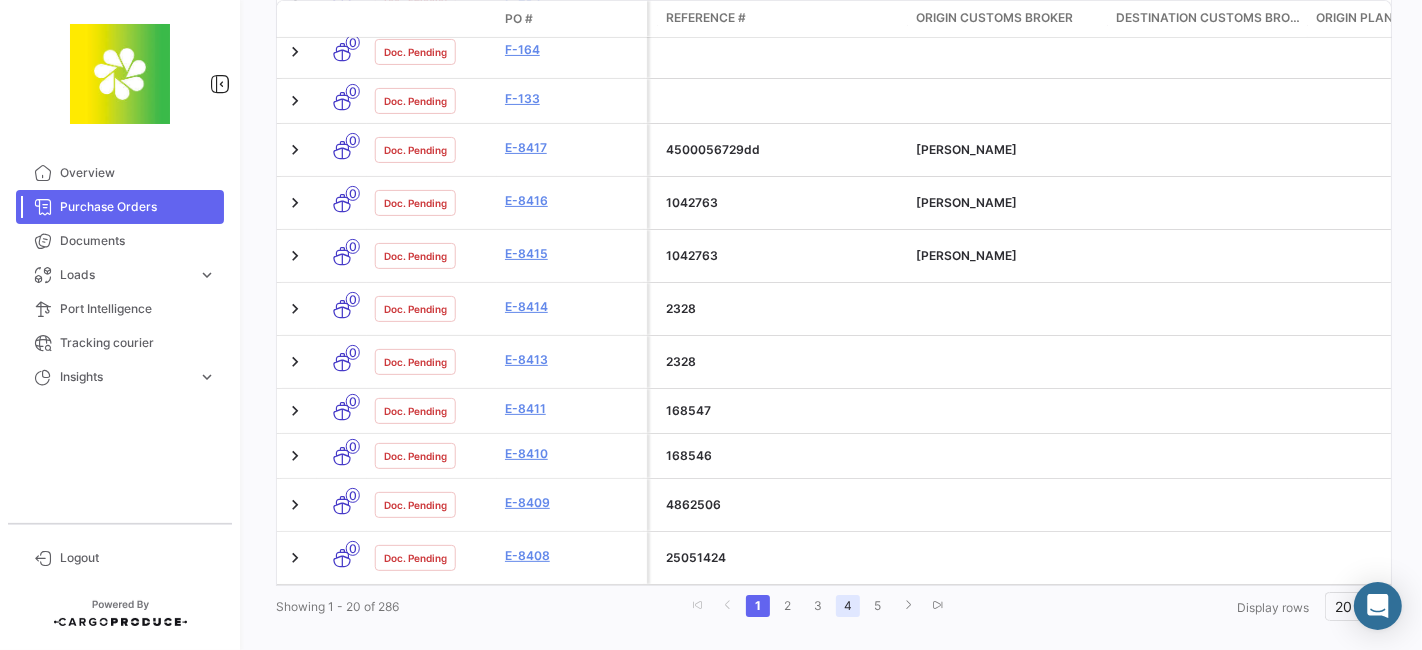 click on "4" 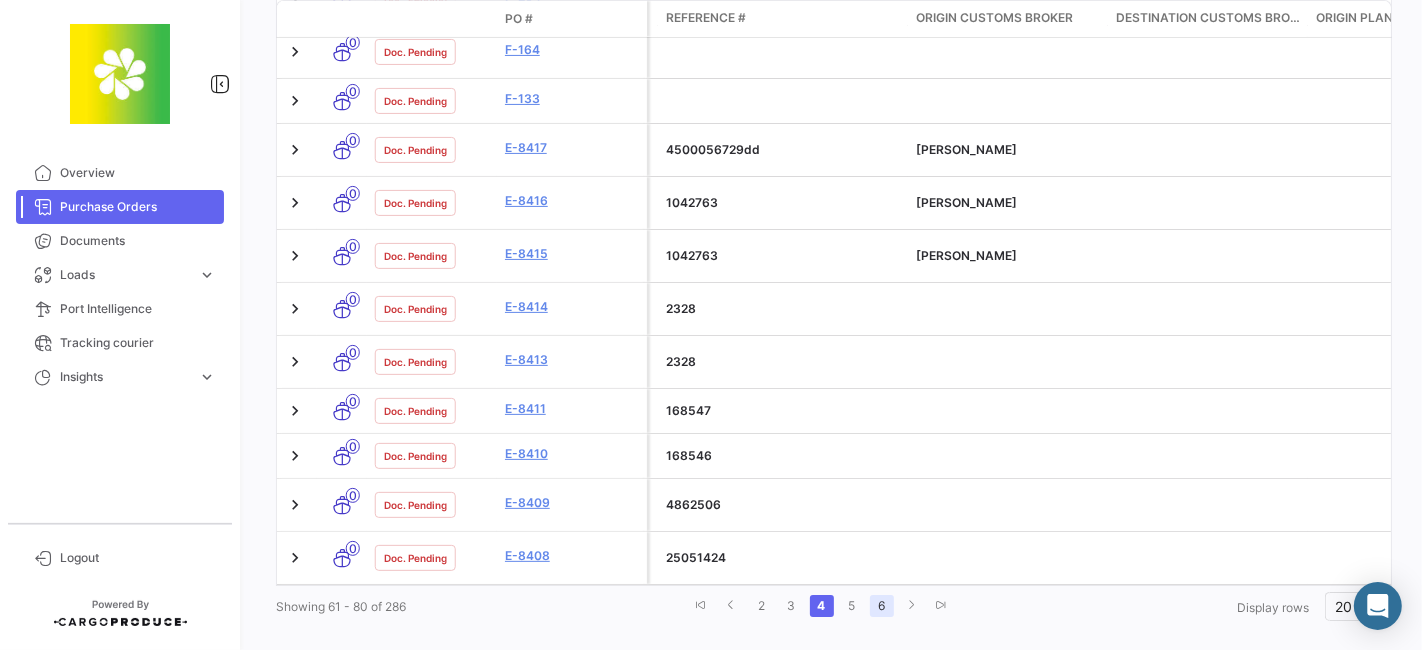 scroll, scrollTop: 1029, scrollLeft: 0, axis: vertical 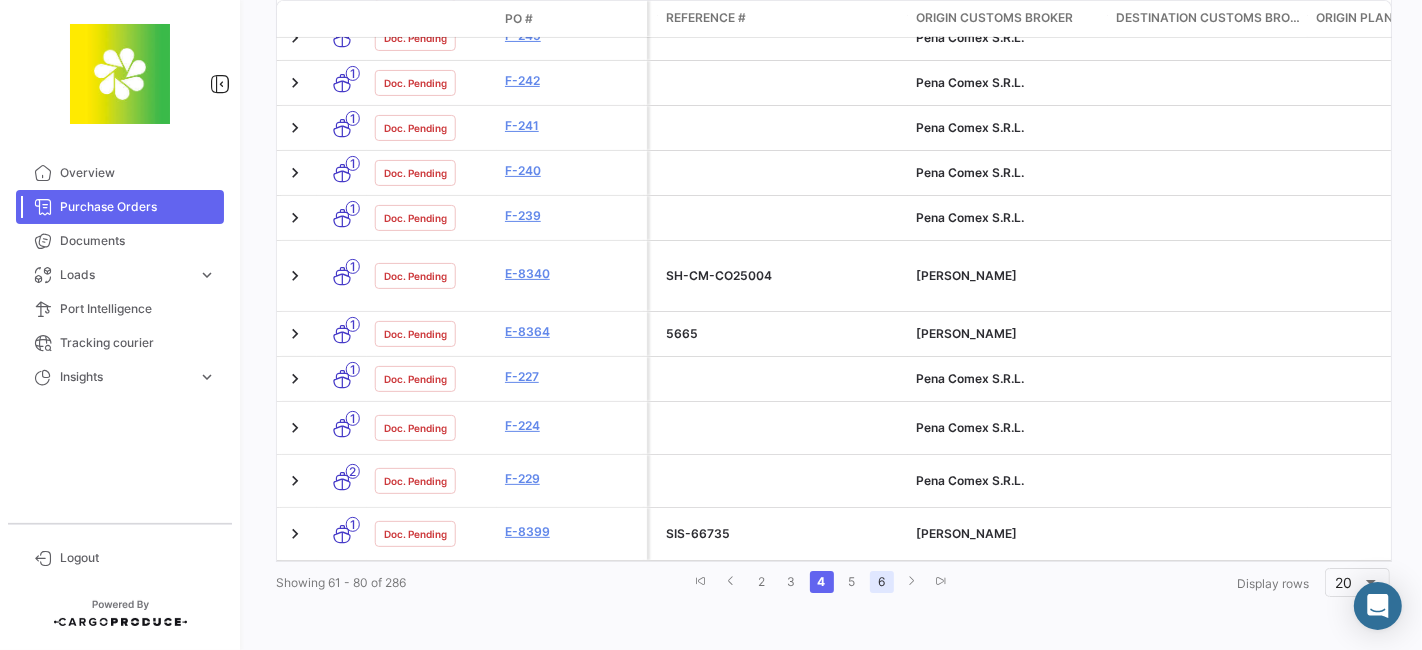 click on "6" 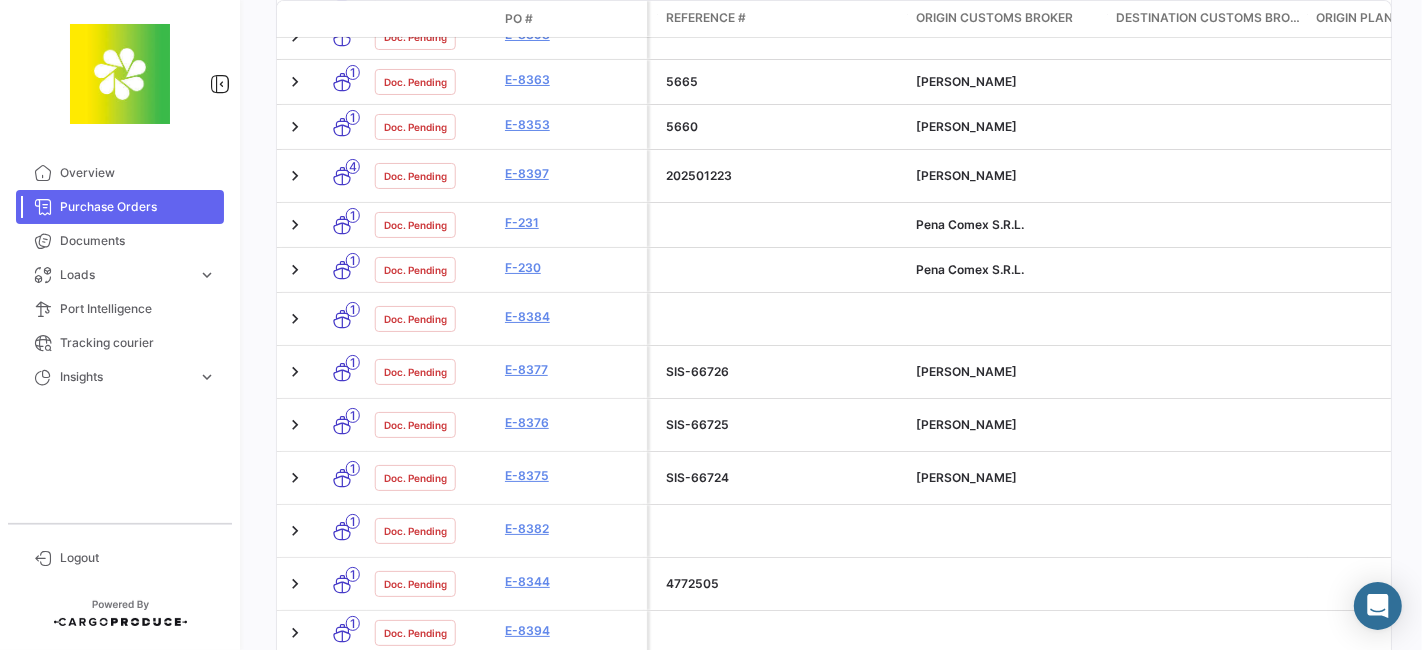 scroll, scrollTop: 987, scrollLeft: 0, axis: vertical 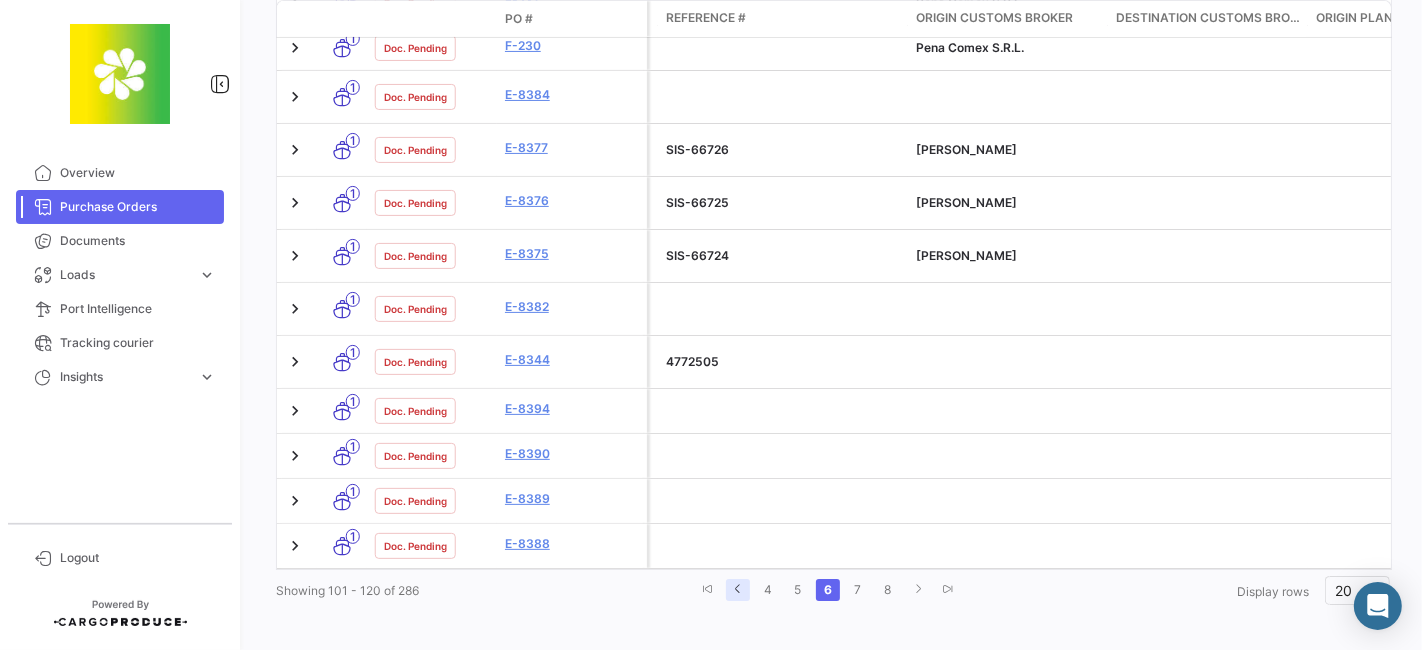 click 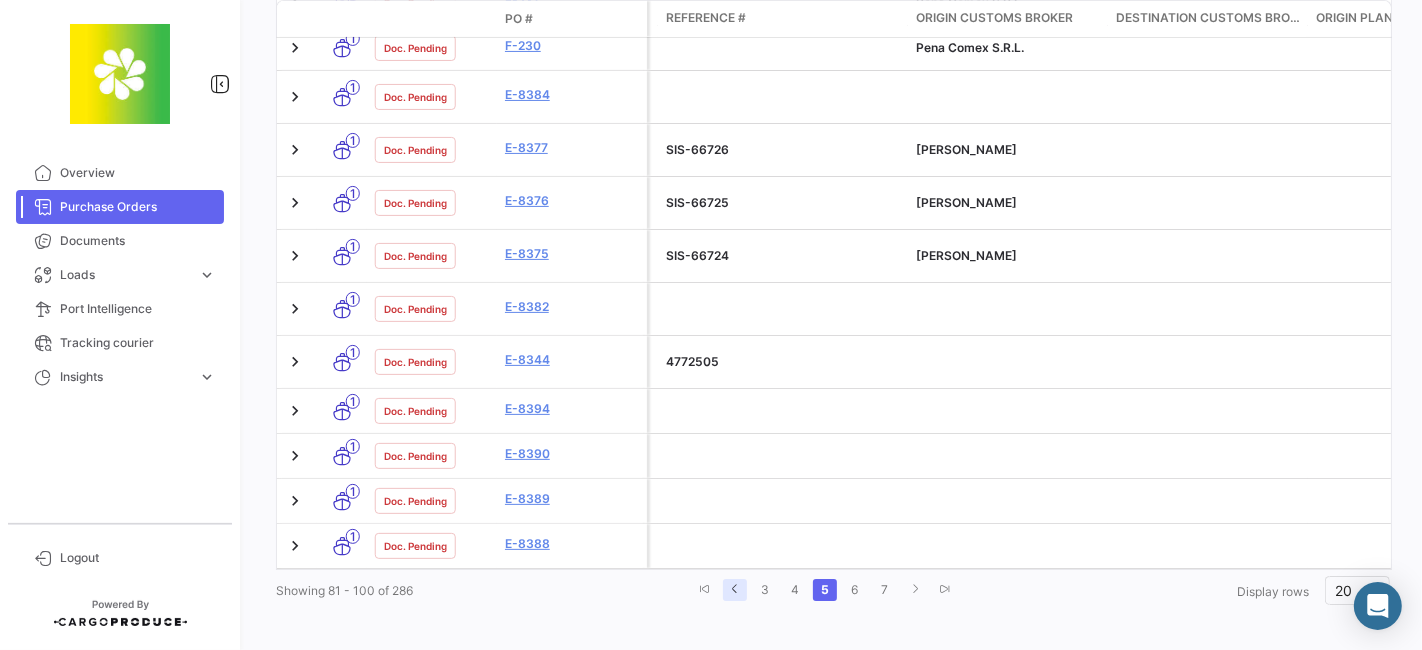 click 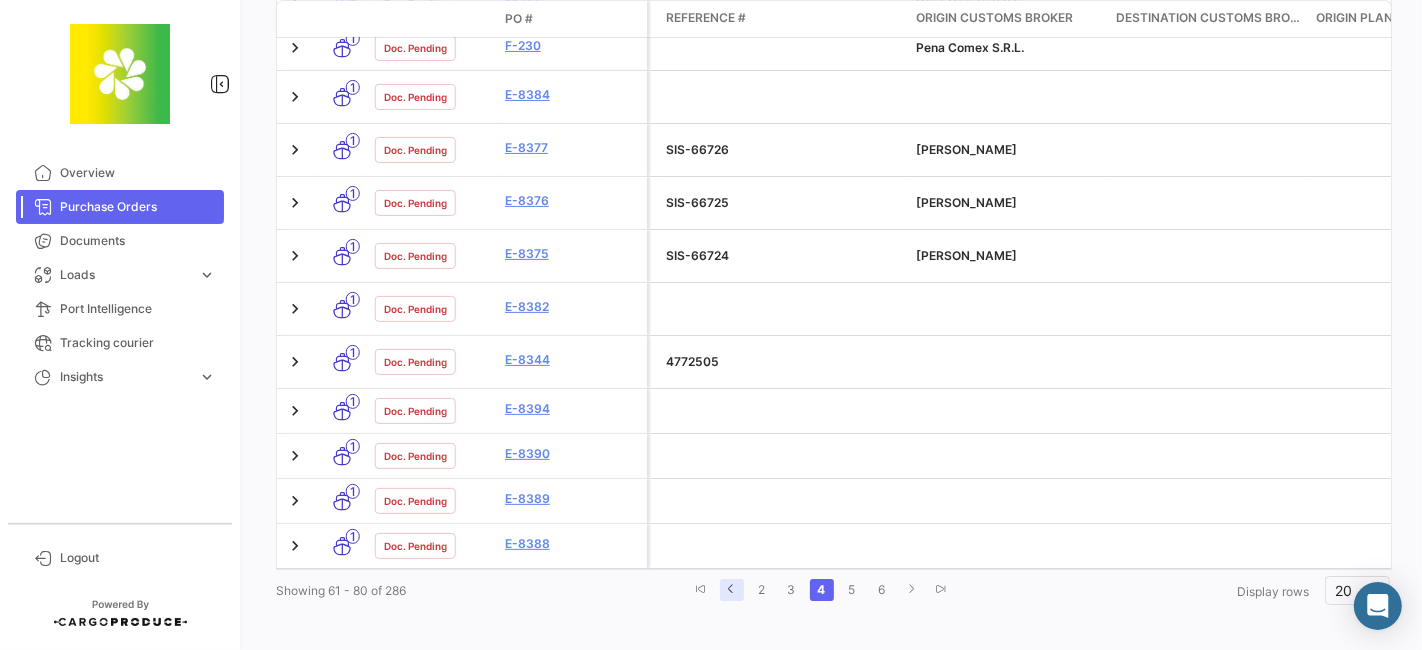 click 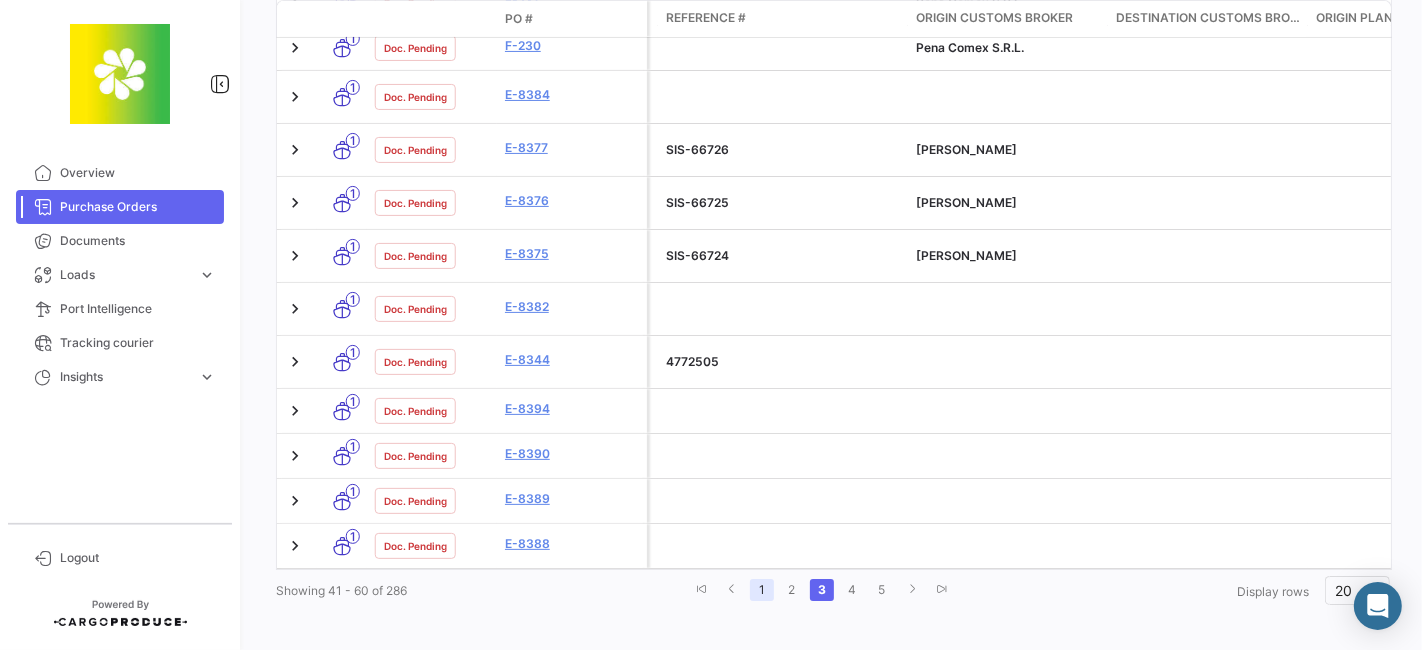 click on "1" 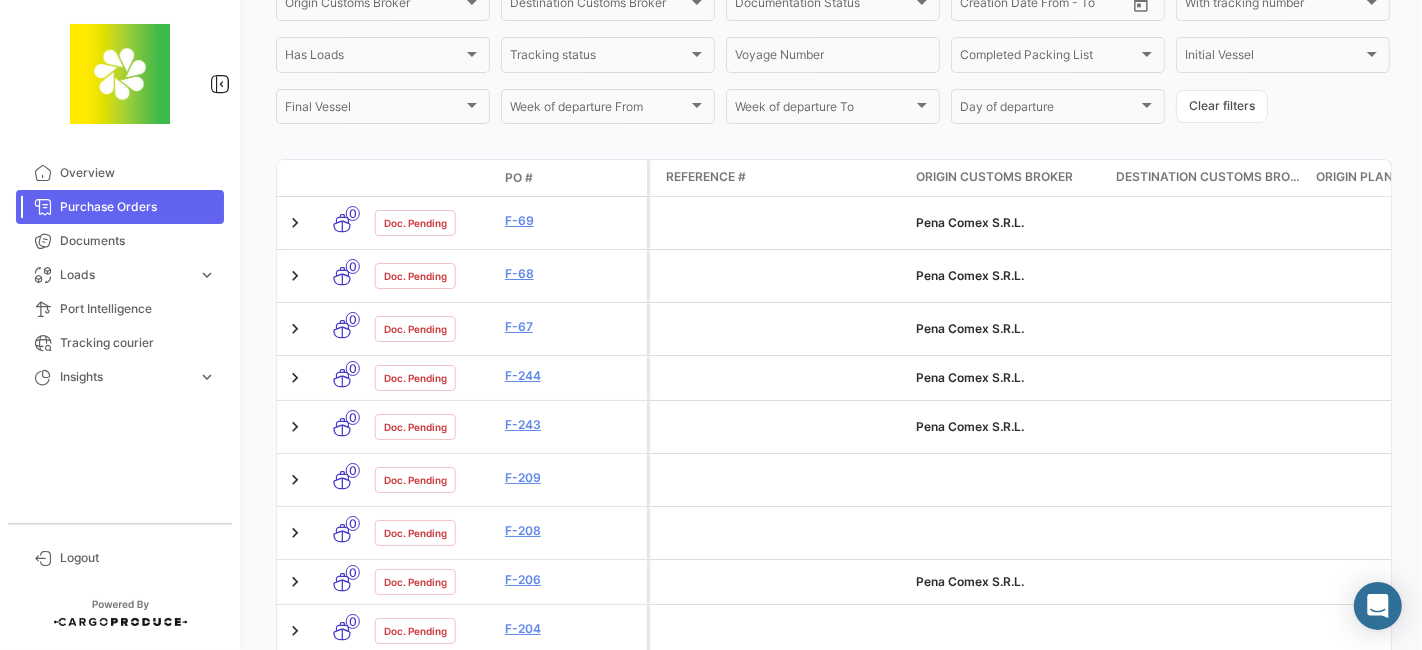 scroll, scrollTop: 444, scrollLeft: 0, axis: vertical 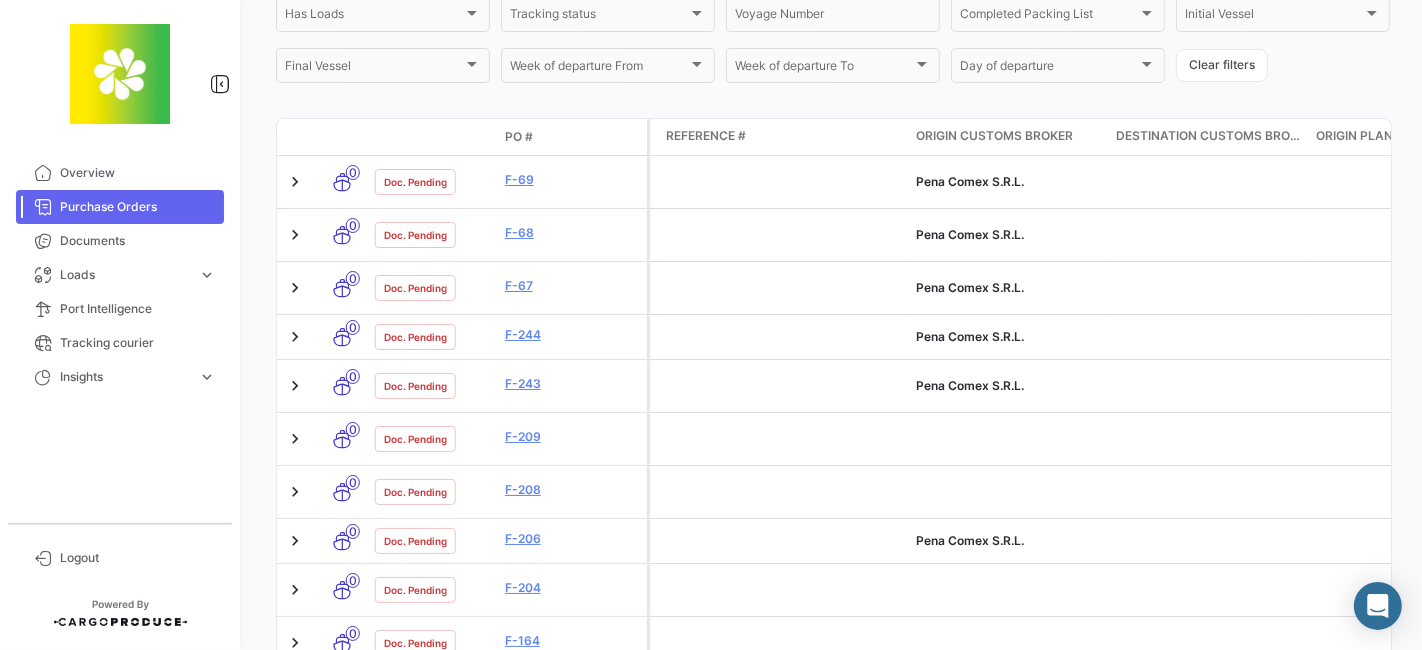 click on "Transport mode Doc. Status PO #" 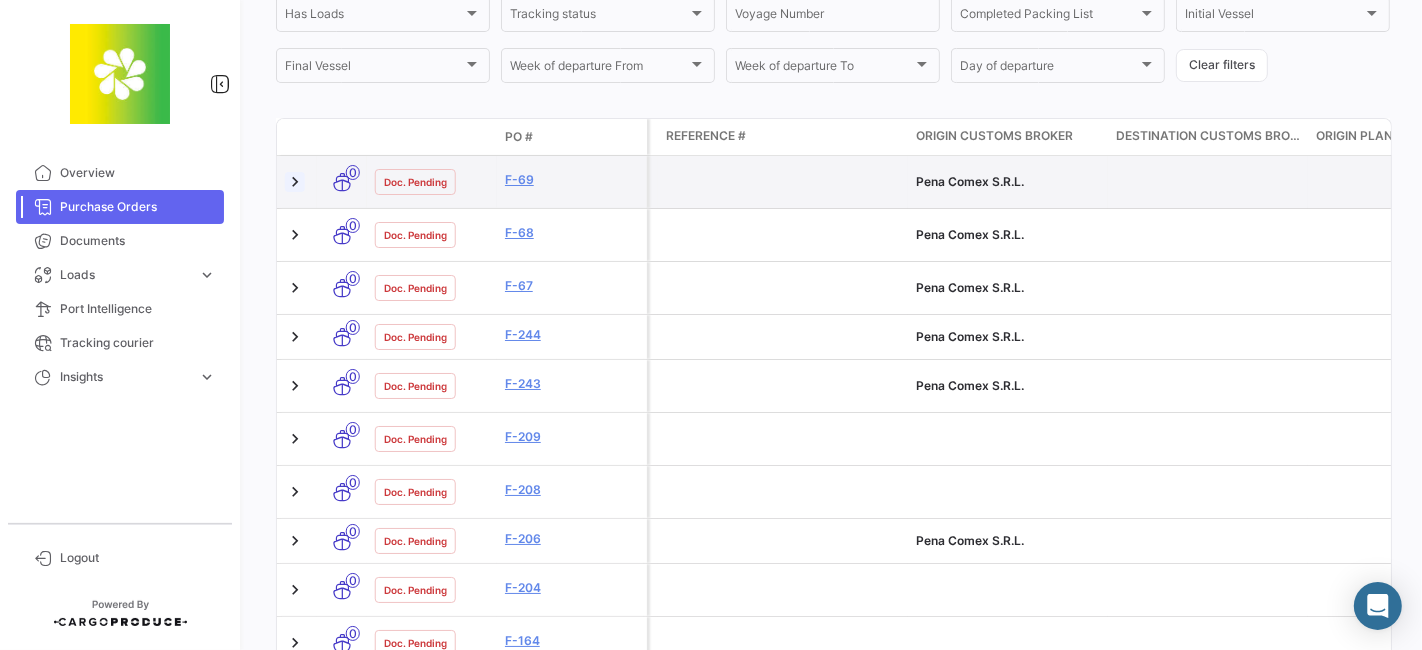 click 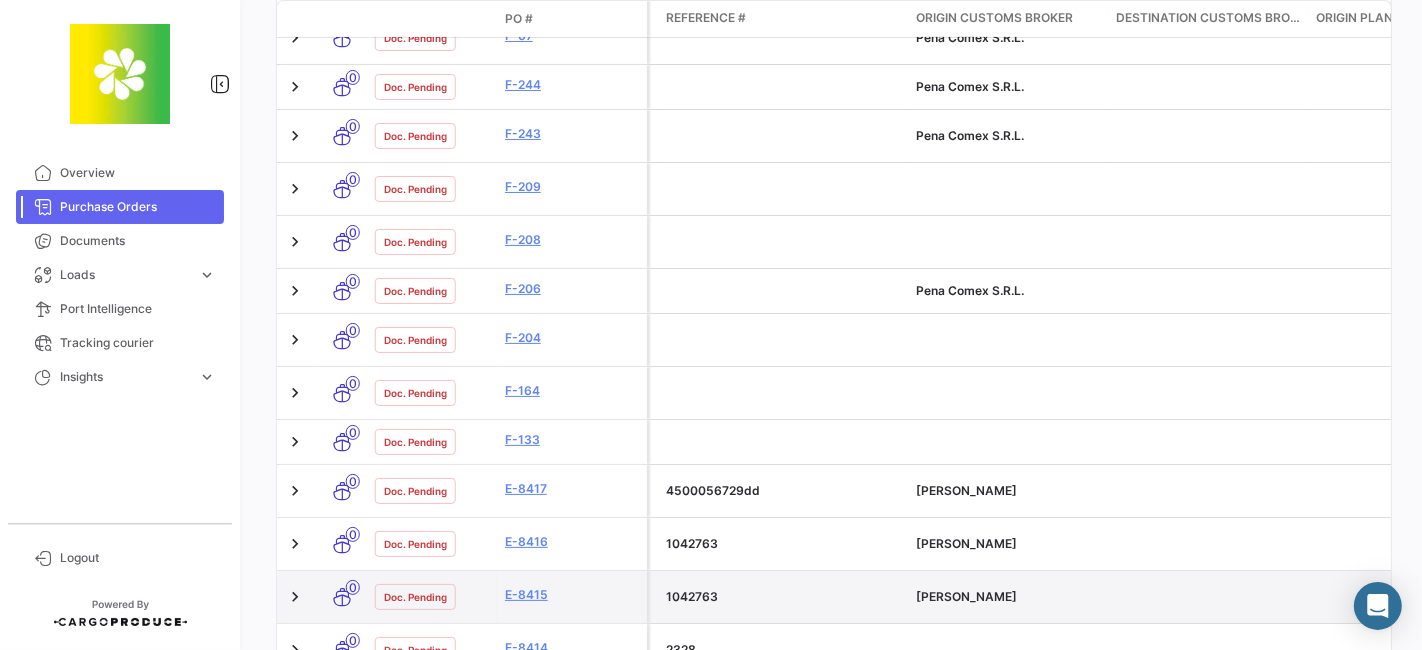 scroll, scrollTop: 1118, scrollLeft: 0, axis: vertical 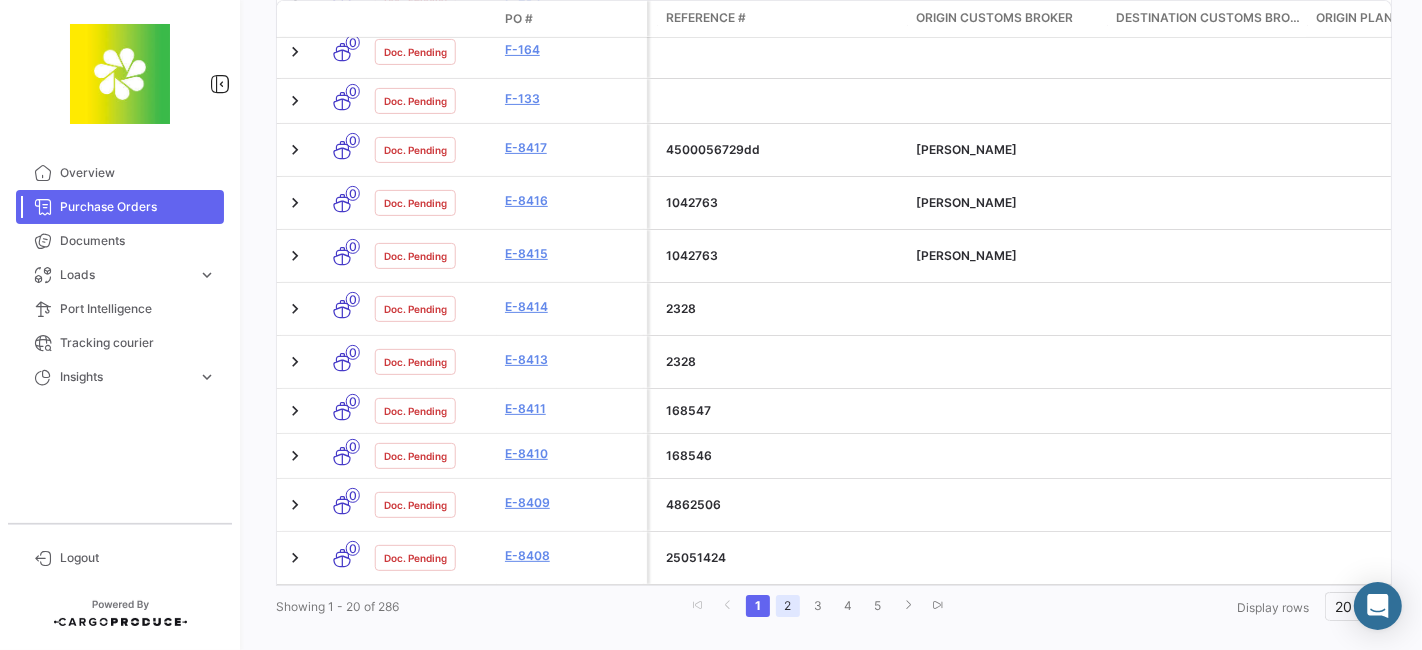 click on "2" 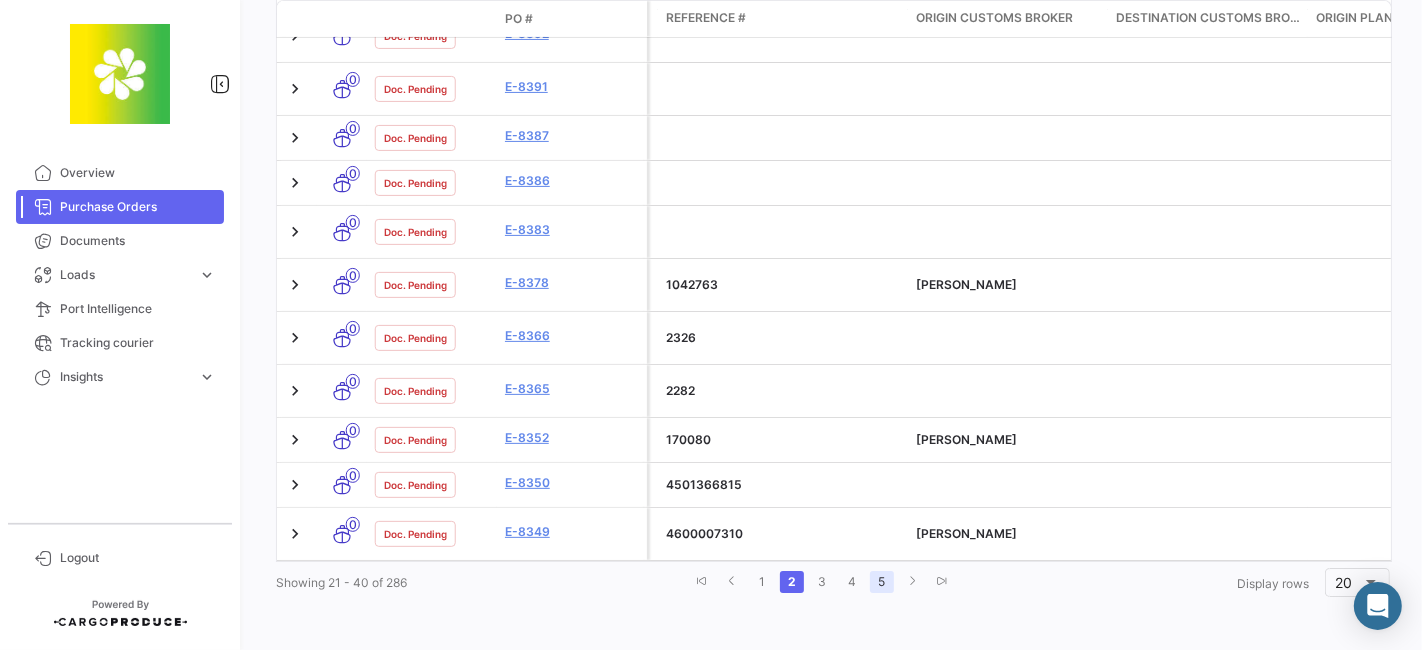 click on "5" 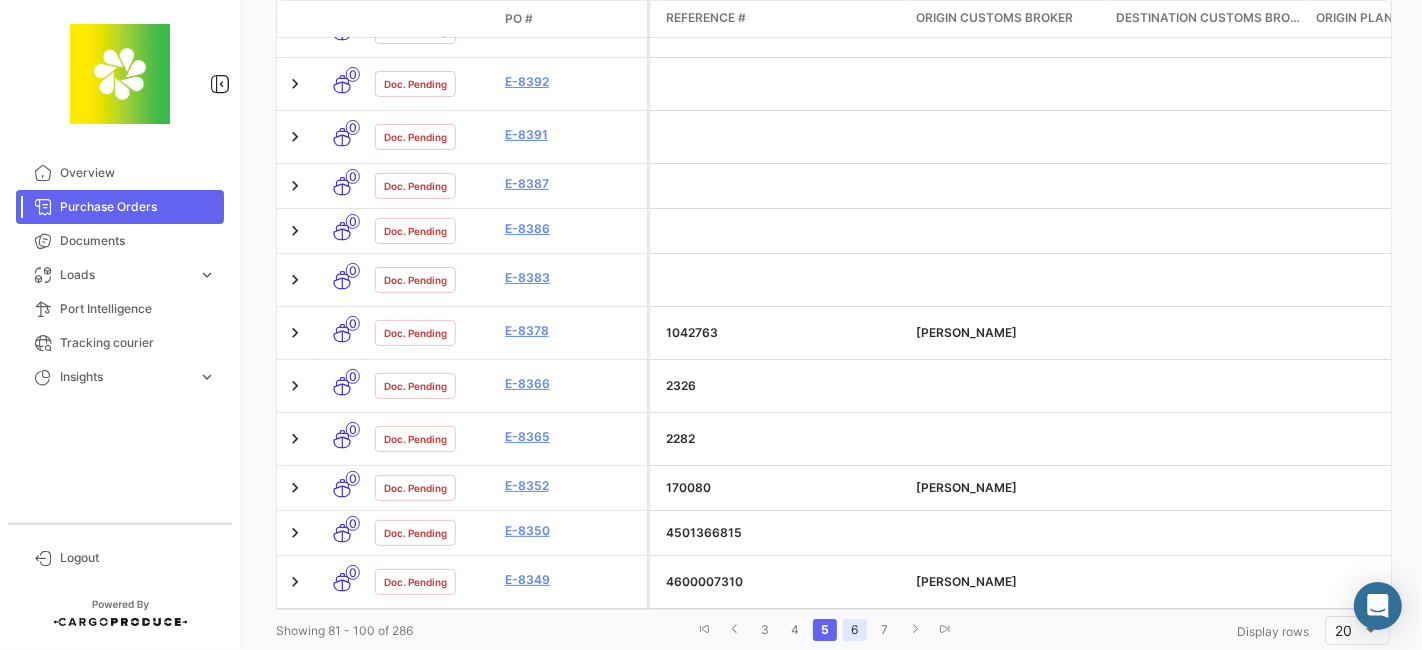 click on "6" 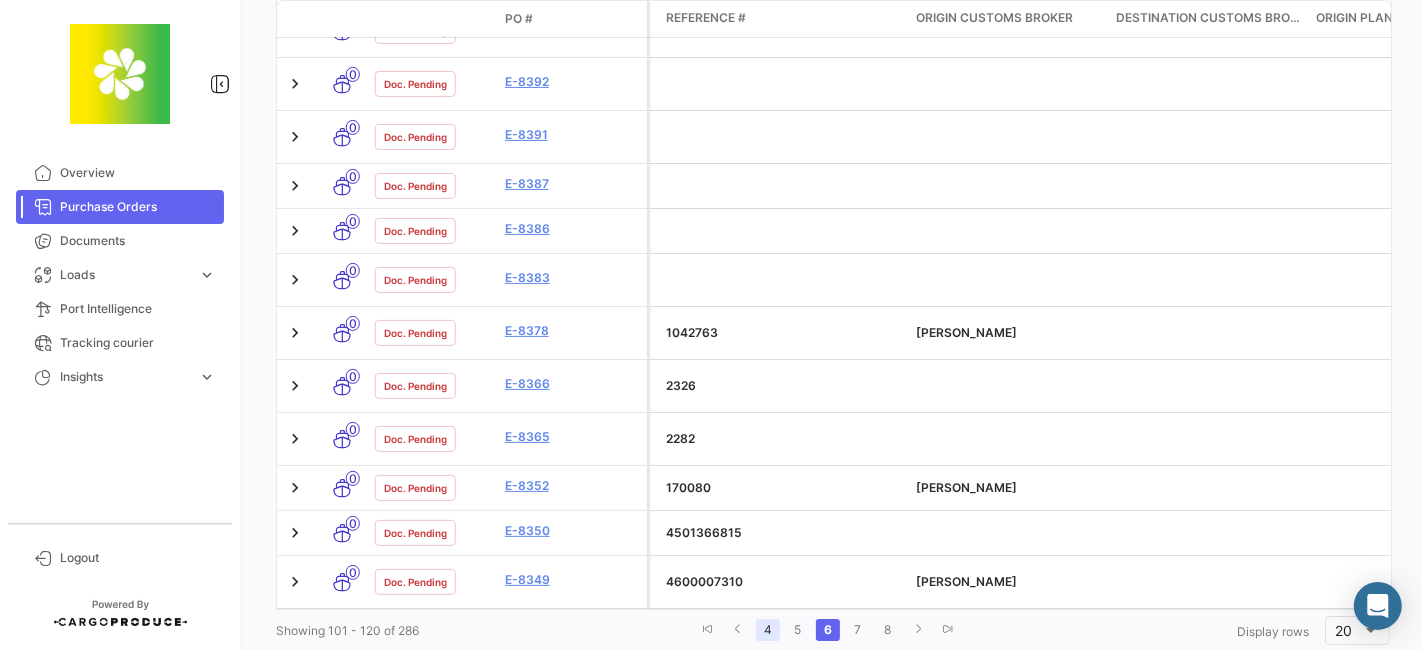click on "4" 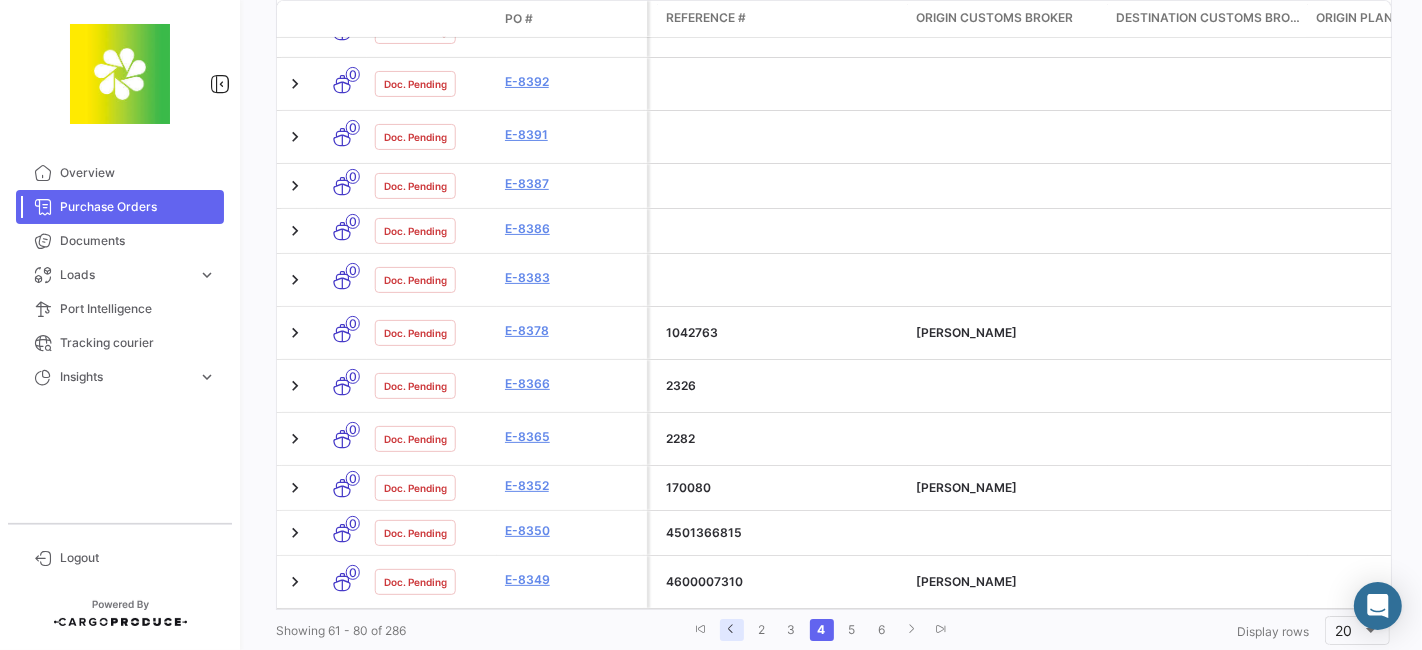 click 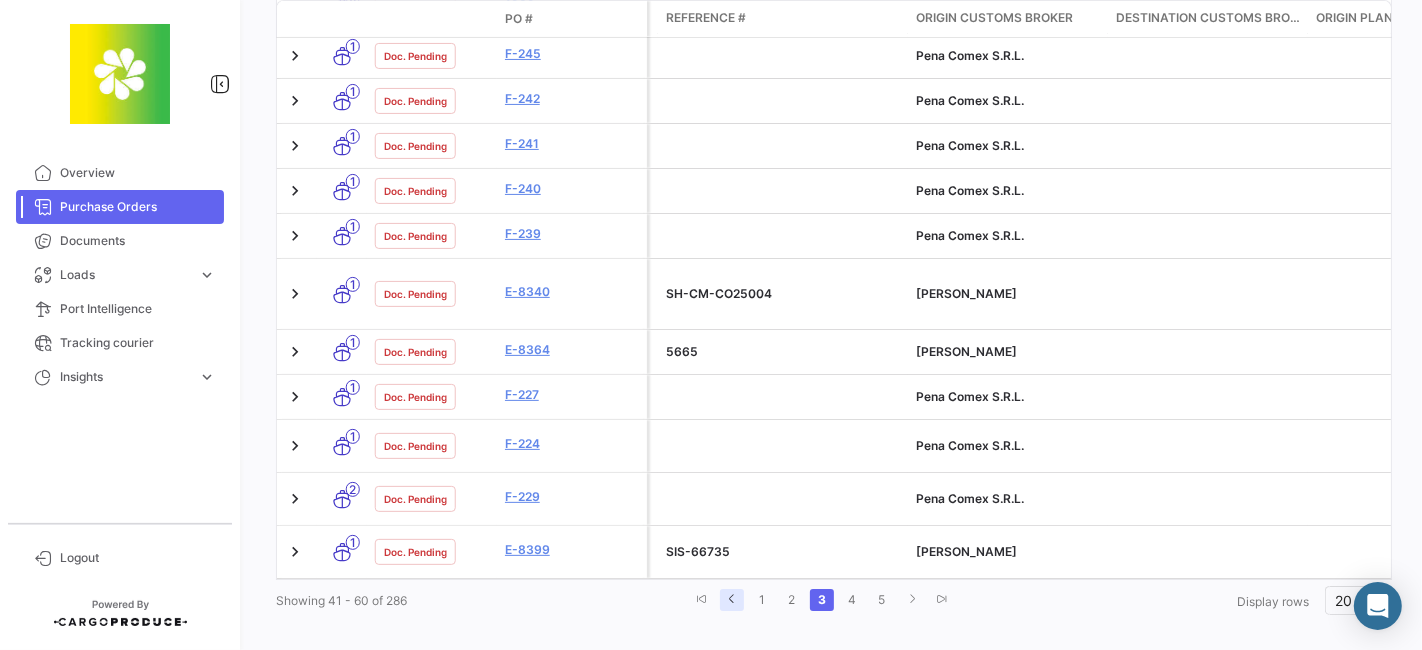 scroll, scrollTop: 1029, scrollLeft: 0, axis: vertical 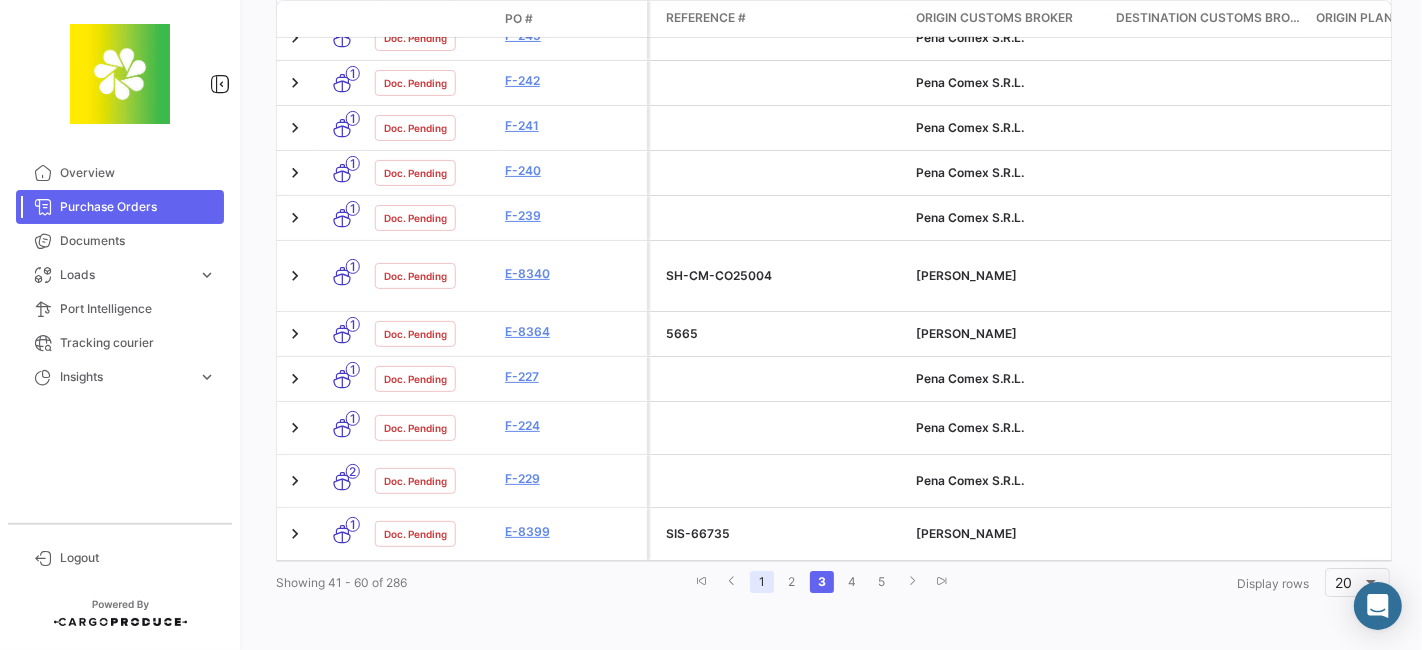 click on "1" 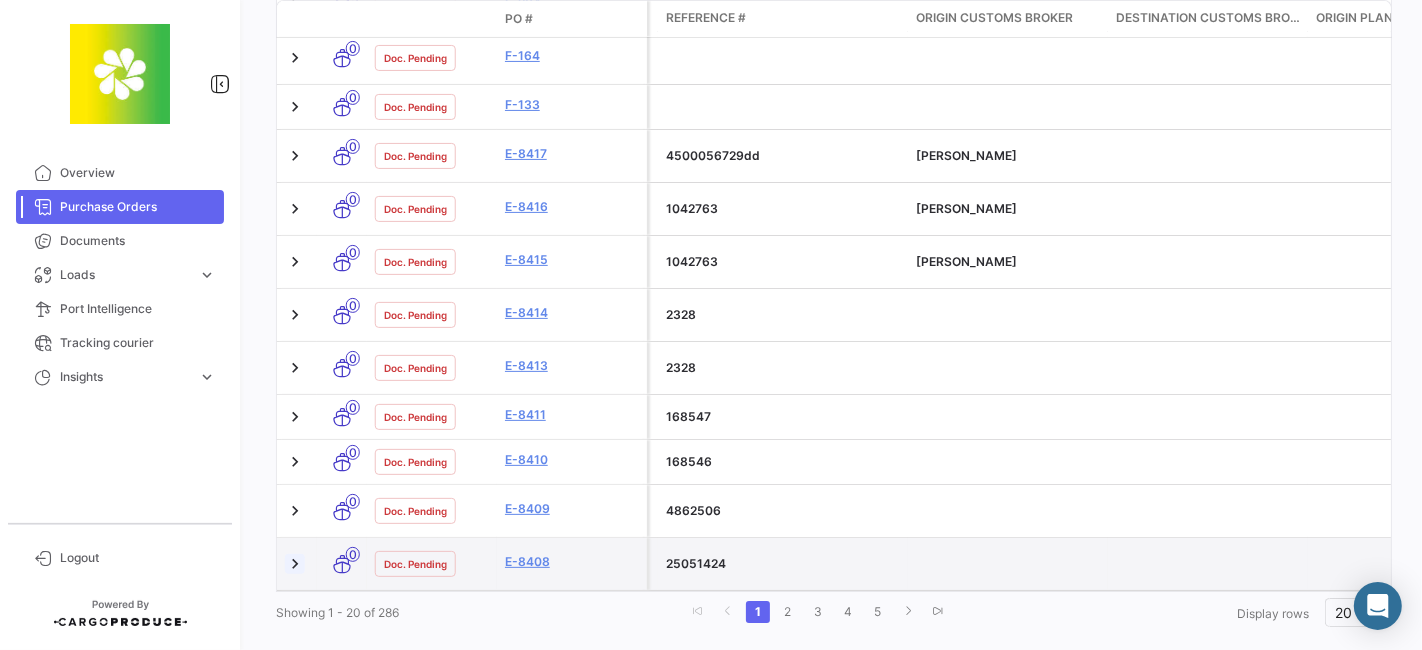 scroll, scrollTop: 1035, scrollLeft: 0, axis: vertical 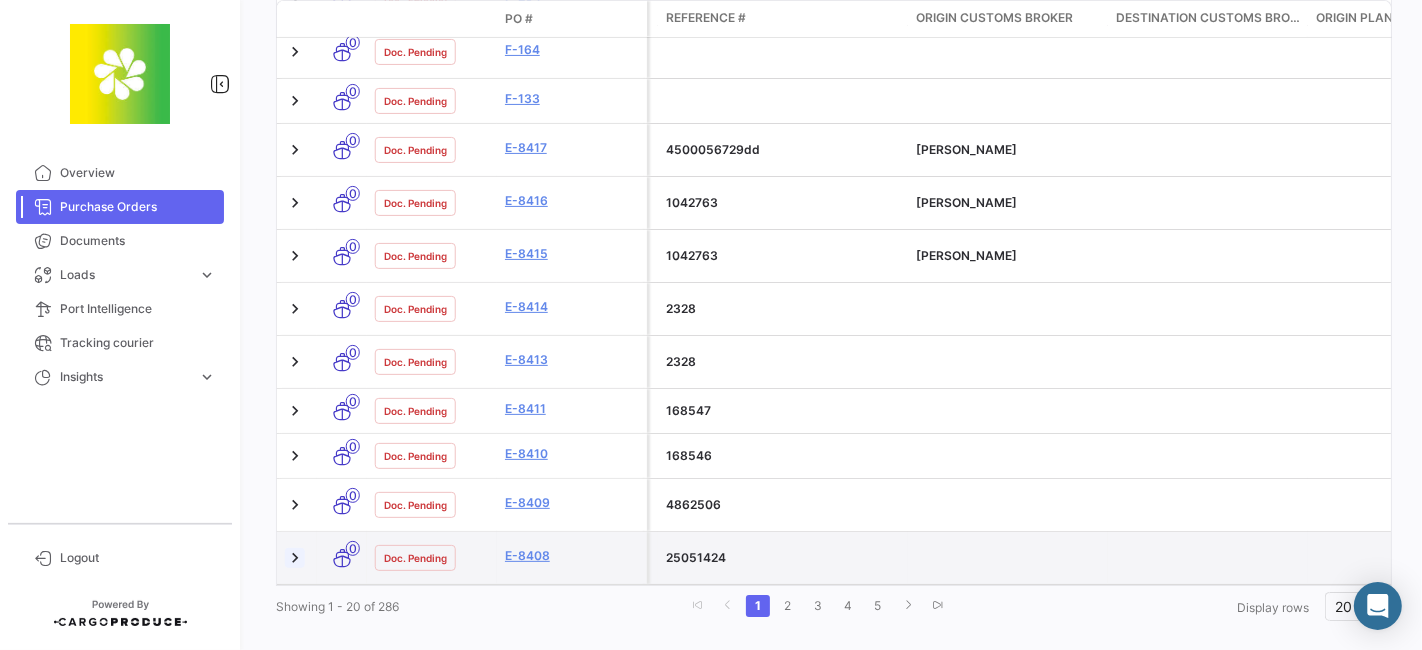 click 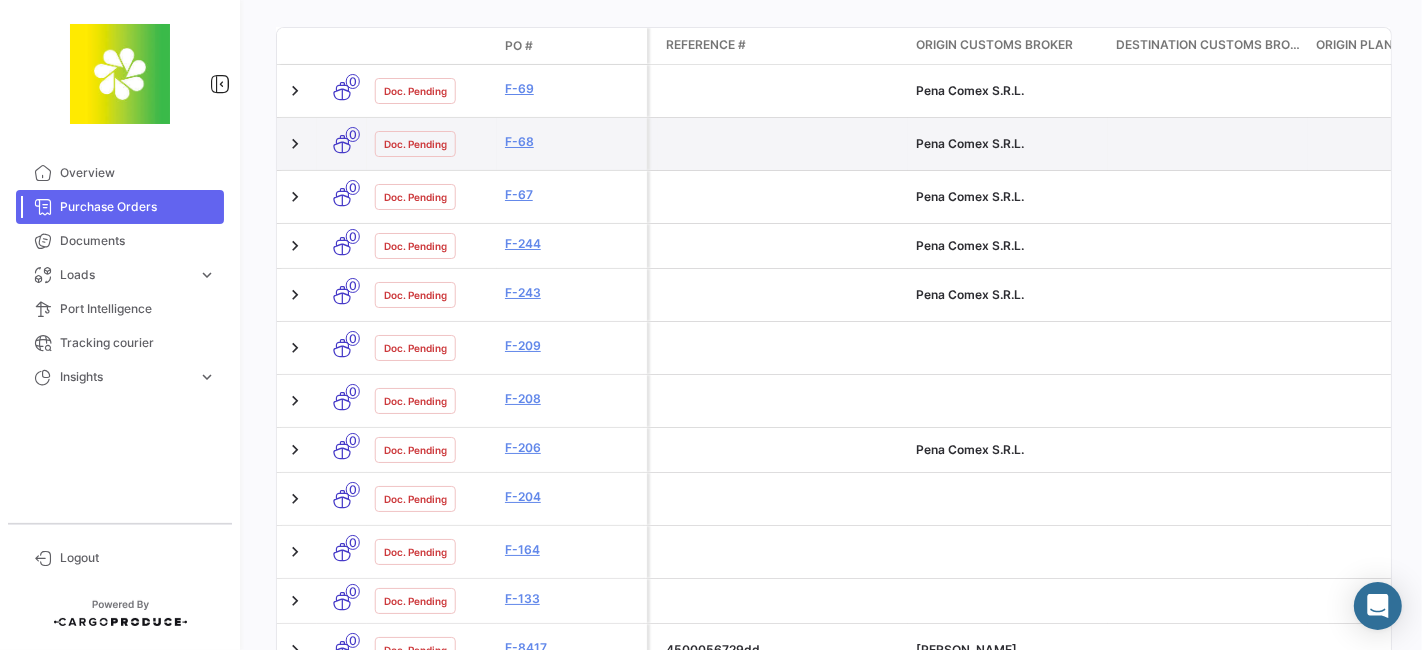 scroll, scrollTop: 451, scrollLeft: 0, axis: vertical 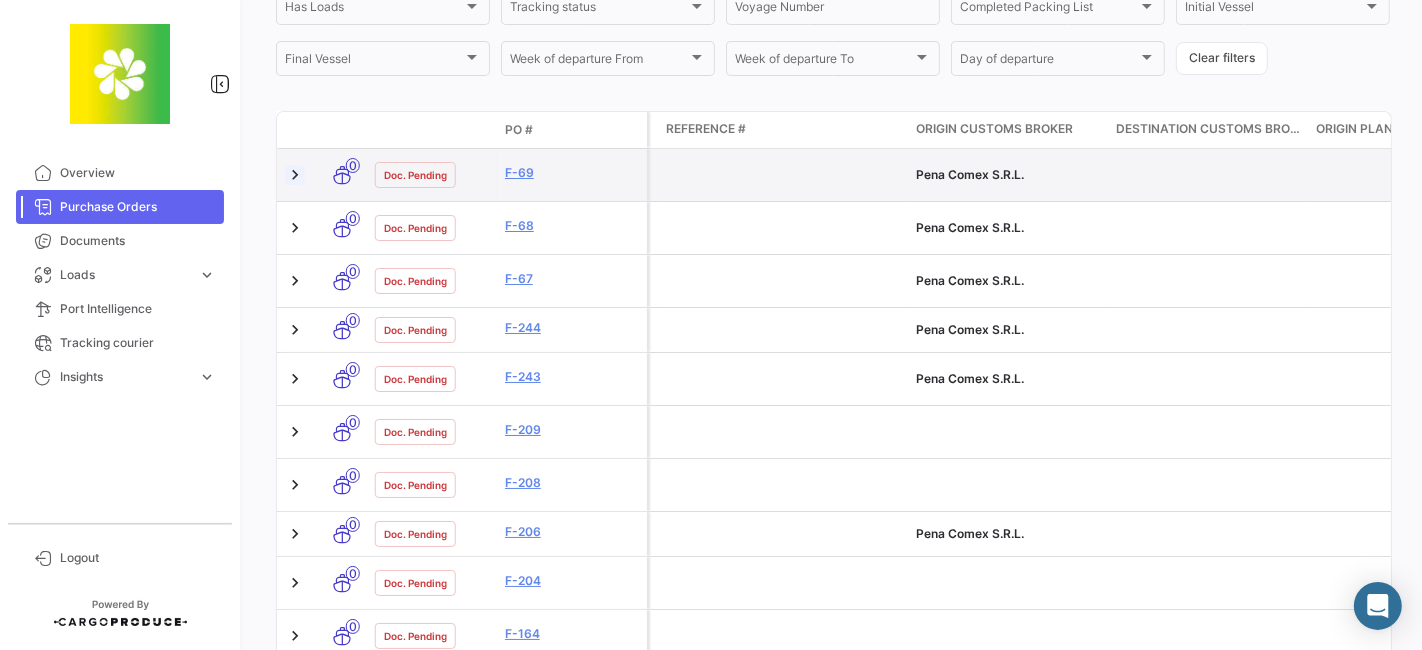 click 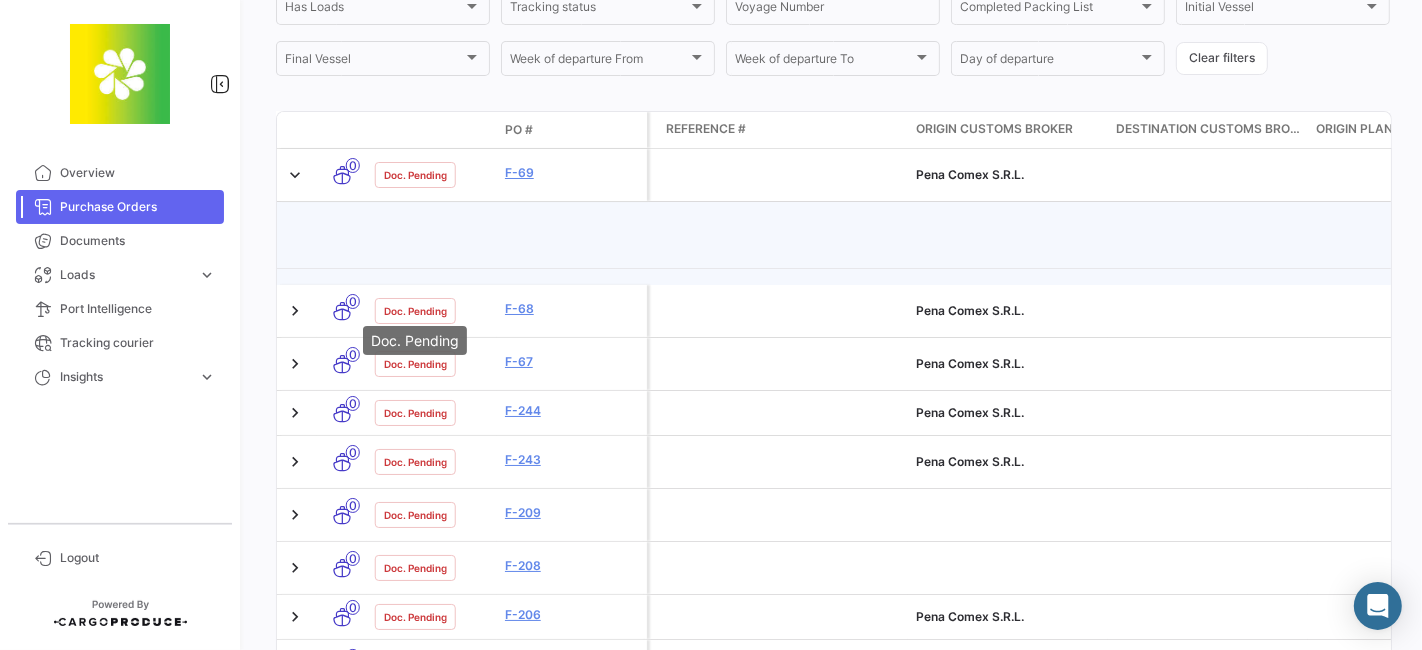 scroll, scrollTop: 1200, scrollLeft: 0, axis: vertical 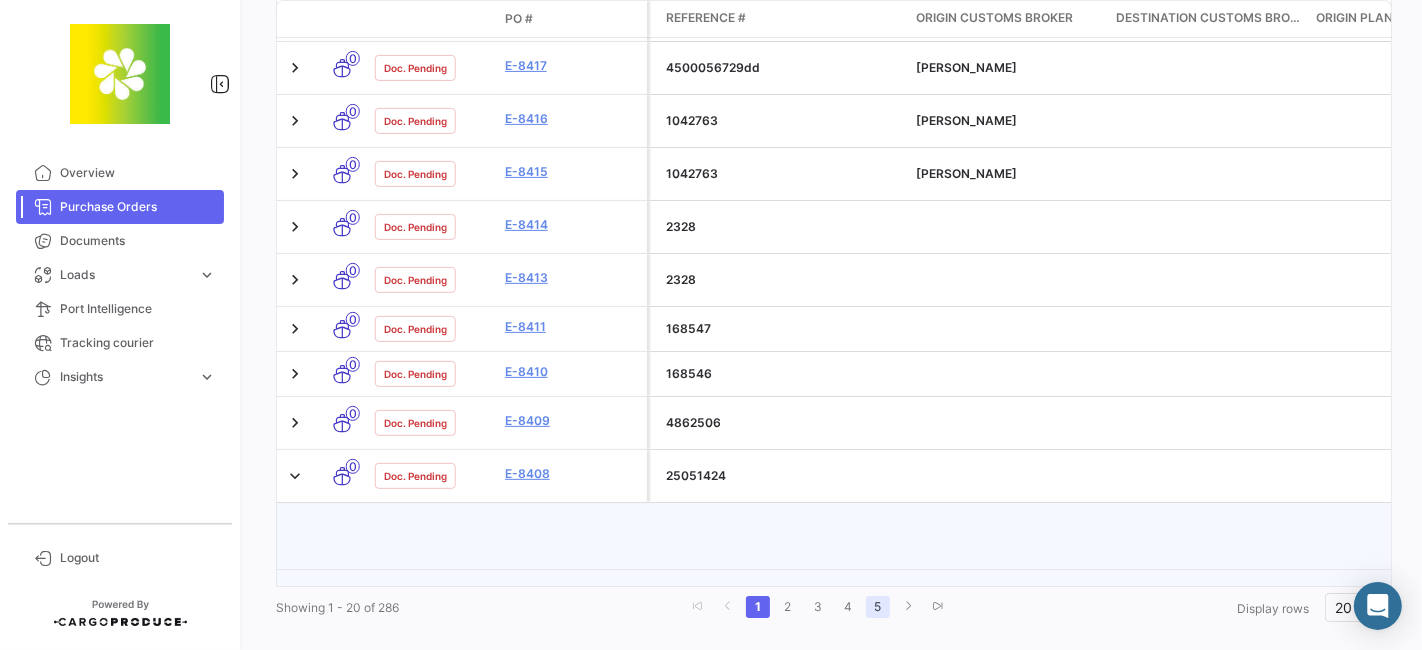 click on "5" 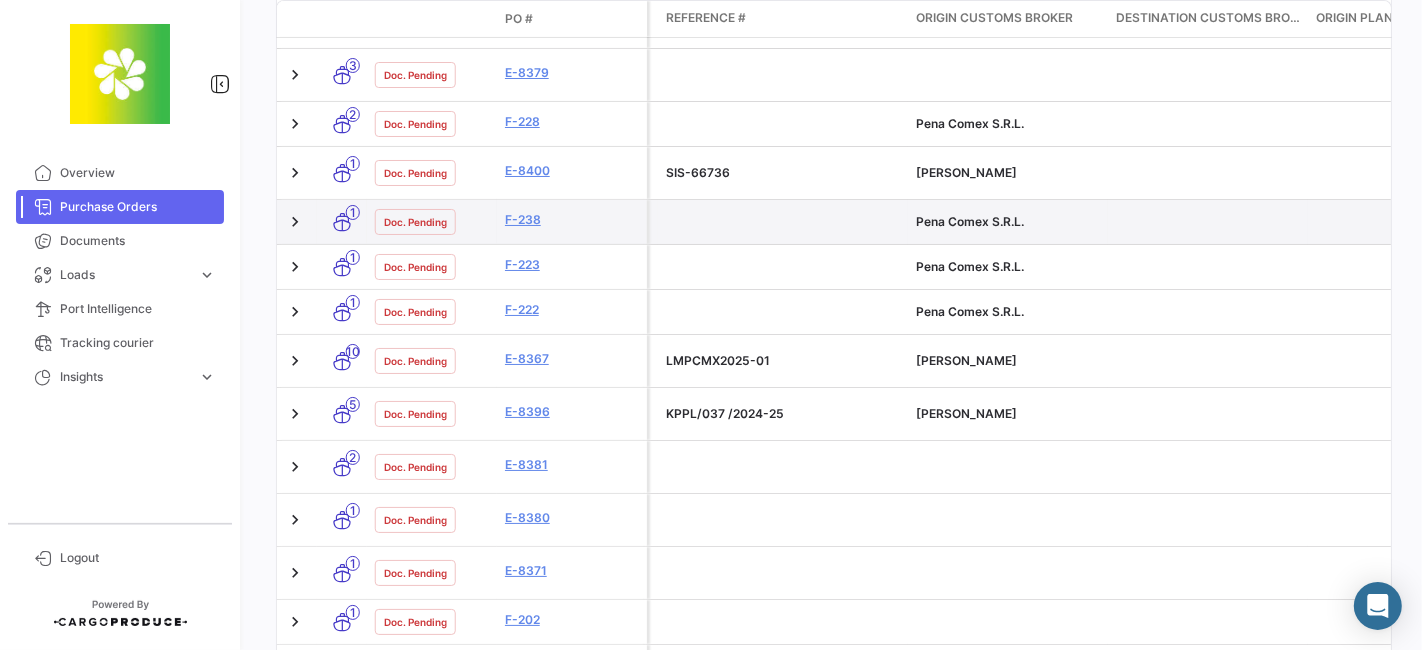 scroll, scrollTop: 423, scrollLeft: 0, axis: vertical 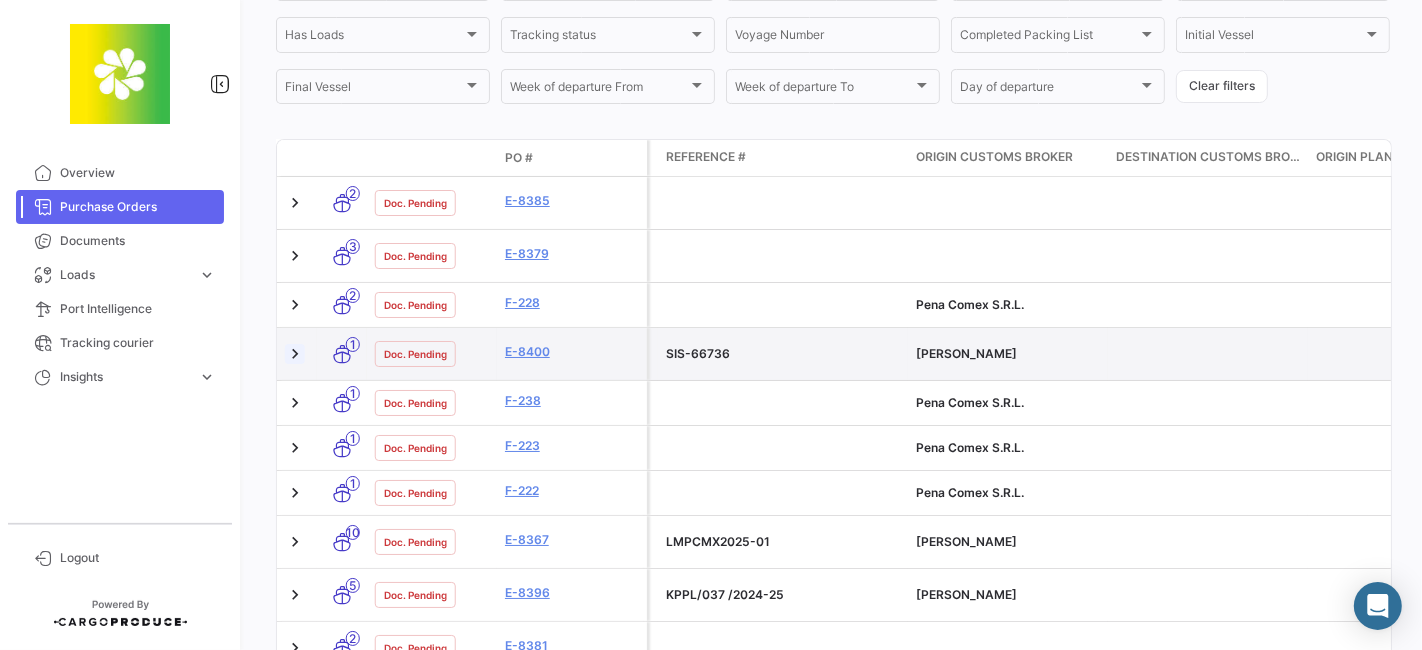 click 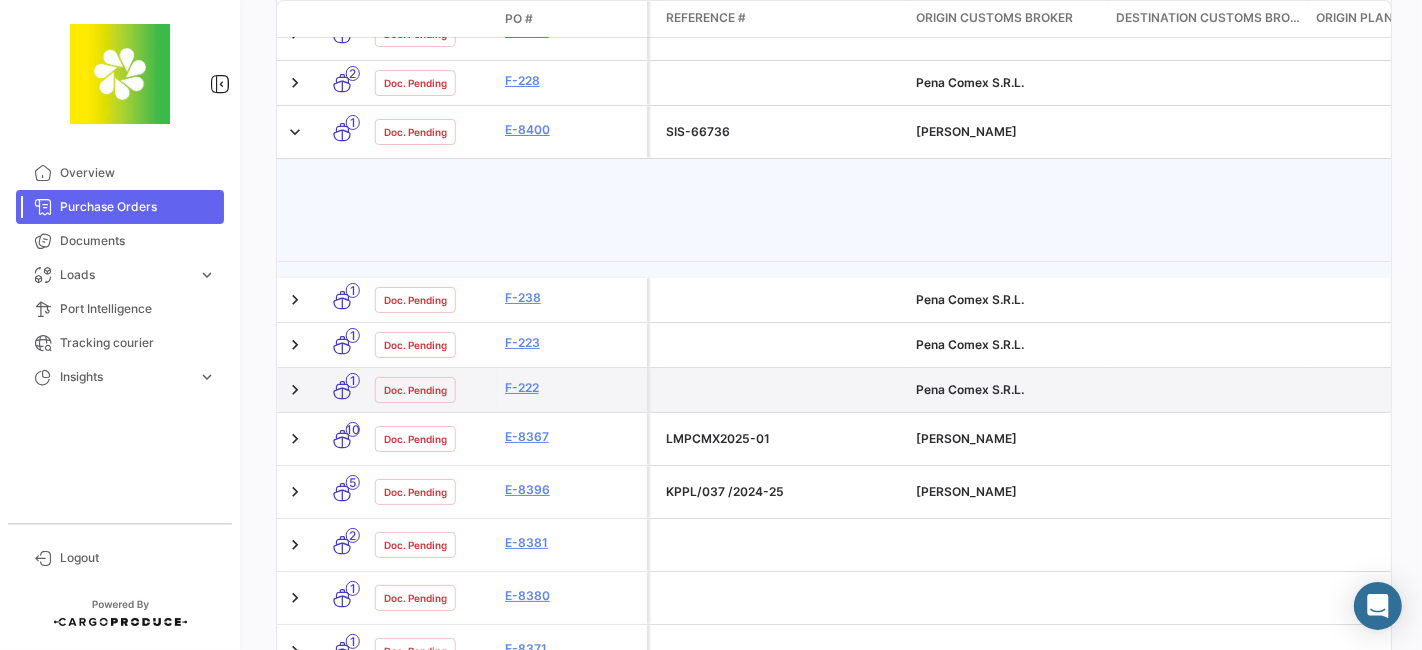 scroll, scrollTop: 645, scrollLeft: 0, axis: vertical 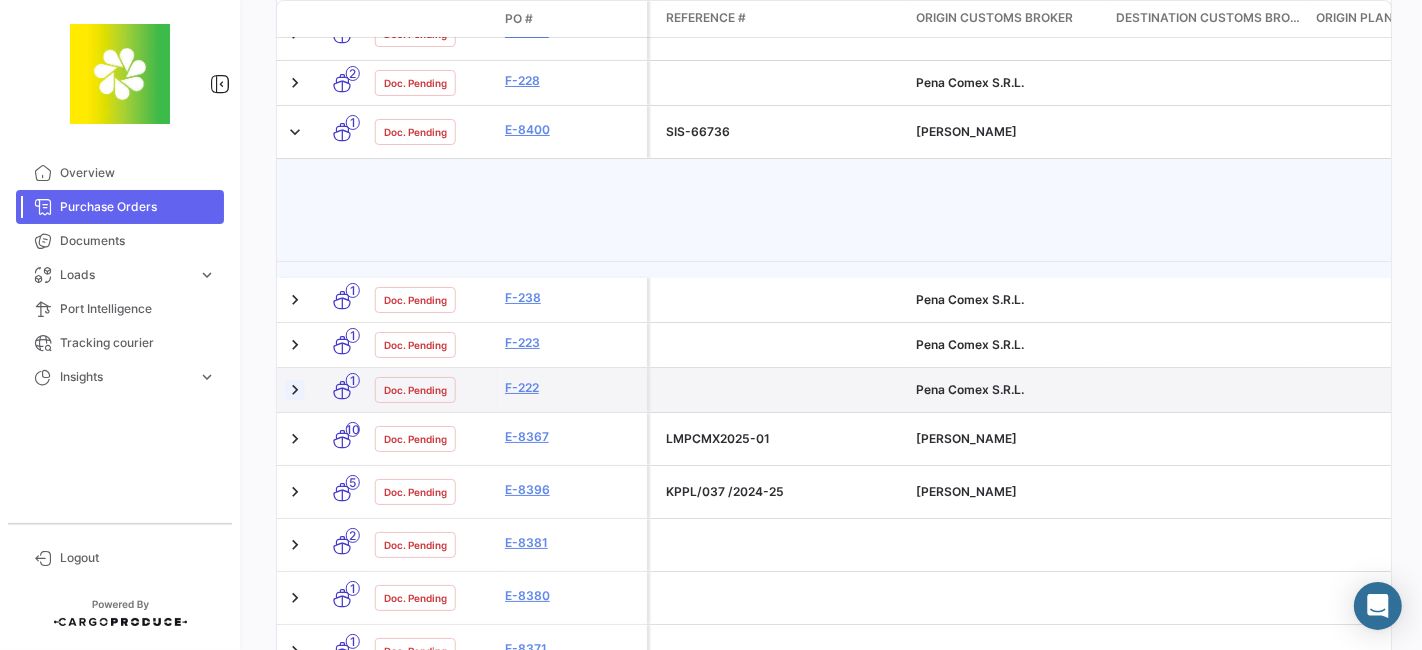 click 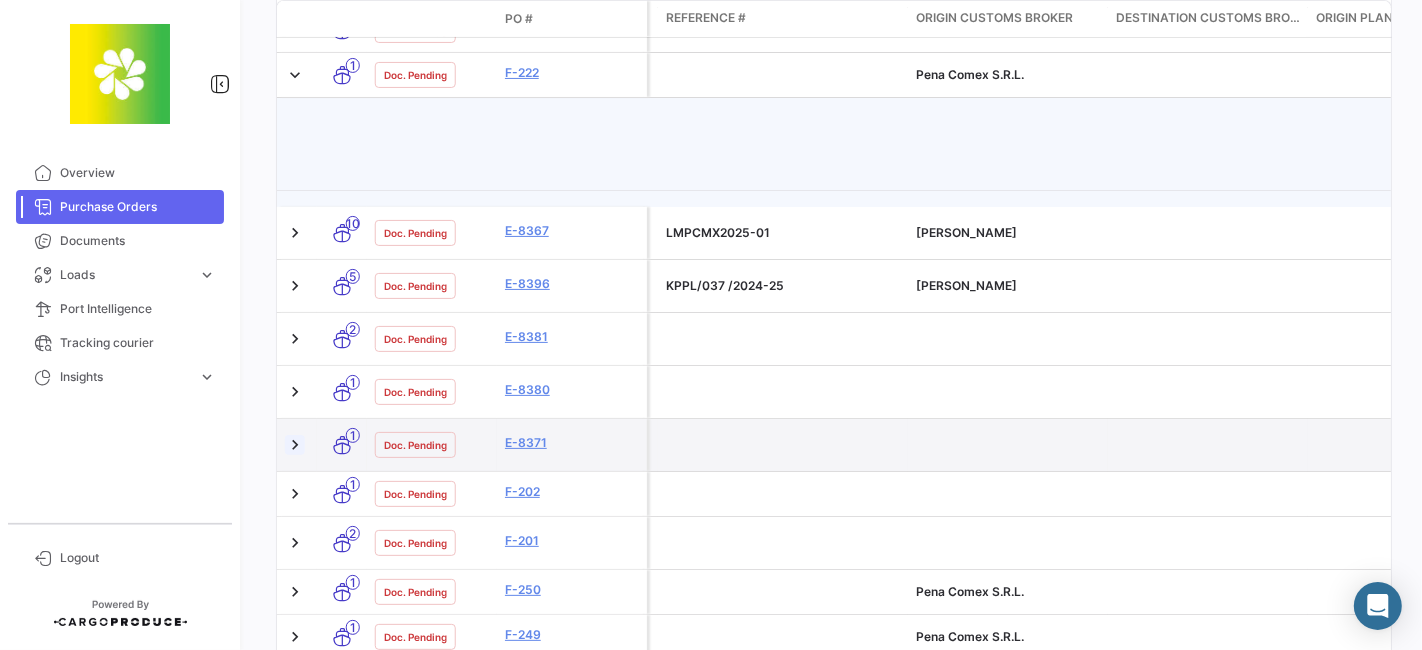 scroll, scrollTop: 979, scrollLeft: 0, axis: vertical 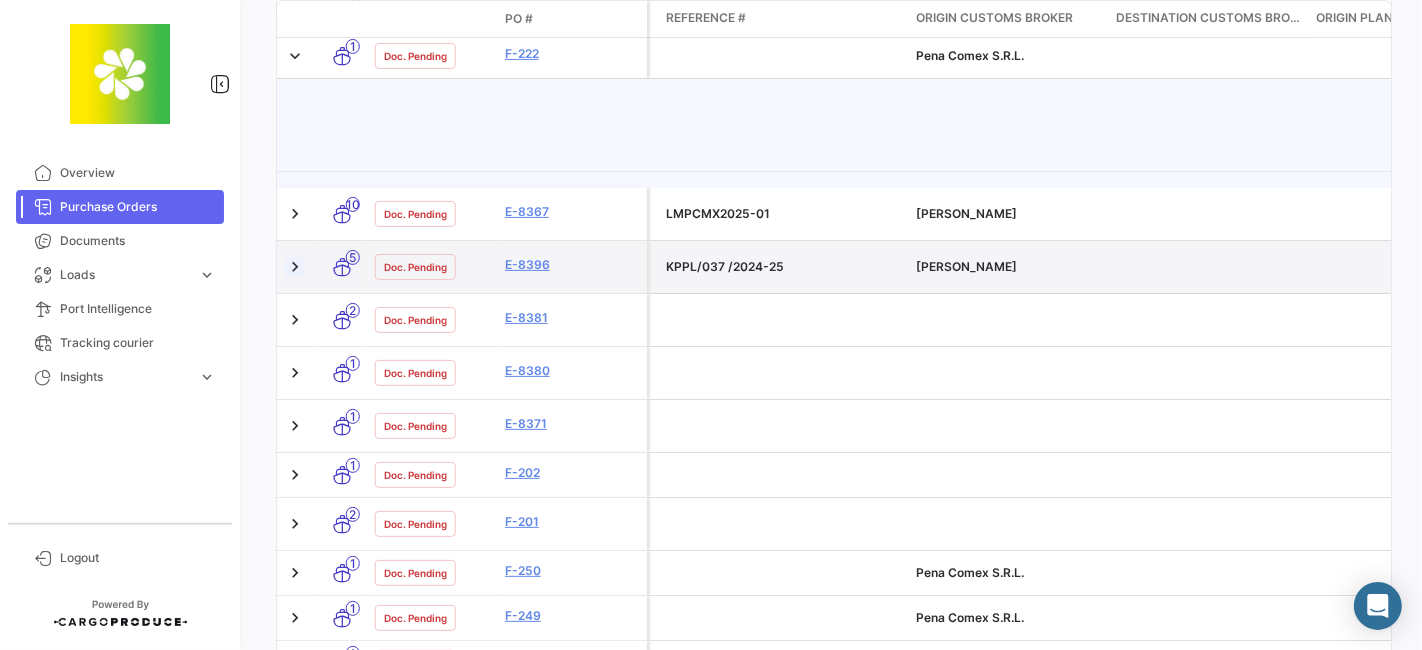 click 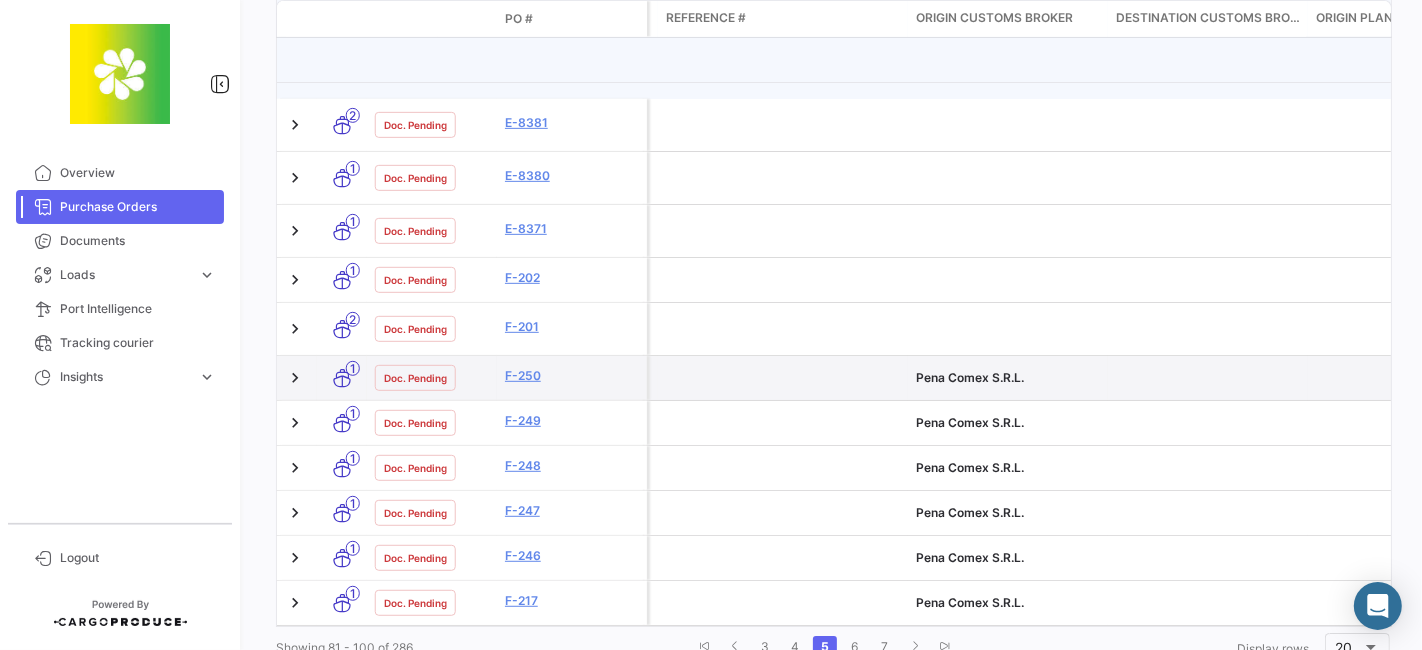 scroll, scrollTop: 1458, scrollLeft: 0, axis: vertical 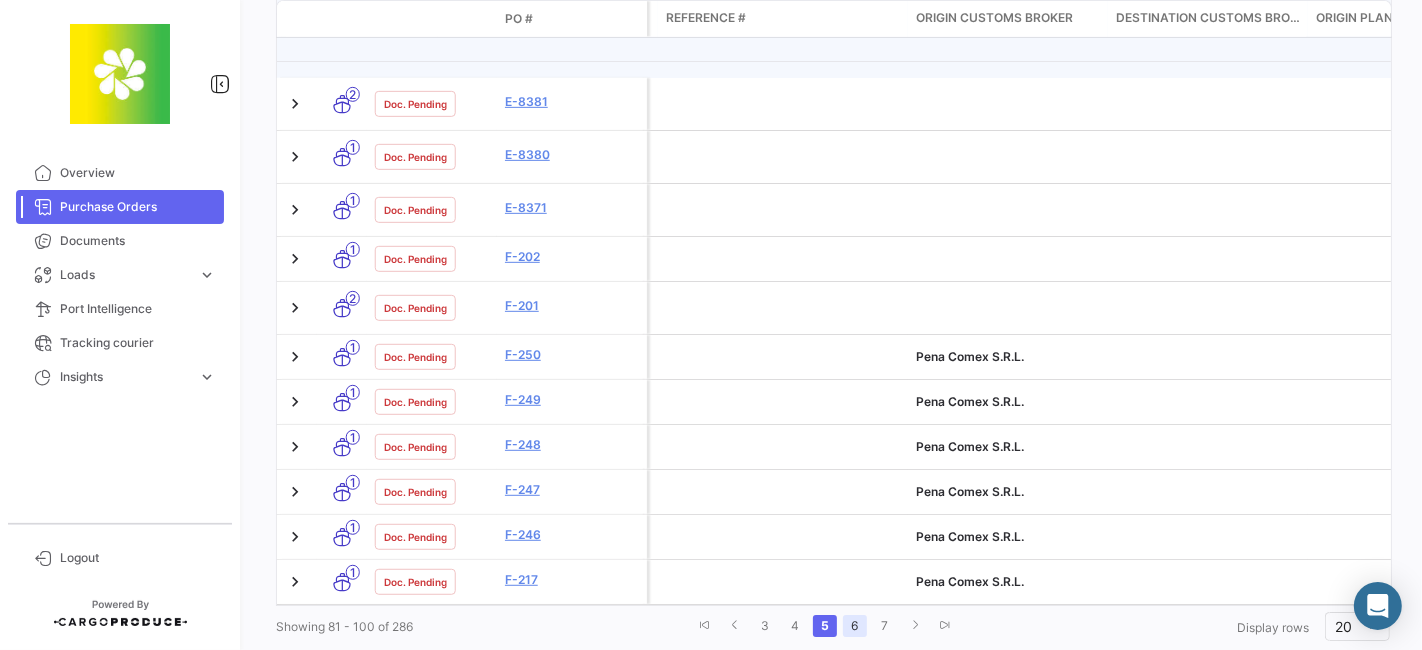 click on "6" 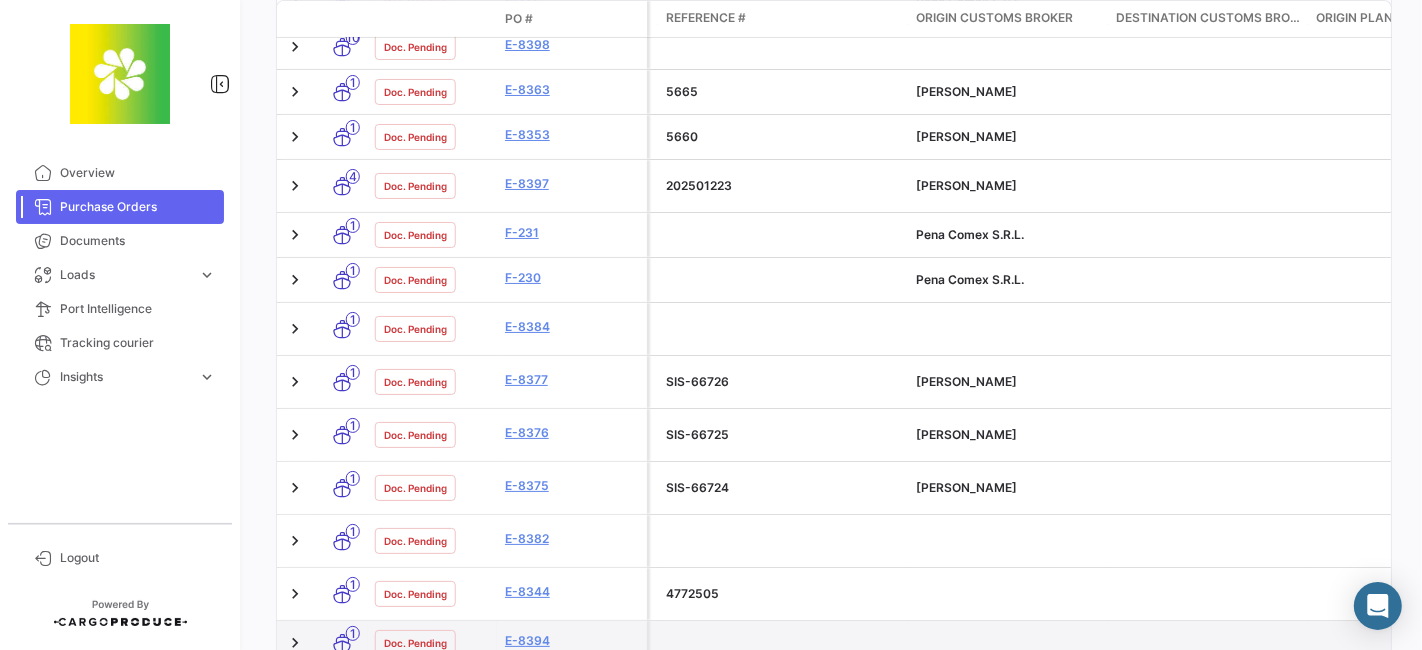 scroll, scrollTop: 987, scrollLeft: 0, axis: vertical 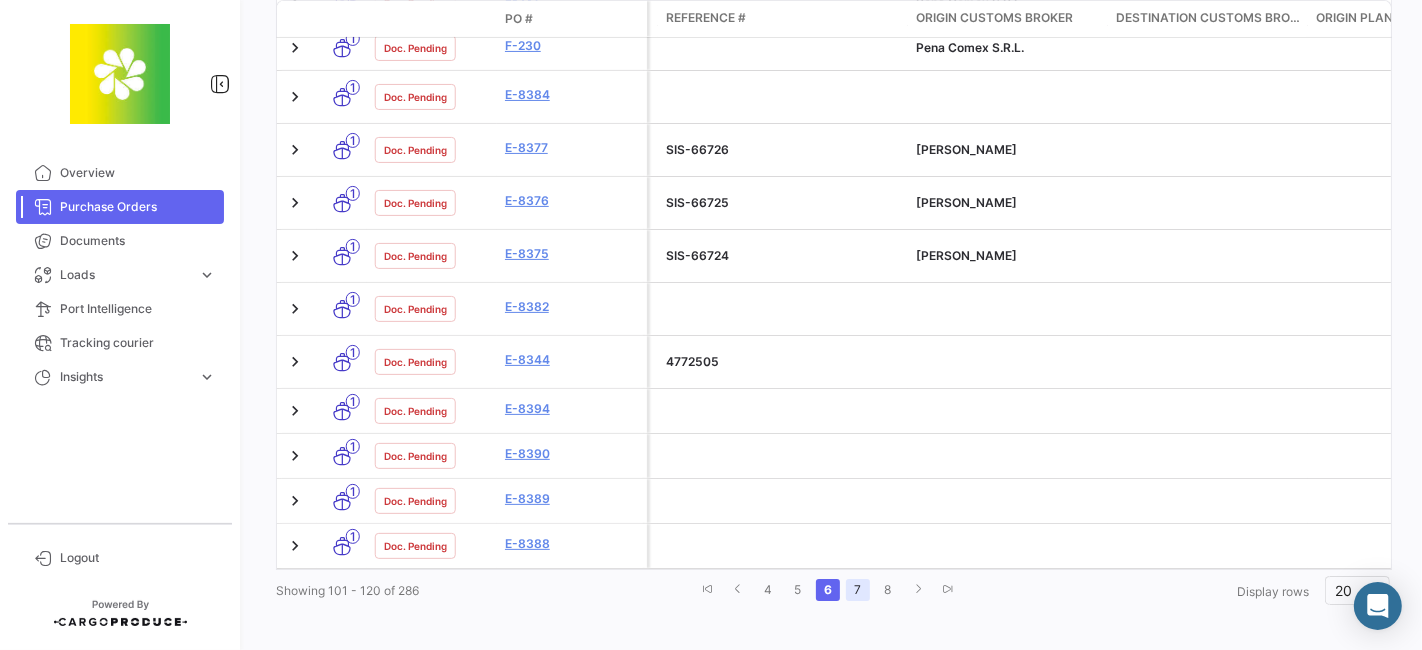 click on "7" 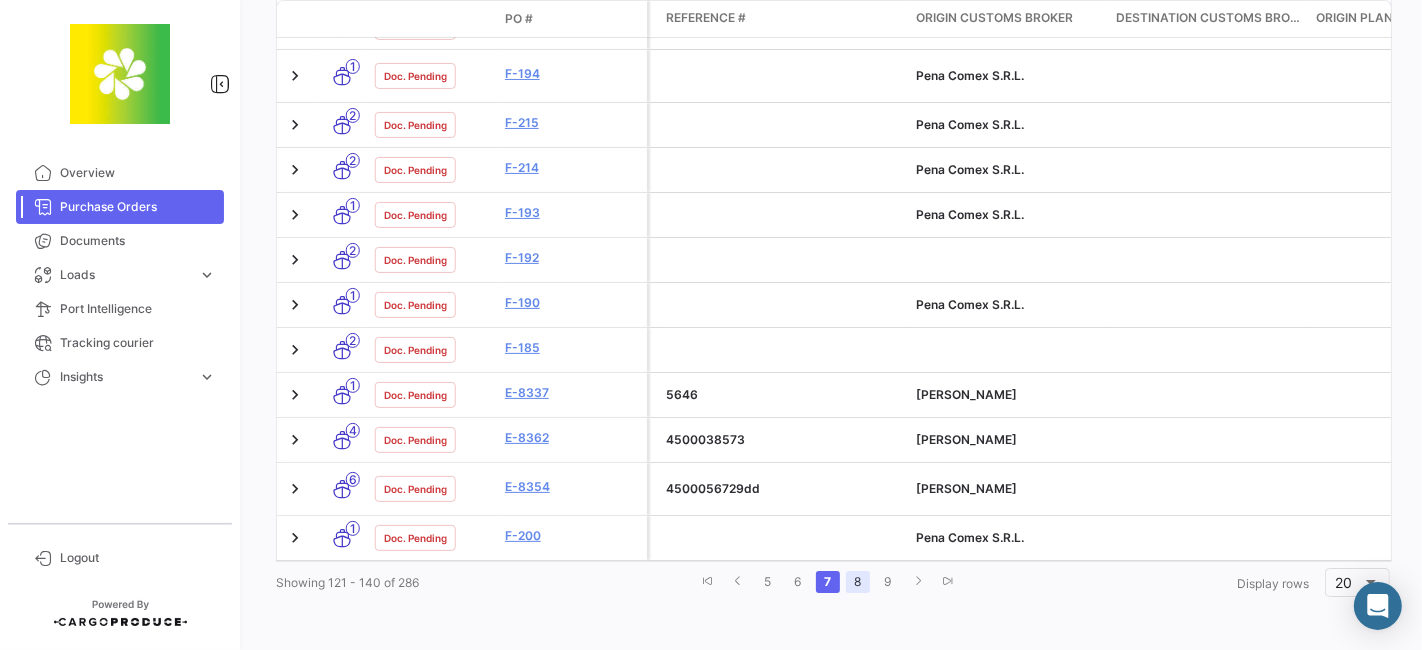 scroll, scrollTop: 971, scrollLeft: 0, axis: vertical 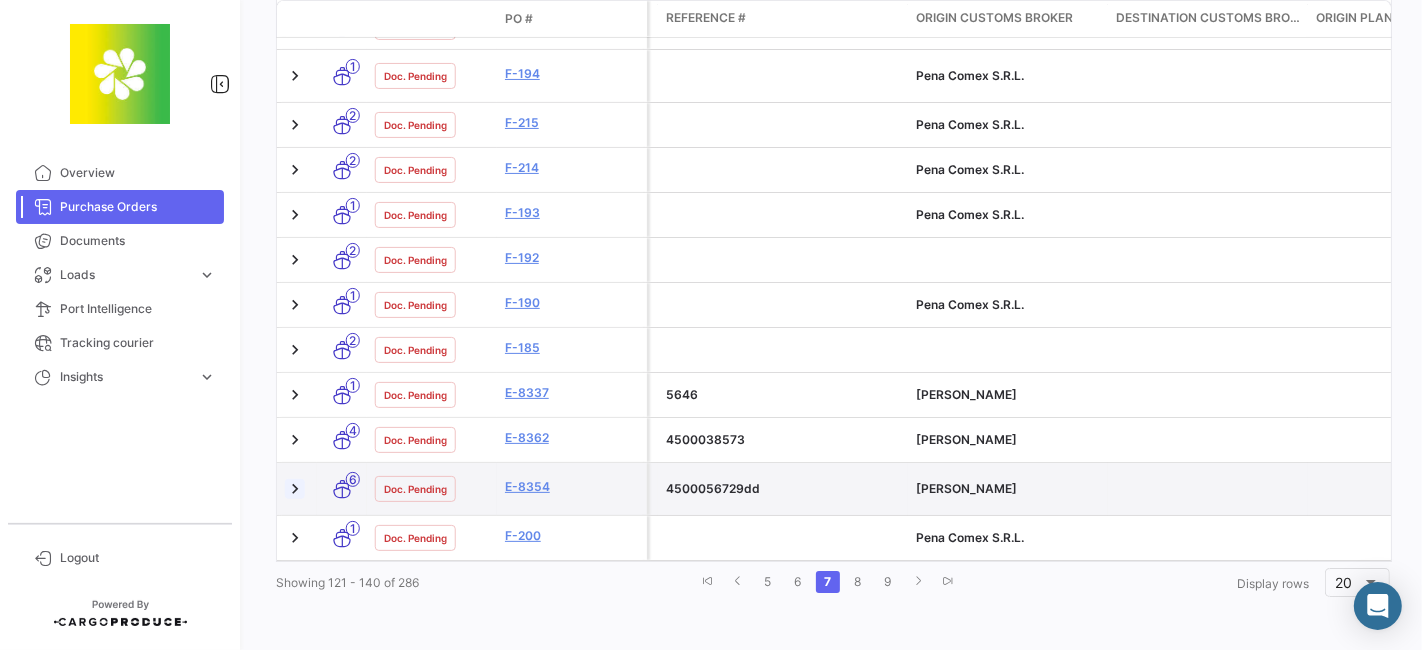 click 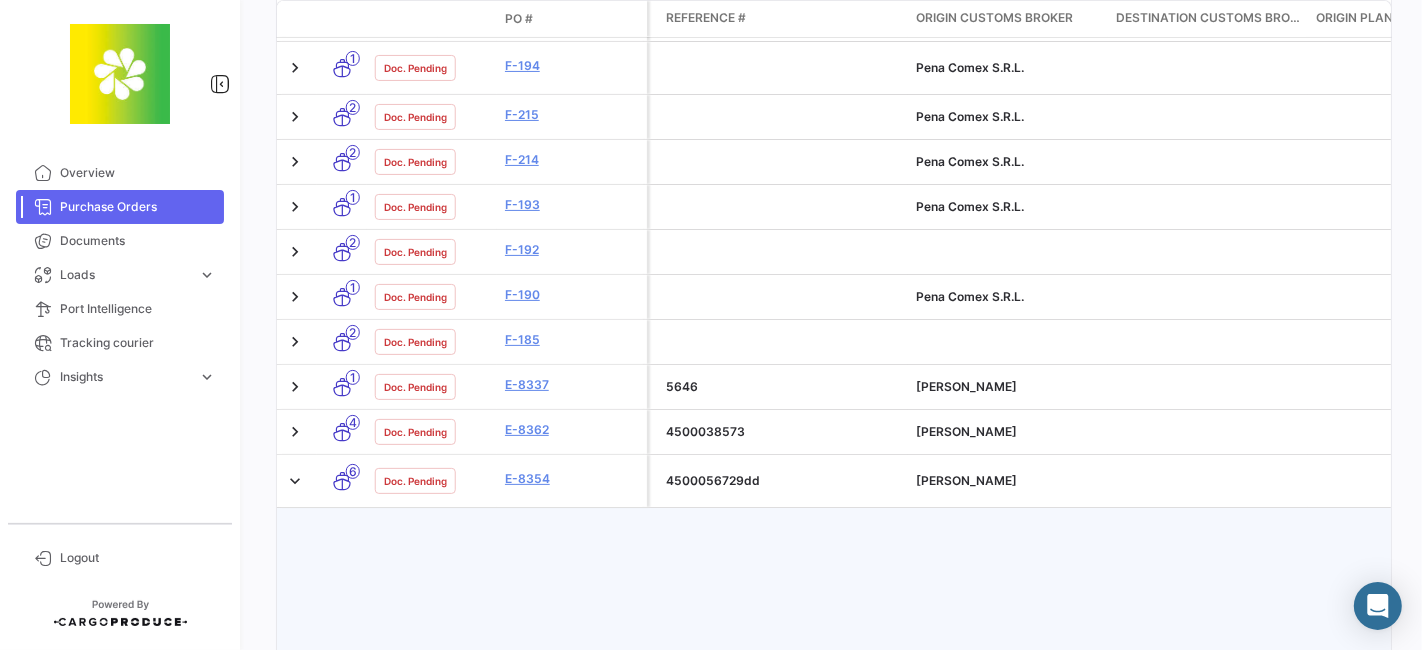scroll, scrollTop: 1207, scrollLeft: 0, axis: vertical 